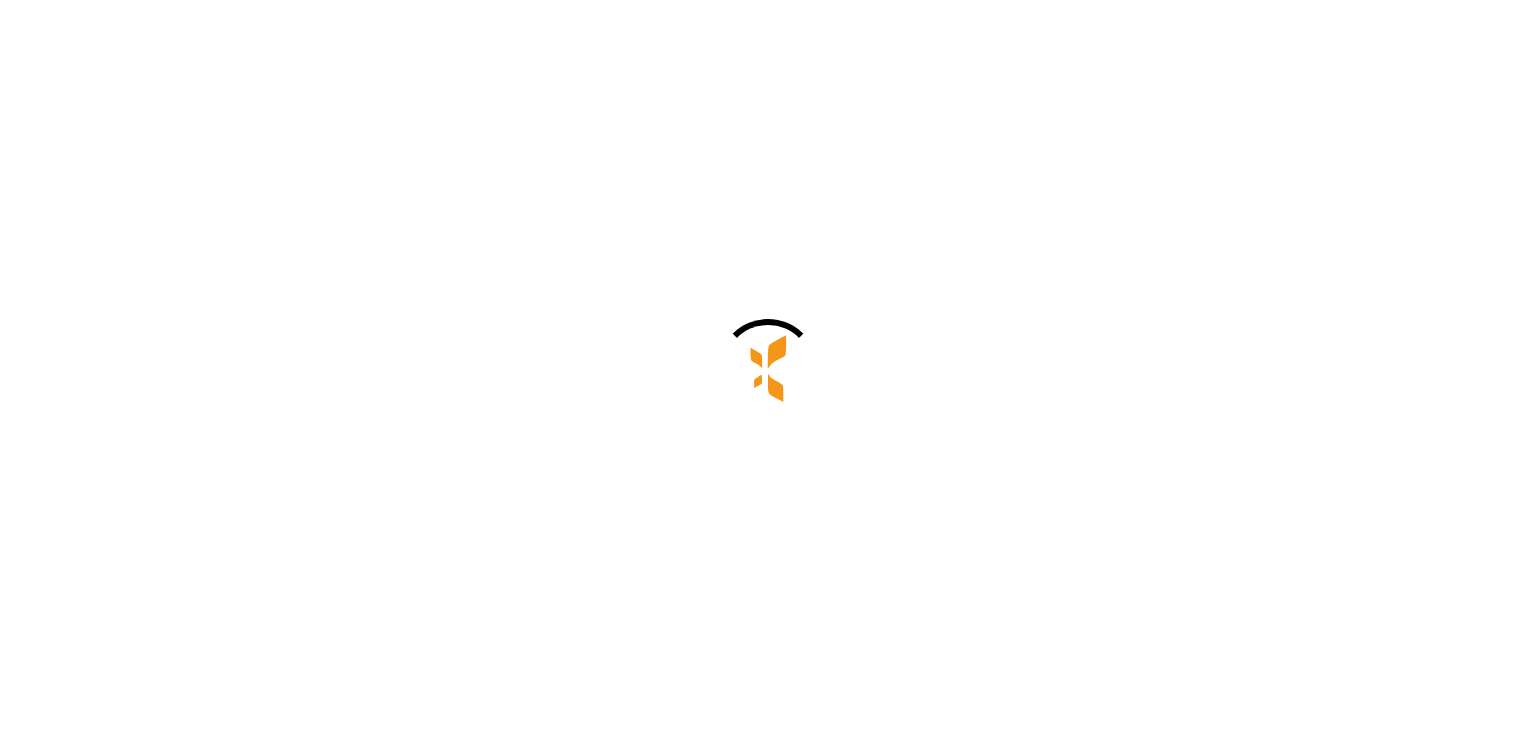 scroll, scrollTop: 0, scrollLeft: 0, axis: both 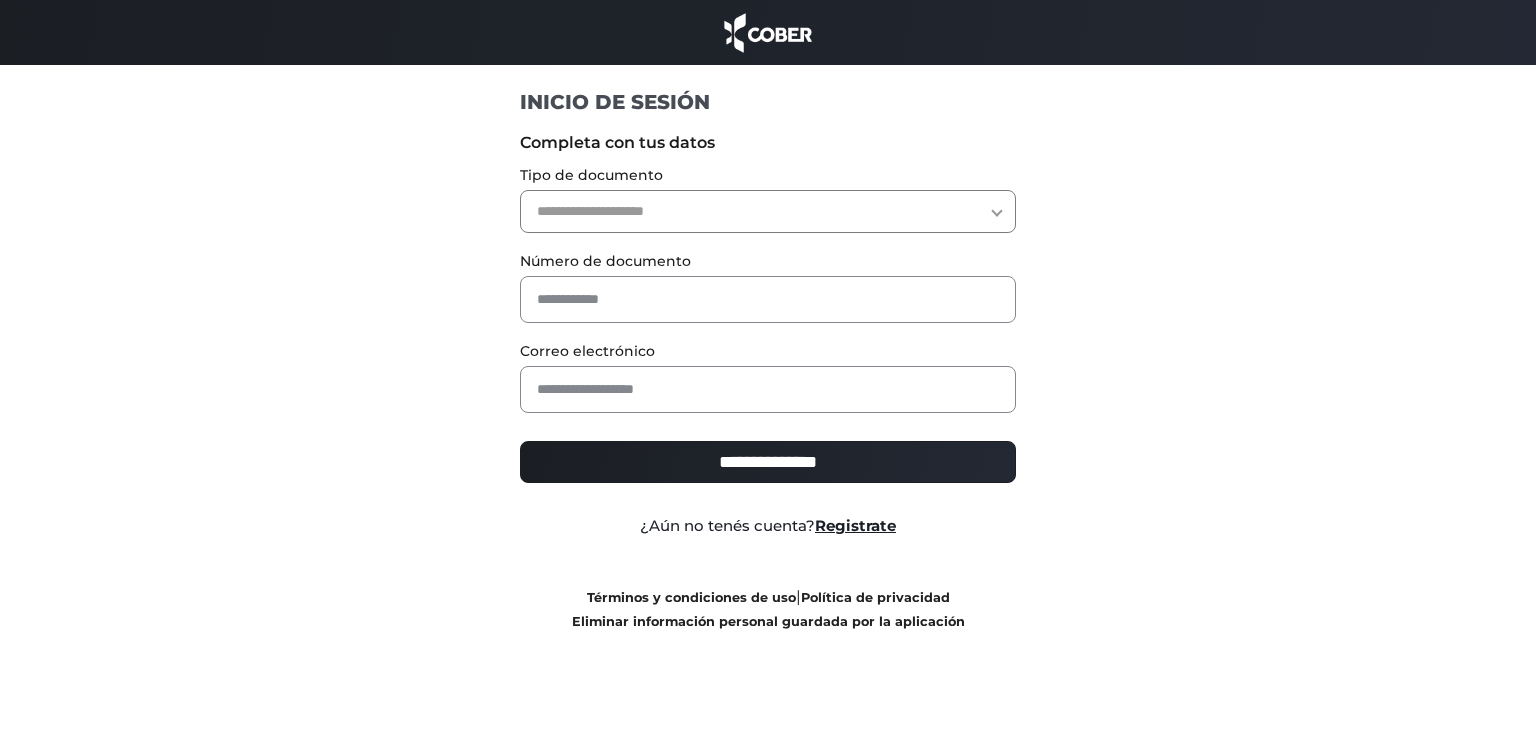 click on "**********" at bounding box center (768, 211) 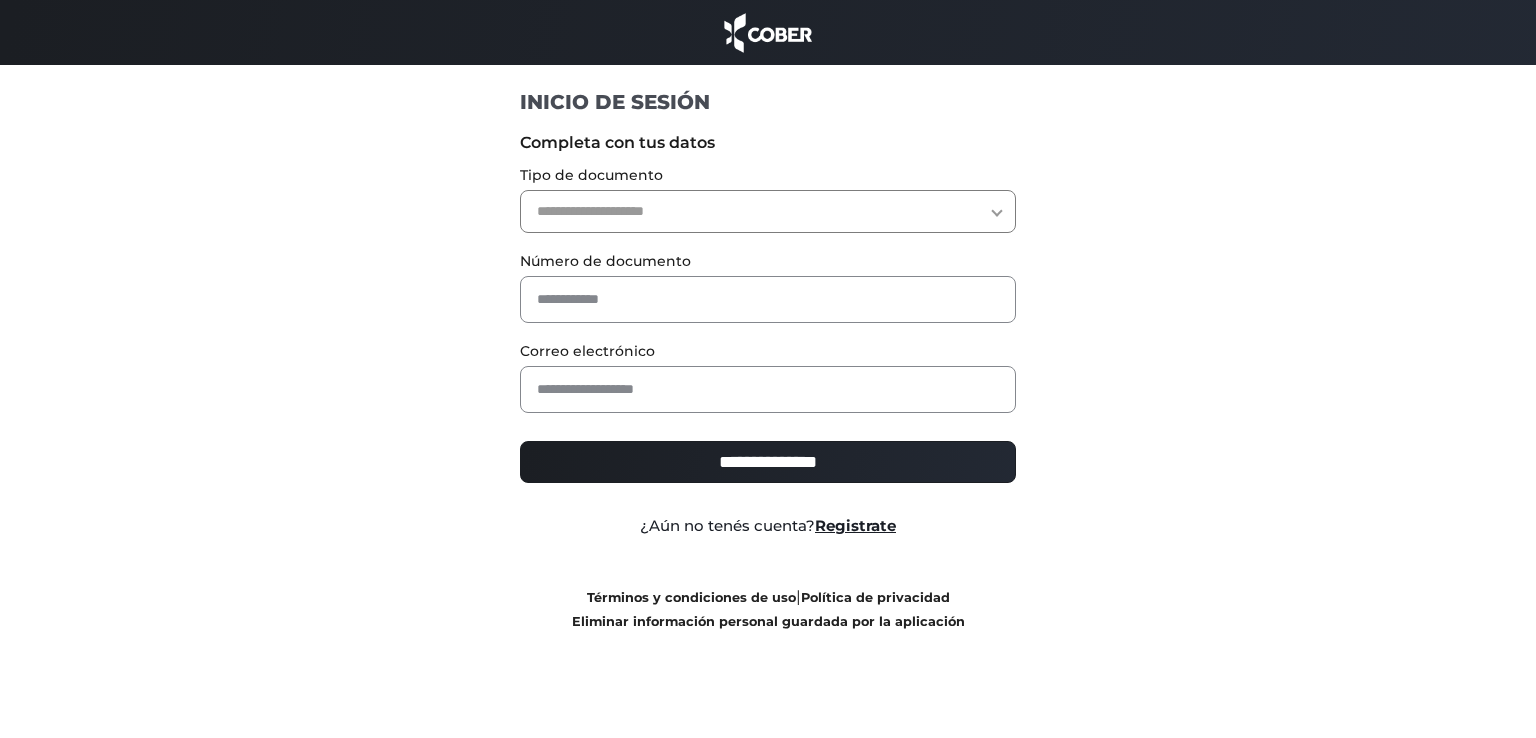 select on "***" 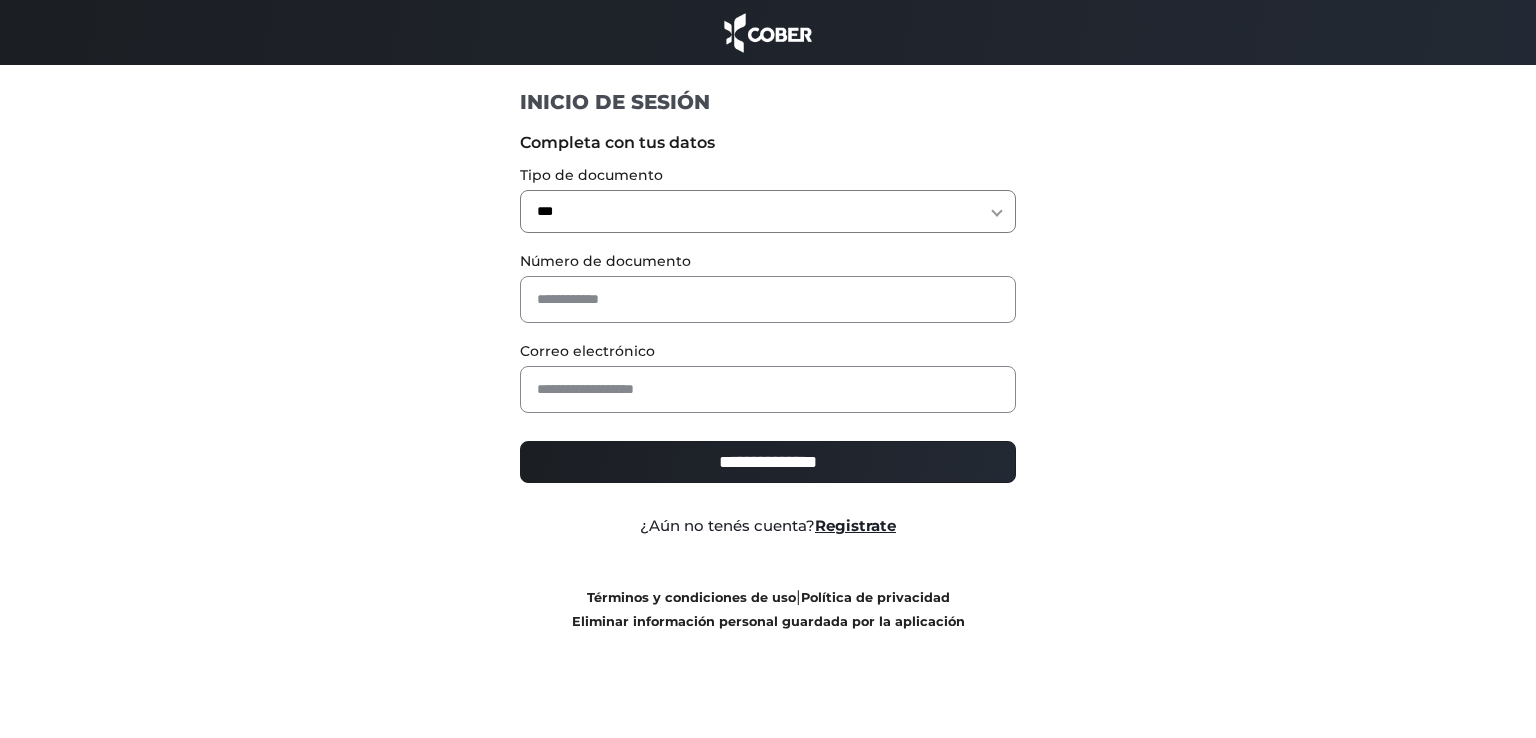 click on "**********" at bounding box center (768, 211) 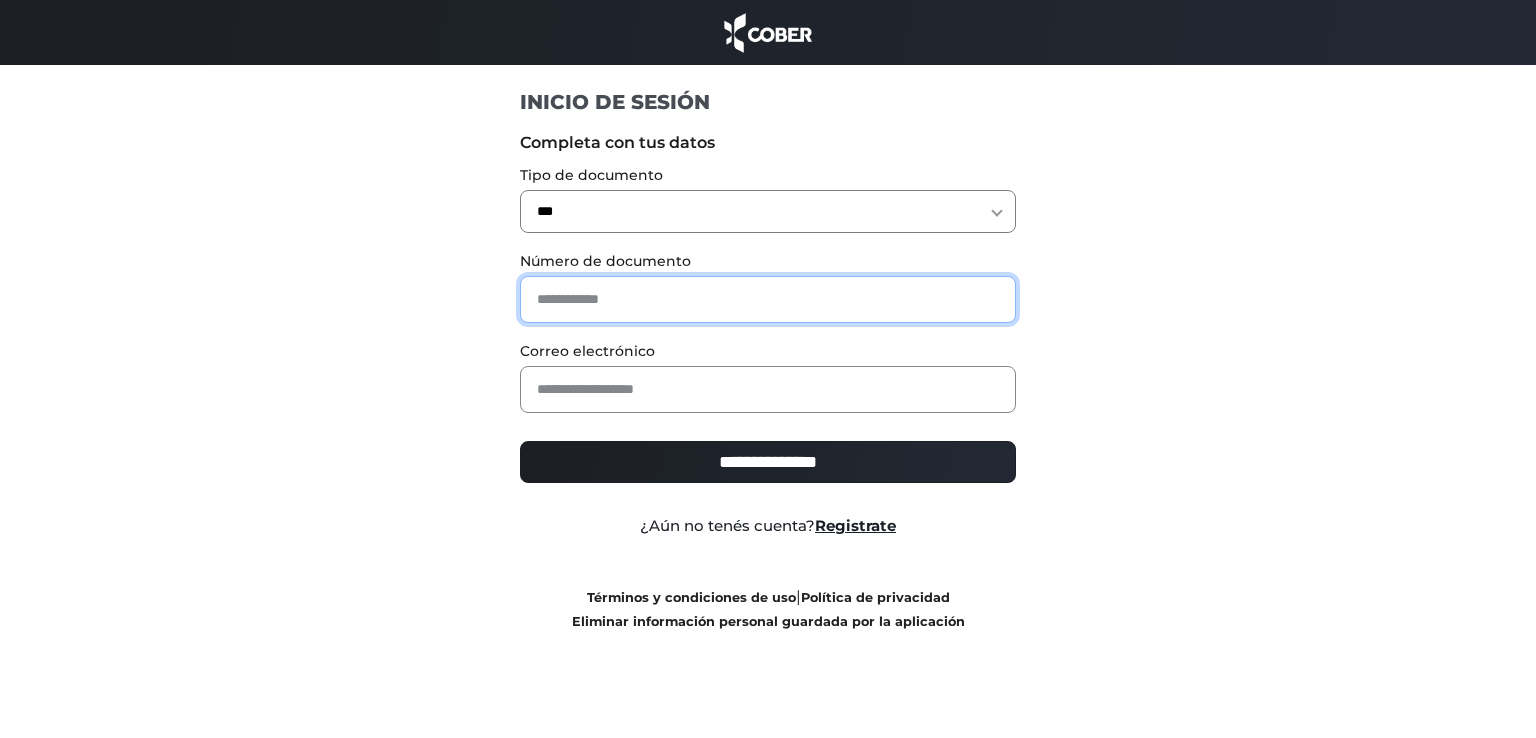 click at bounding box center (768, 299) 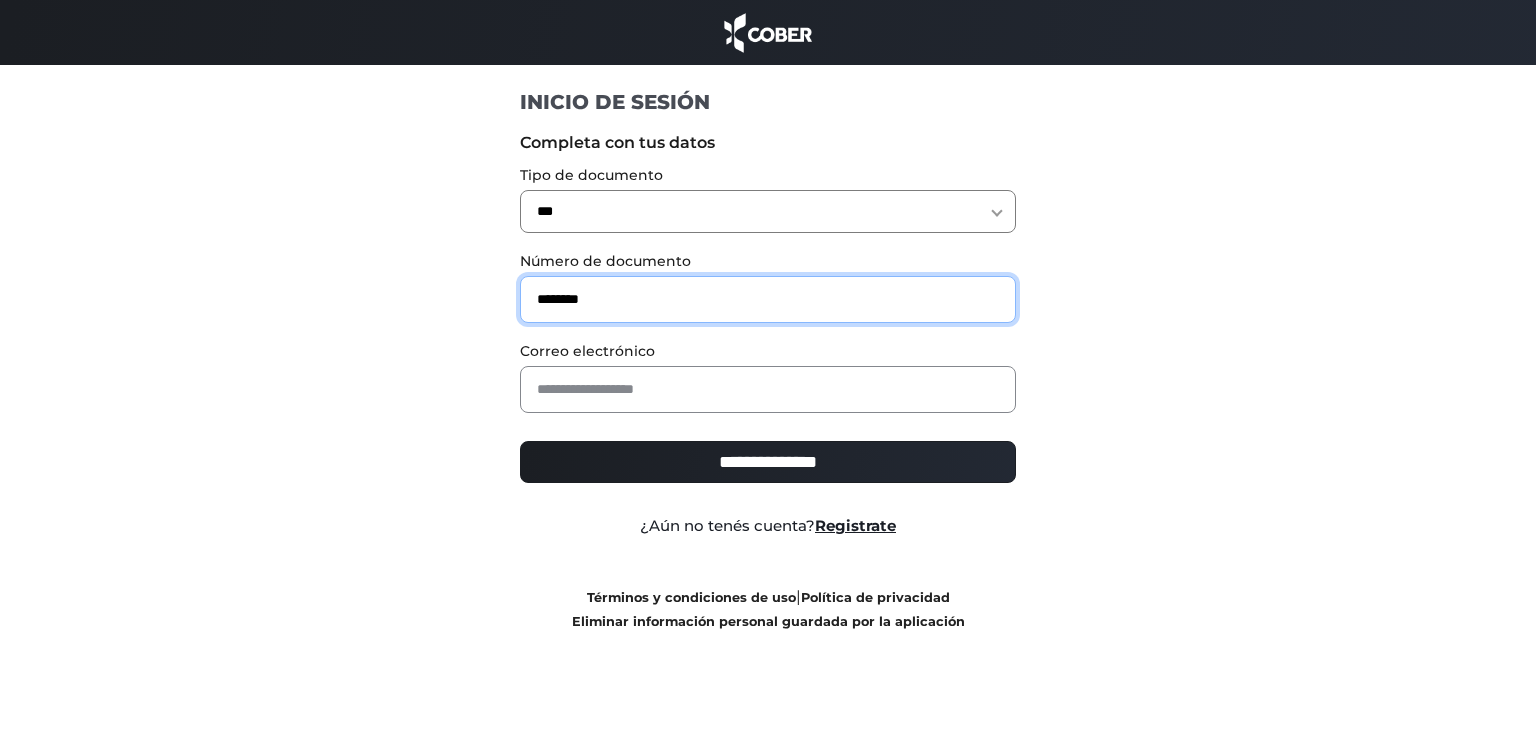 type on "********" 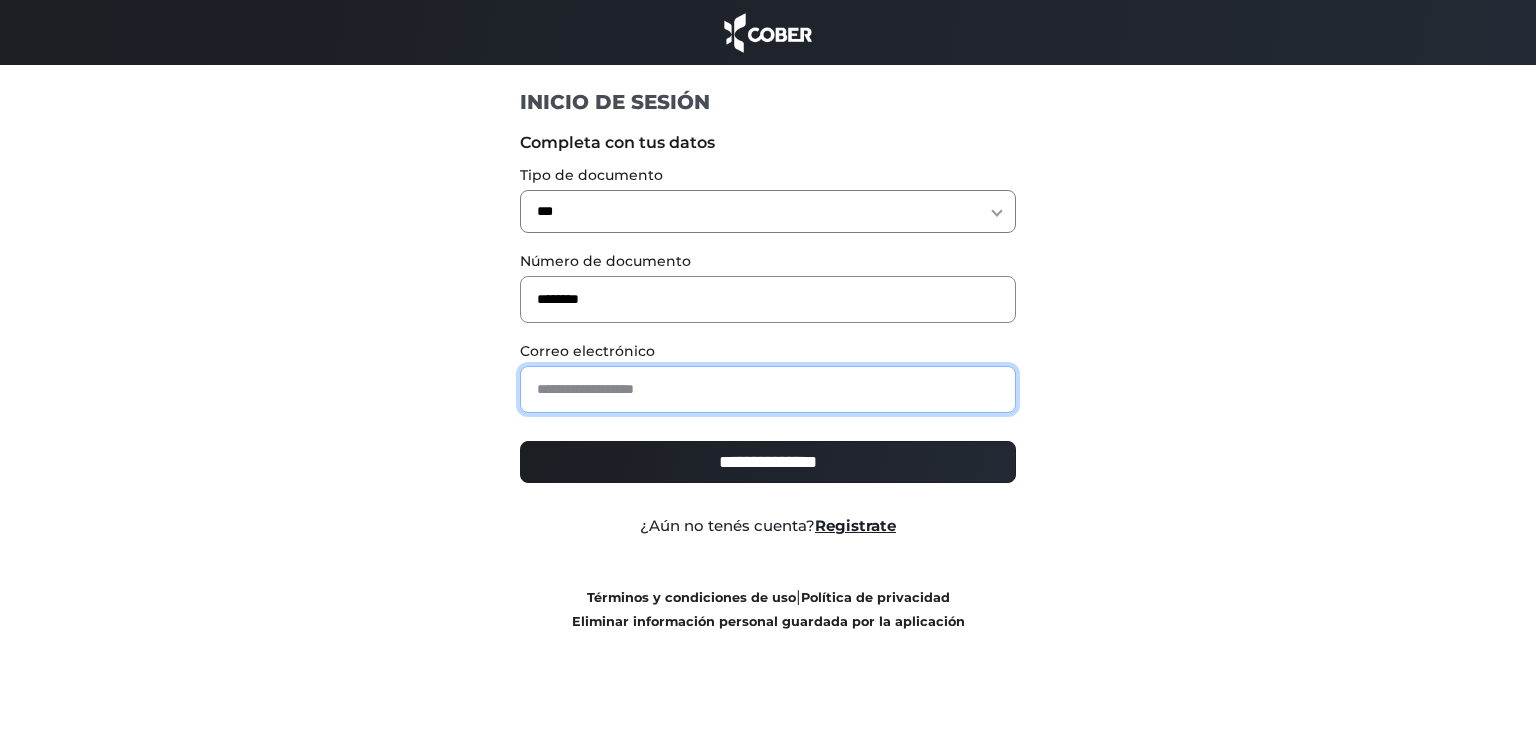 click at bounding box center [768, 389] 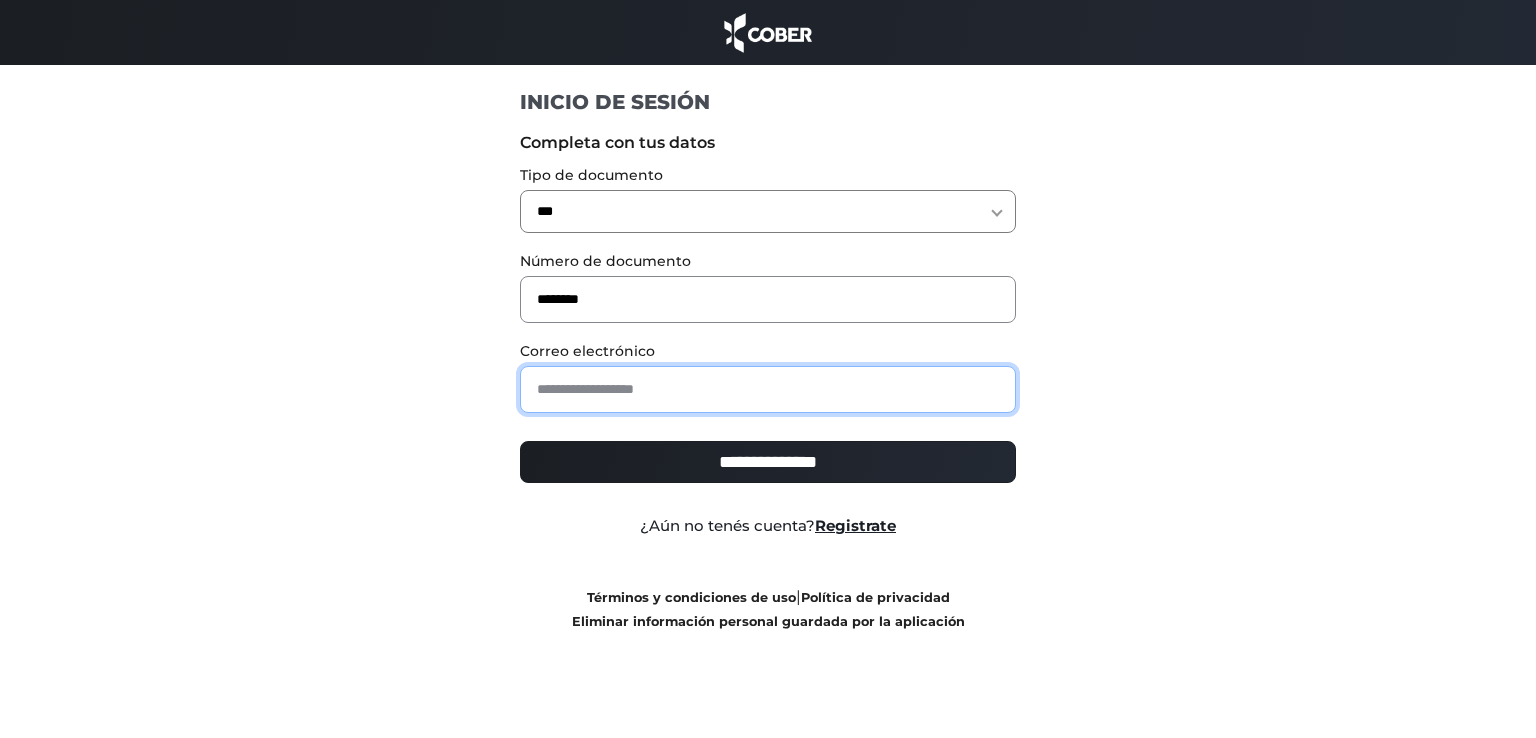 type on "**********" 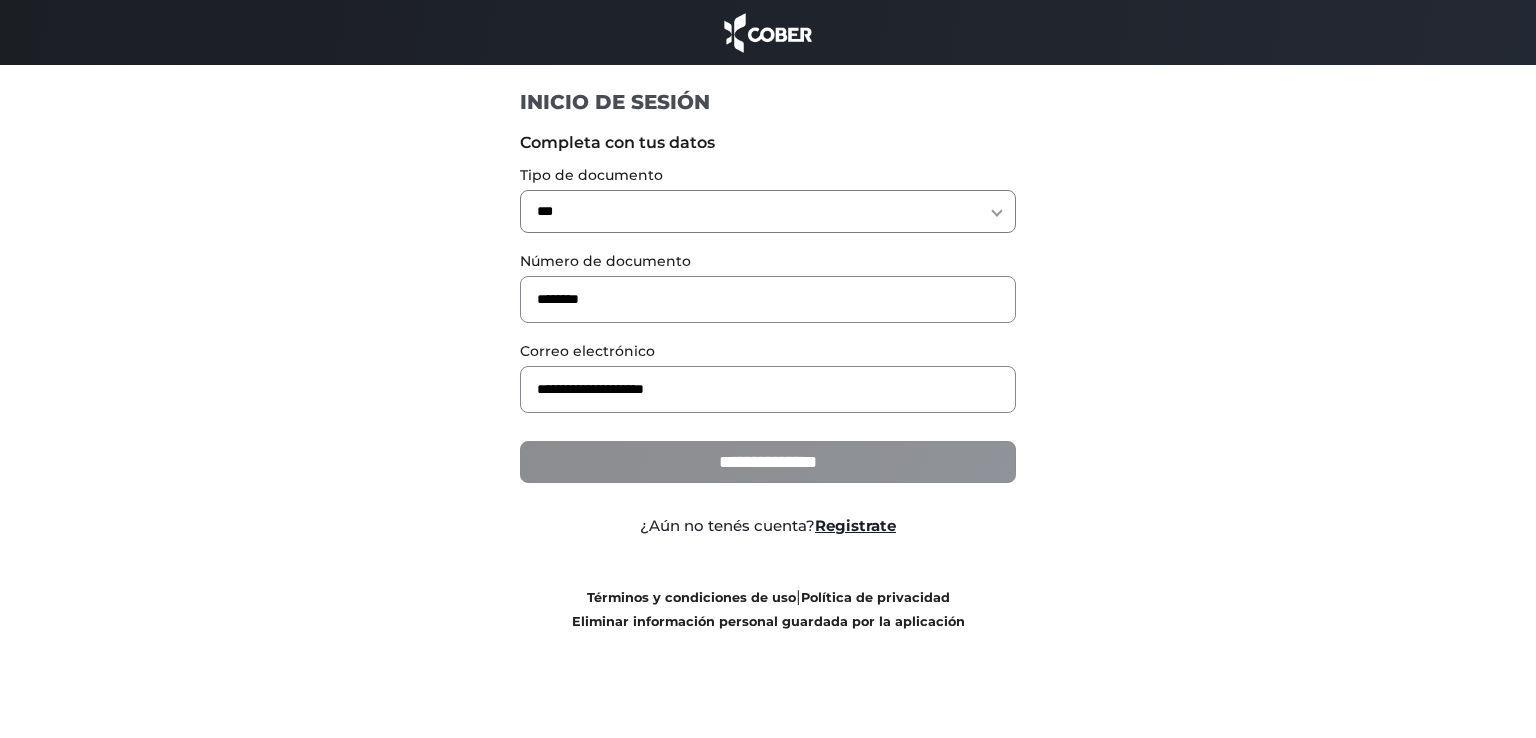 click on "**********" at bounding box center (768, 462) 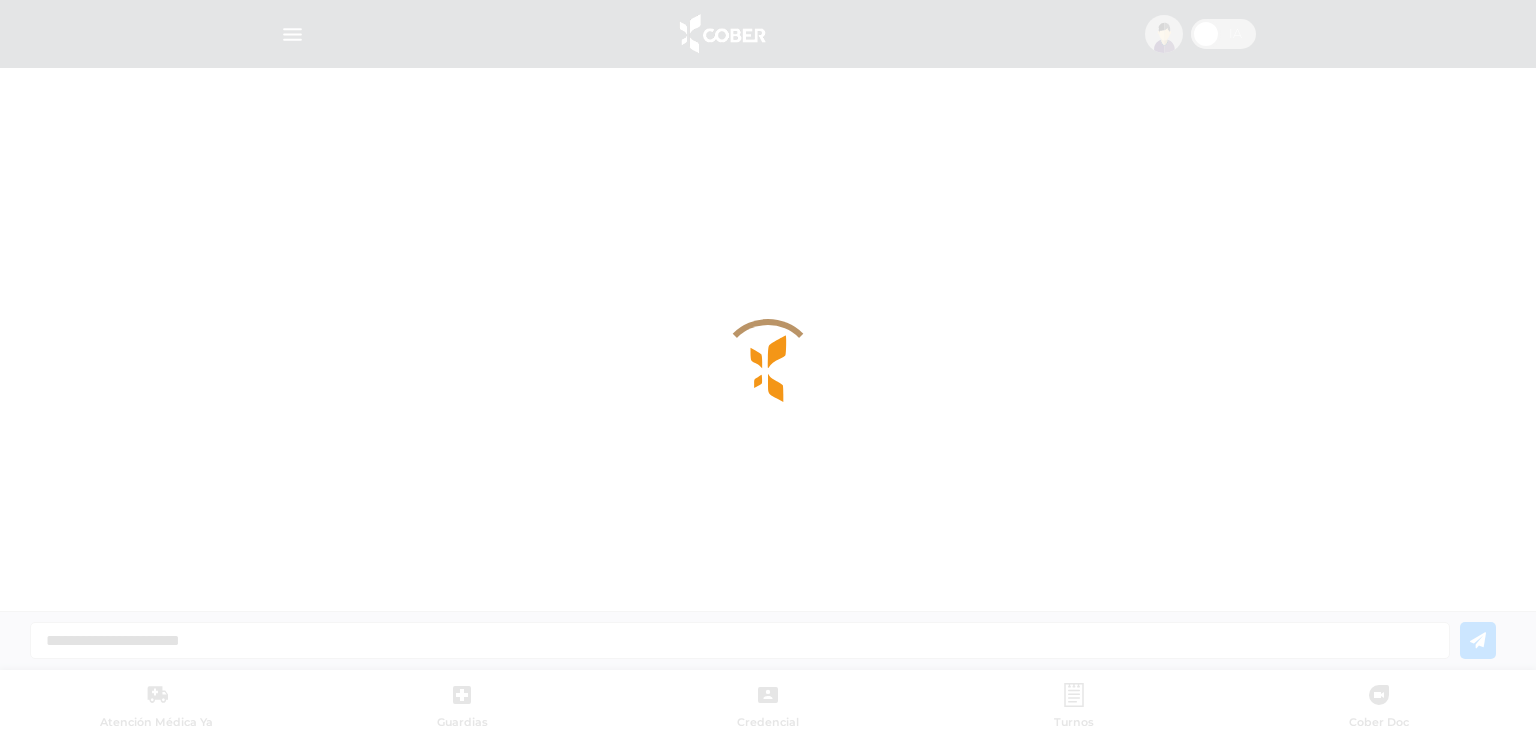 scroll, scrollTop: 0, scrollLeft: 0, axis: both 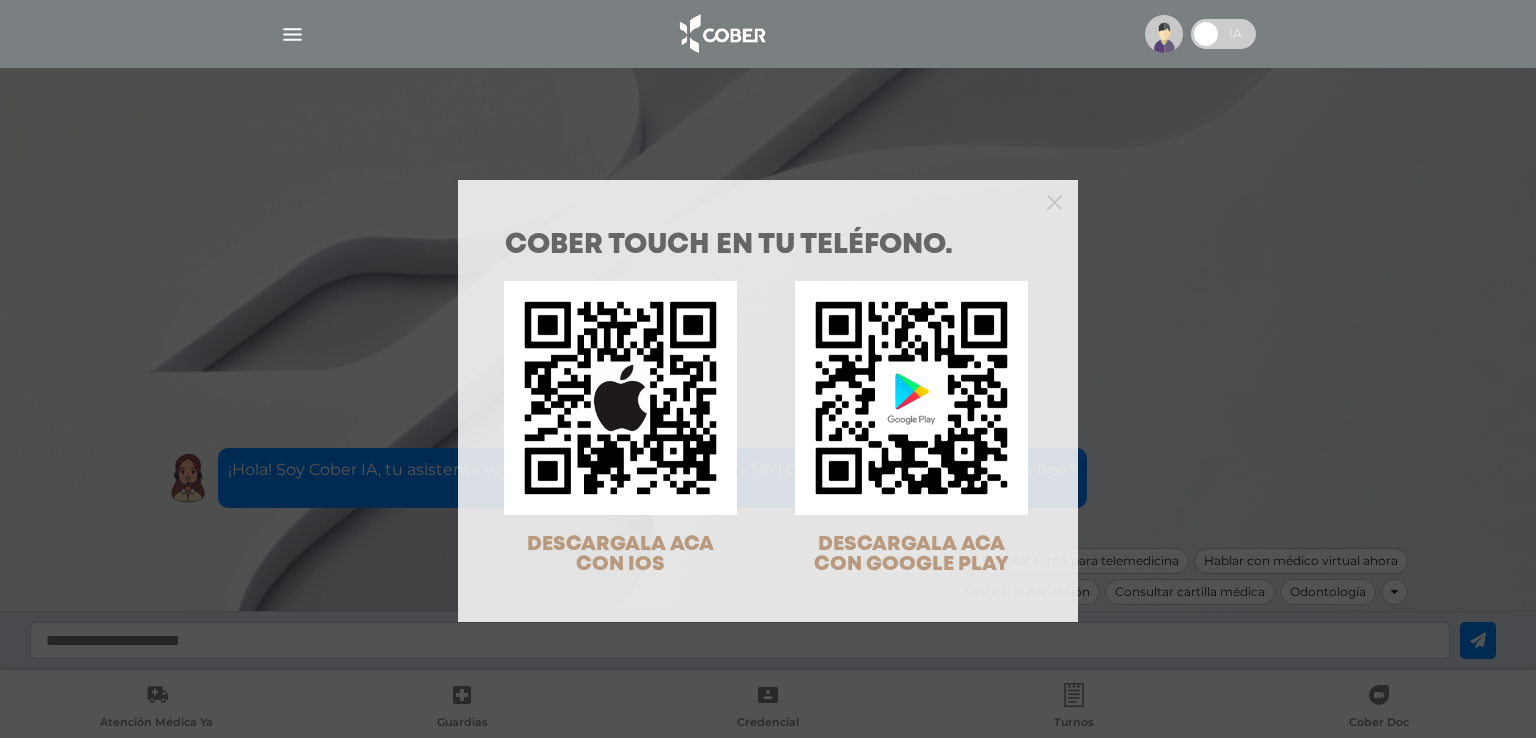 click on "COBER TOUCH en tu teléfono.
DESCARGALA ACA CON IOS
DESCARGALA ACA CON GOOGLE PLAY" at bounding box center [768, 369] 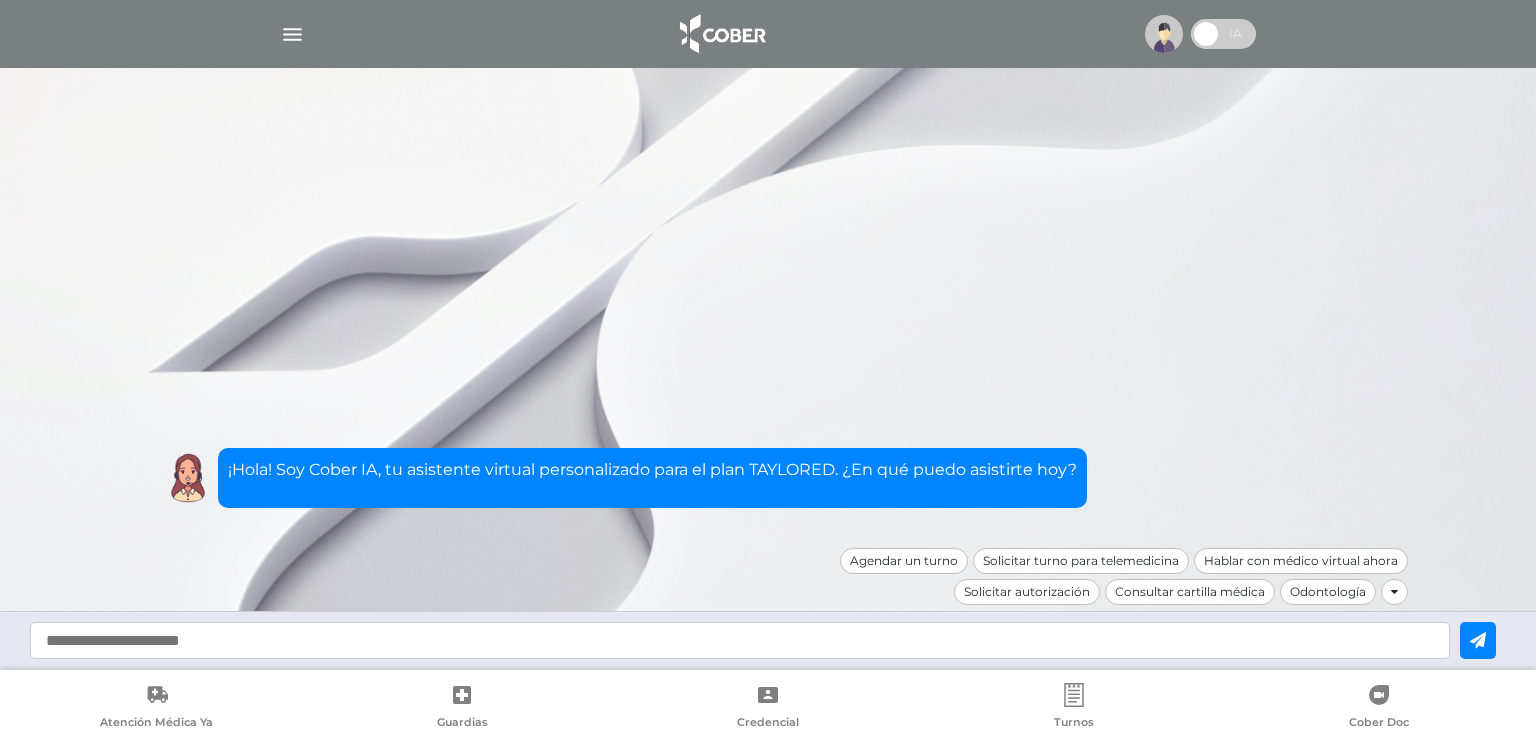 click on "Solicitar autorización" at bounding box center [1027, 592] 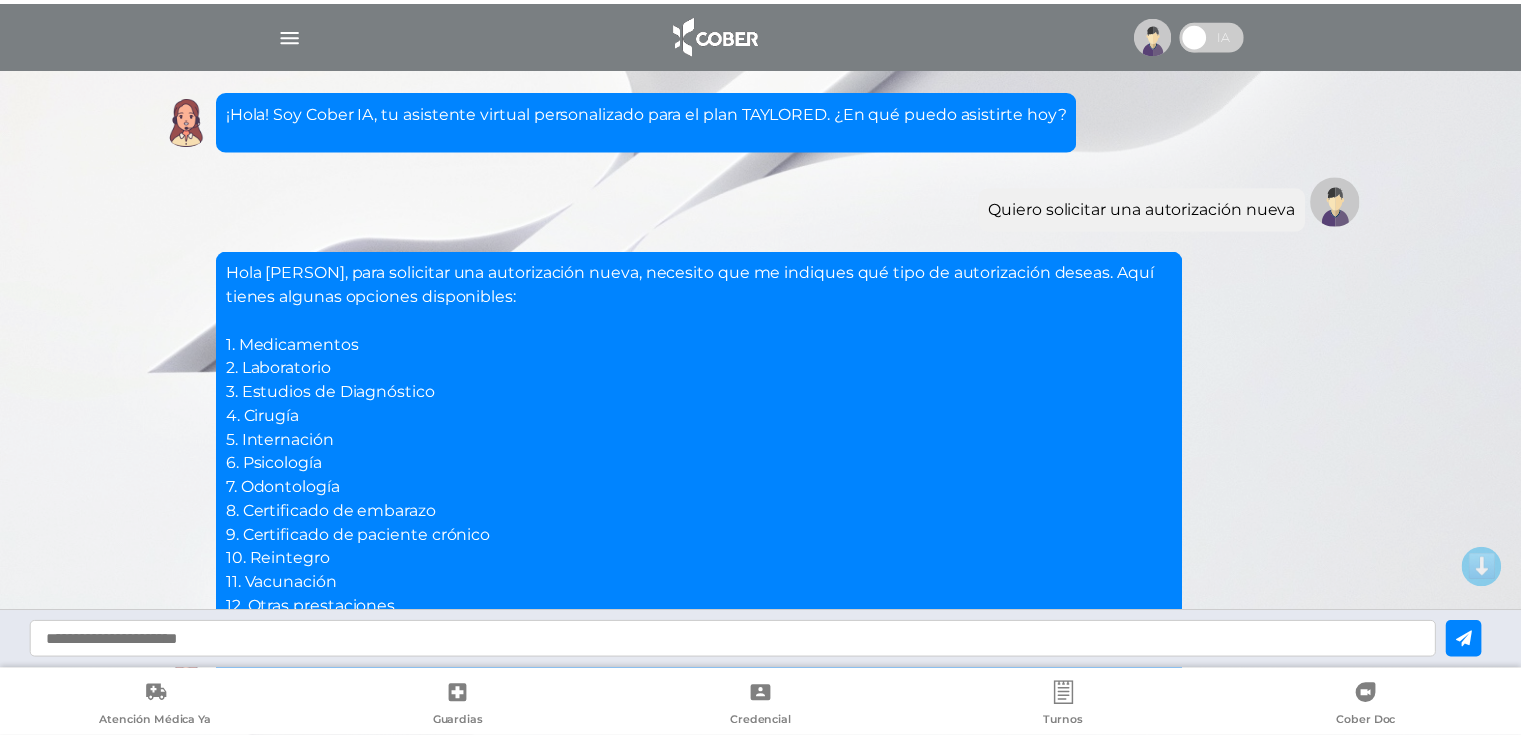 scroll, scrollTop: 209, scrollLeft: 0, axis: vertical 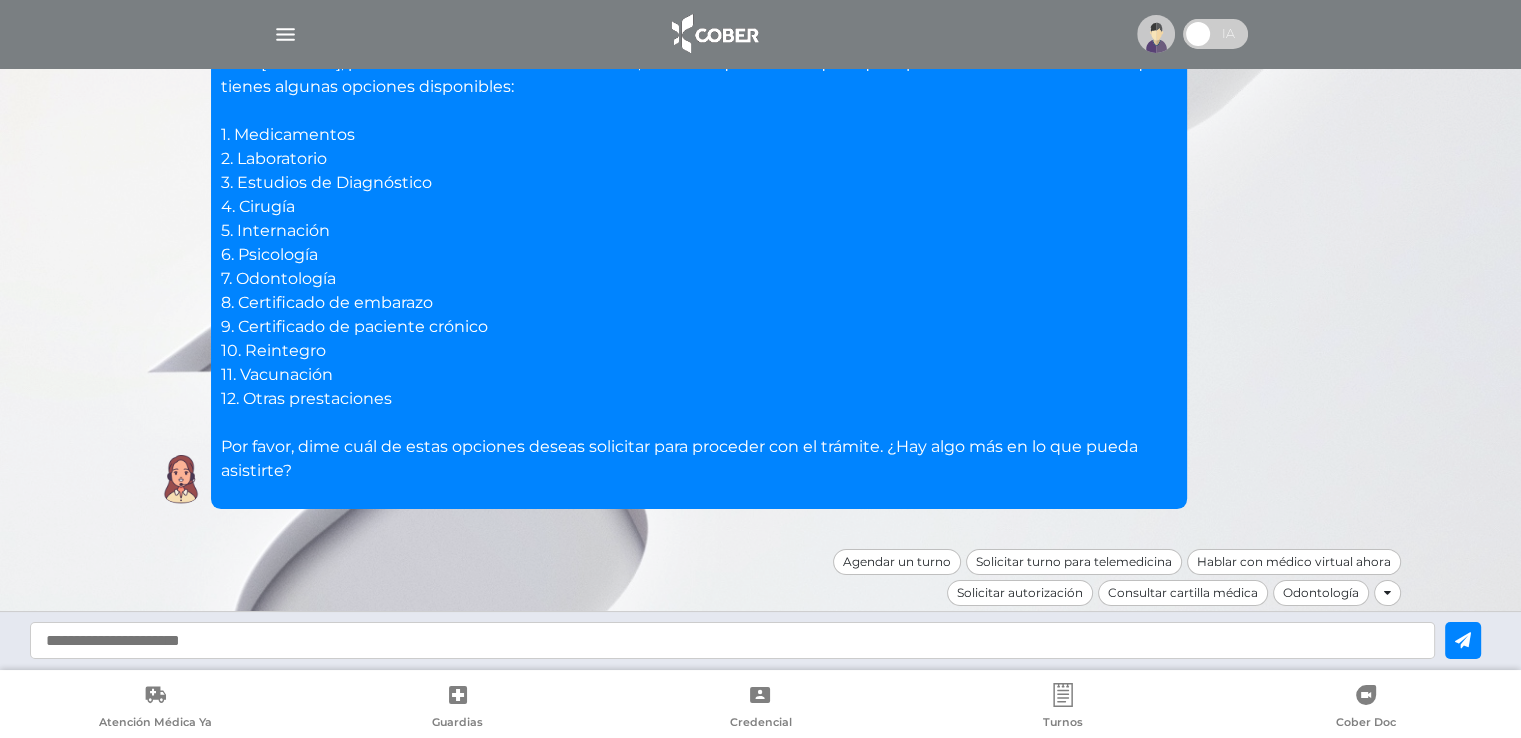 click at bounding box center (732, 640) 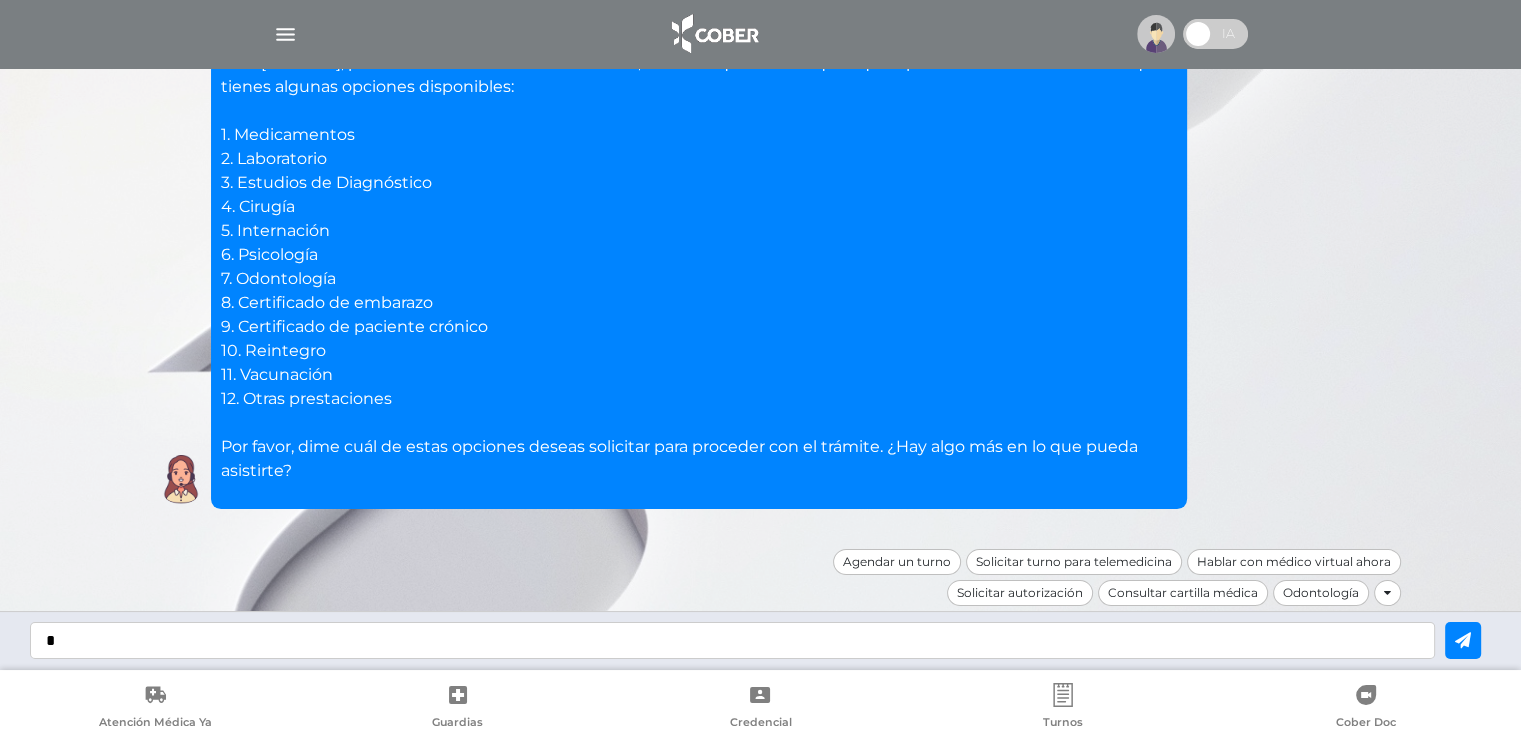 type on "*" 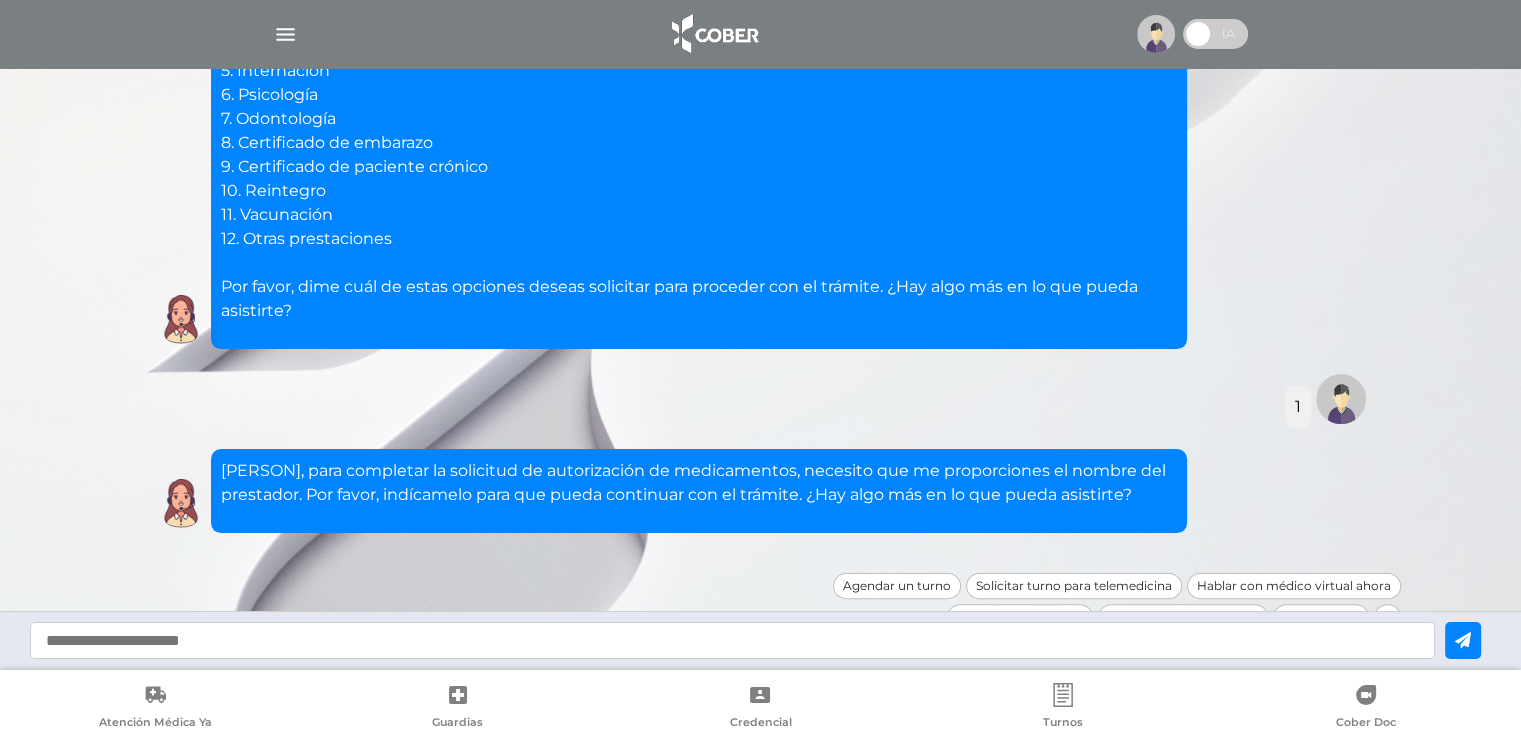 scroll, scrollTop: 393, scrollLeft: 0, axis: vertical 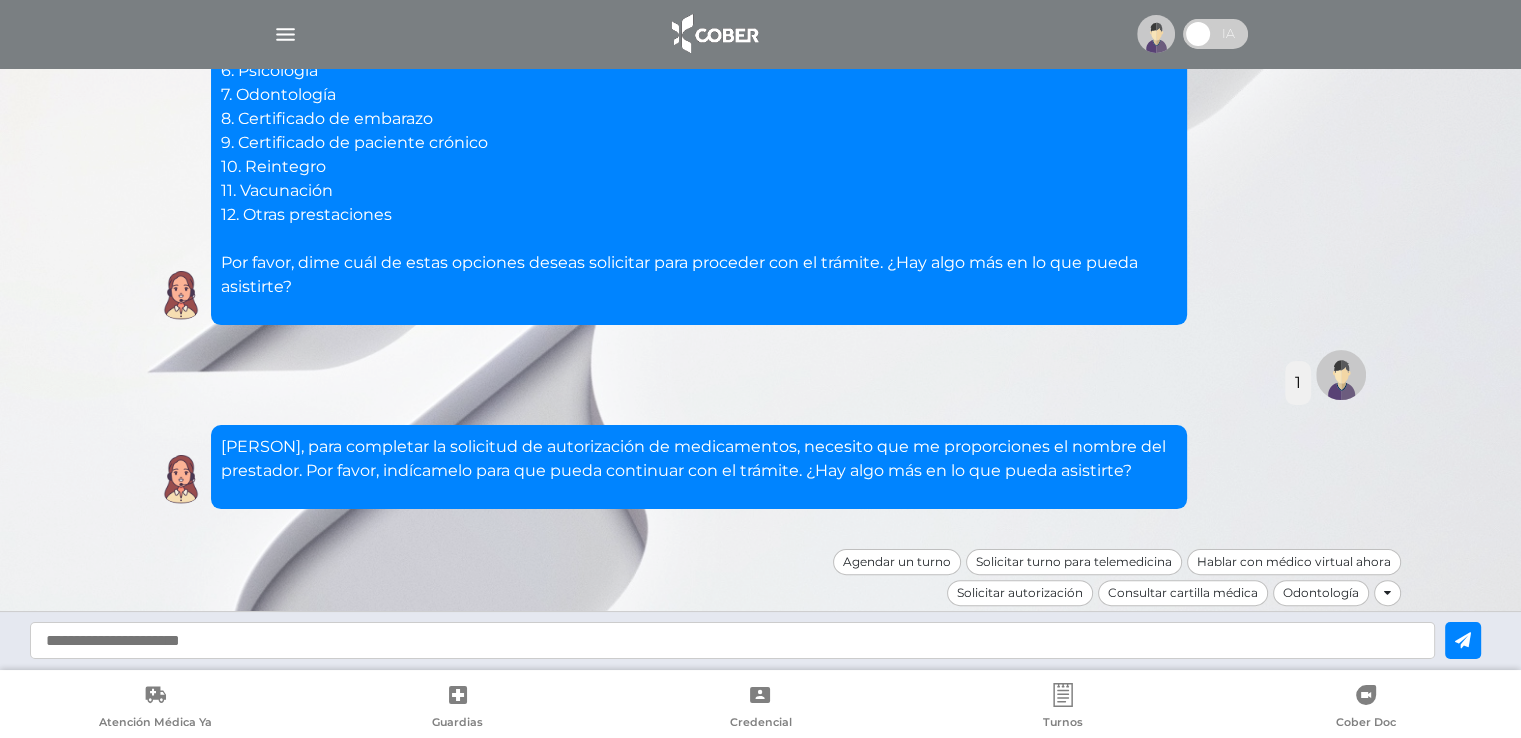 drag, startPoint x: 397, startPoint y: 644, endPoint x: 371, endPoint y: 637, distance: 26.925823 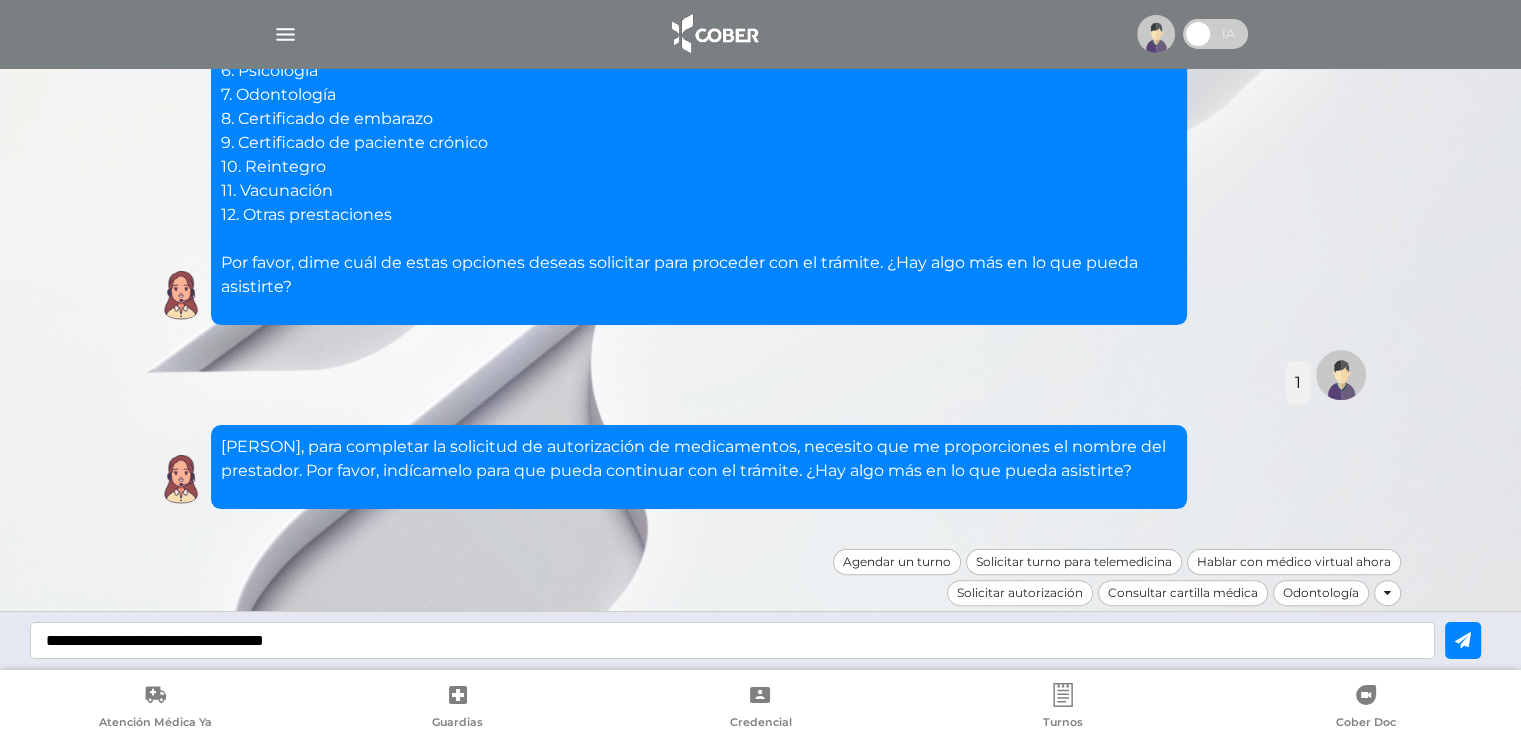 type on "**********" 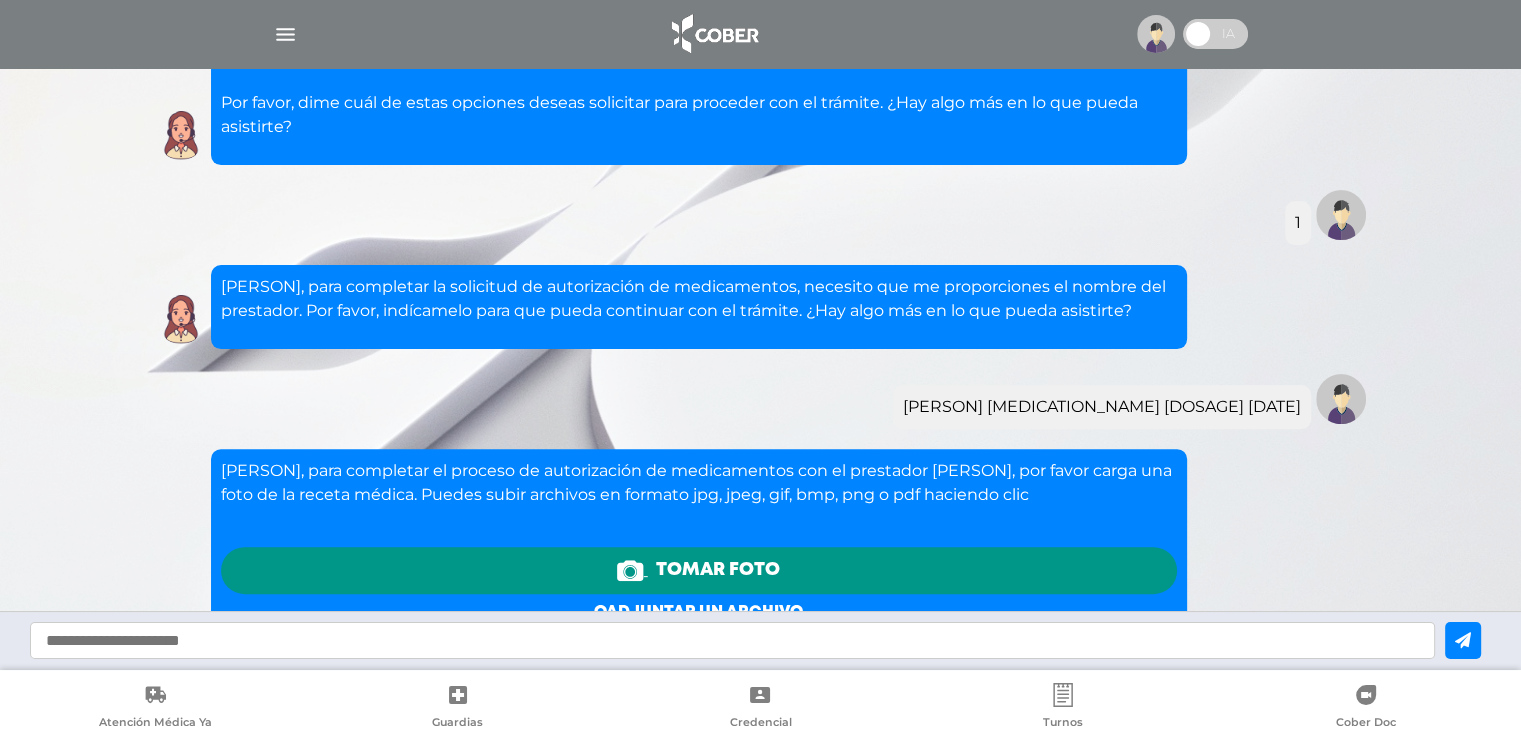 scroll, scrollTop: 848, scrollLeft: 0, axis: vertical 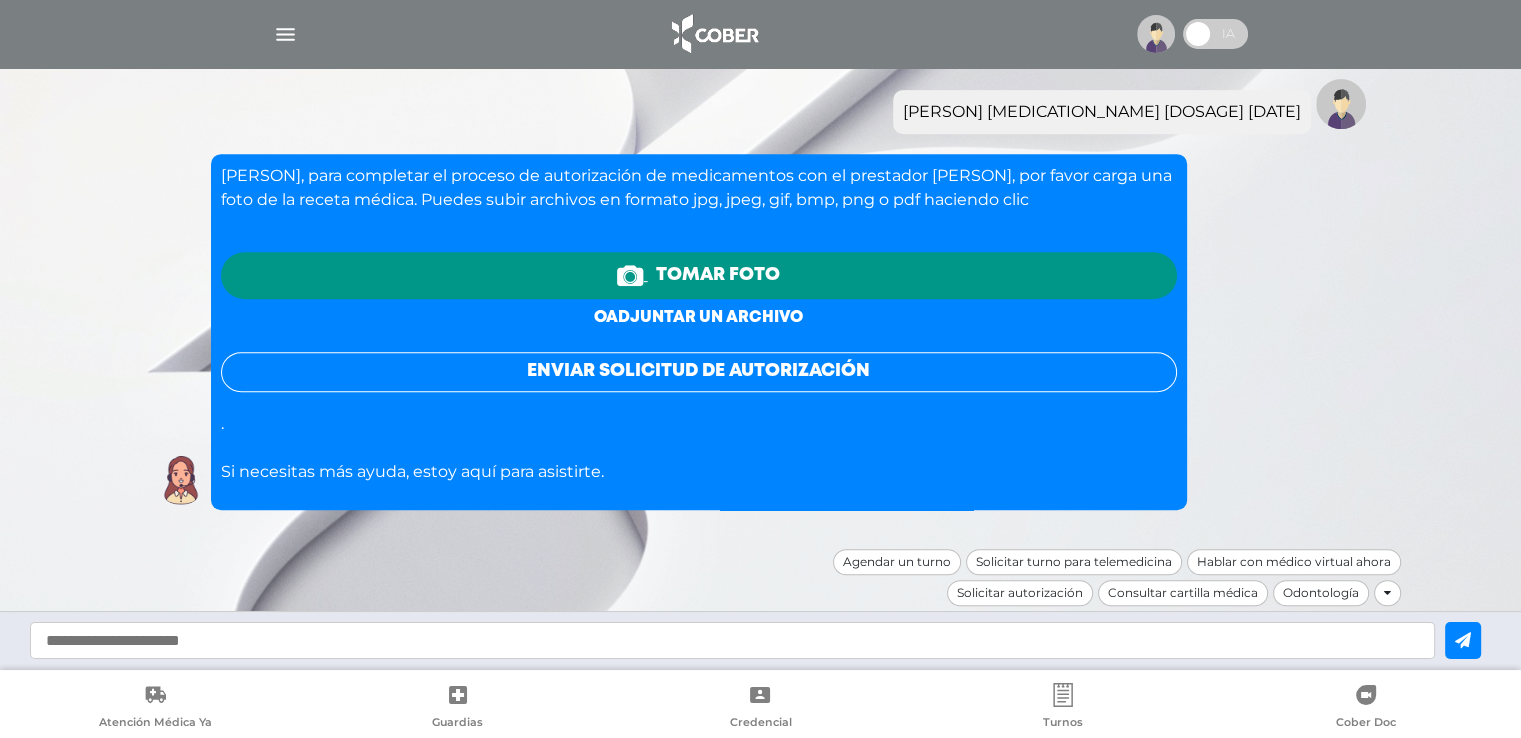 click on "o  adjuntar un archivo" at bounding box center (698, 317) 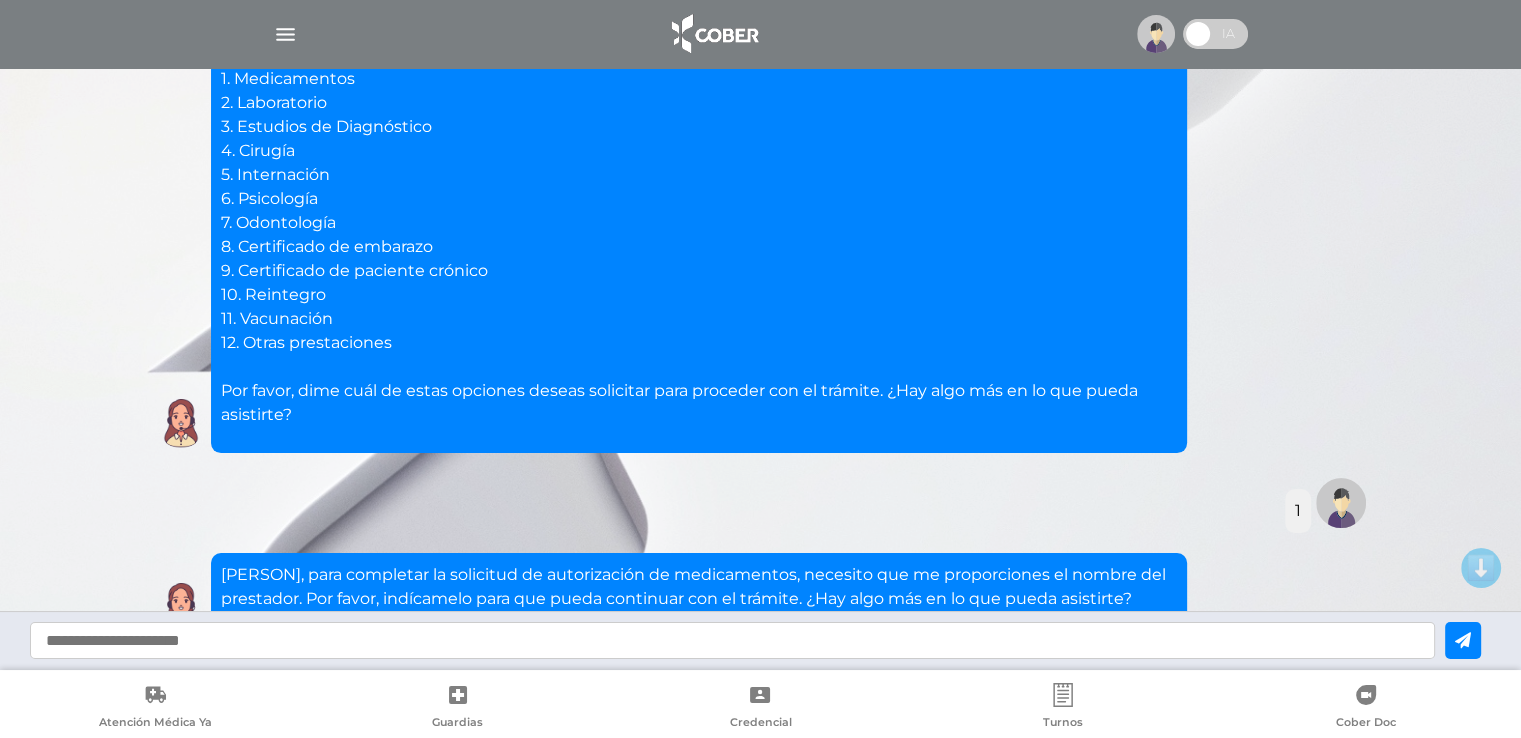 scroll, scrollTop: 300, scrollLeft: 0, axis: vertical 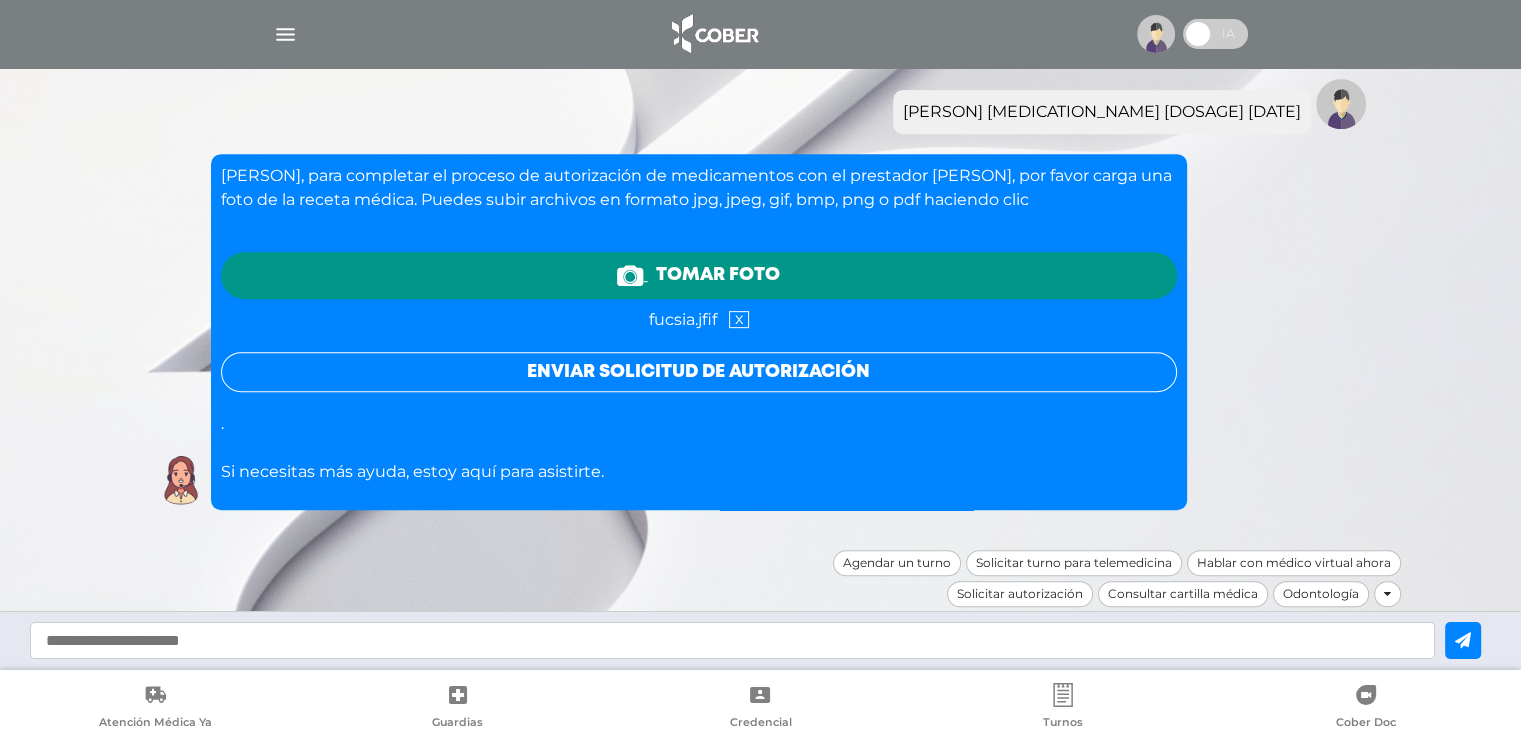 click on "Enviar solicitud de autorización" at bounding box center [699, 372] 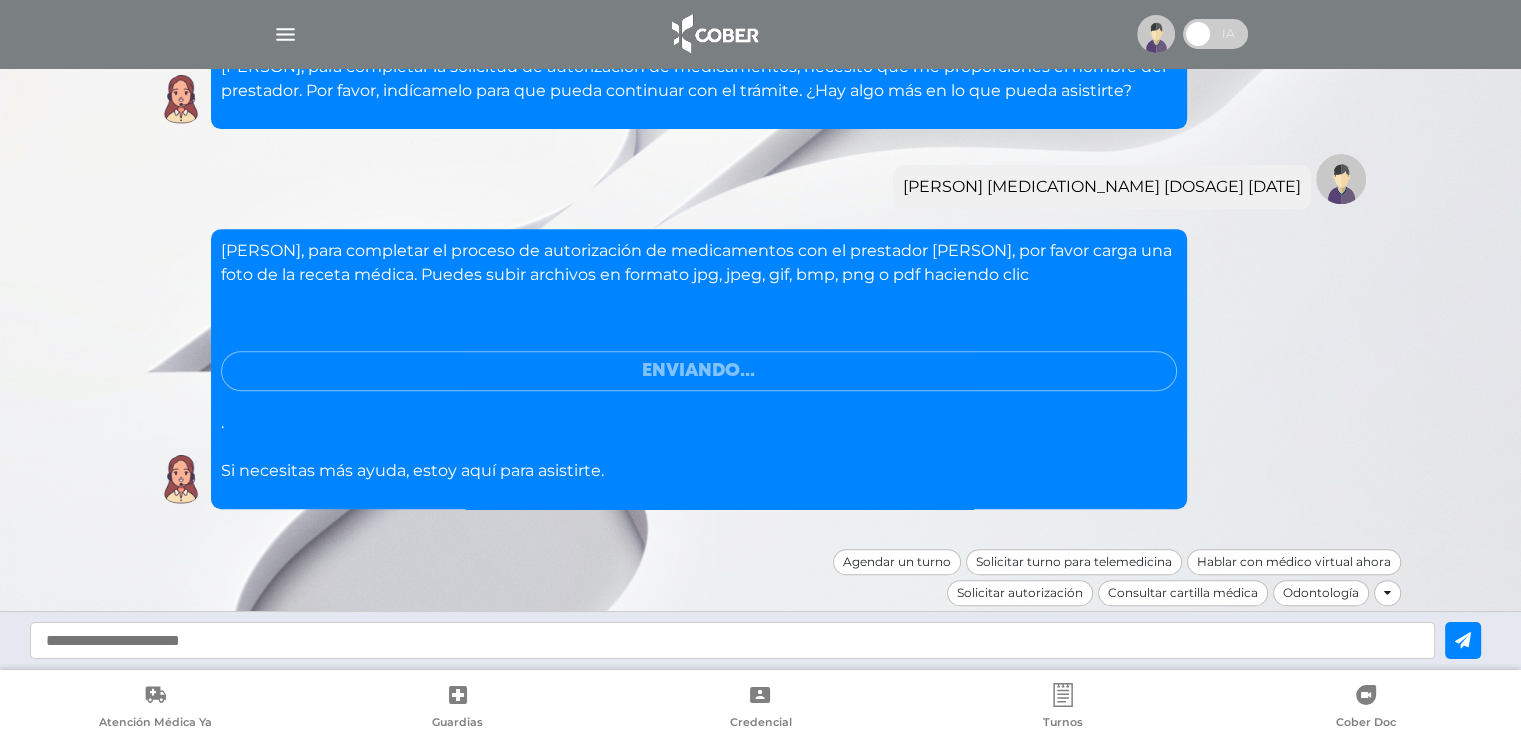 scroll, scrollTop: 848, scrollLeft: 0, axis: vertical 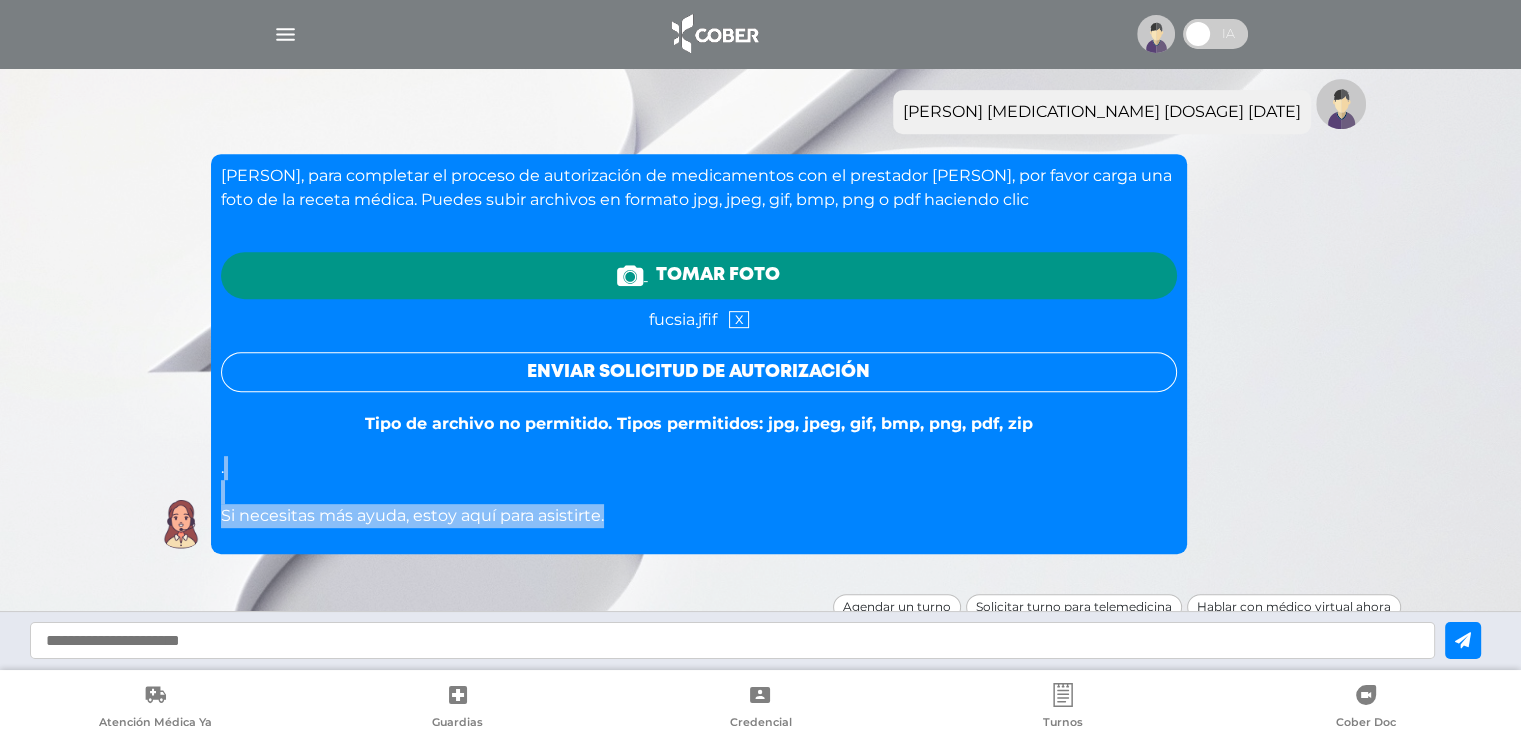drag, startPoint x: 817, startPoint y: 487, endPoint x: 699, endPoint y: 505, distance: 119.36499 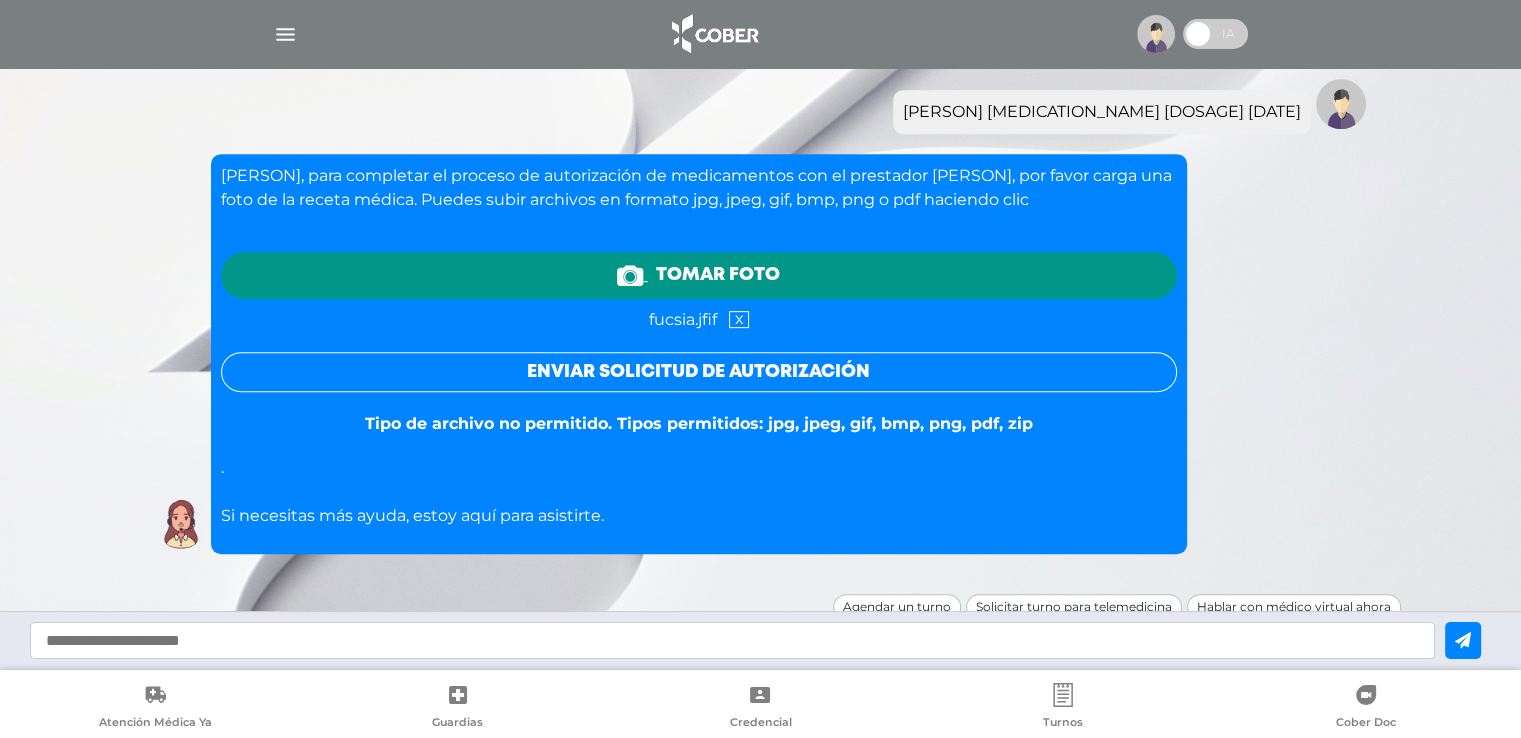 click on "x" at bounding box center (739, 319) 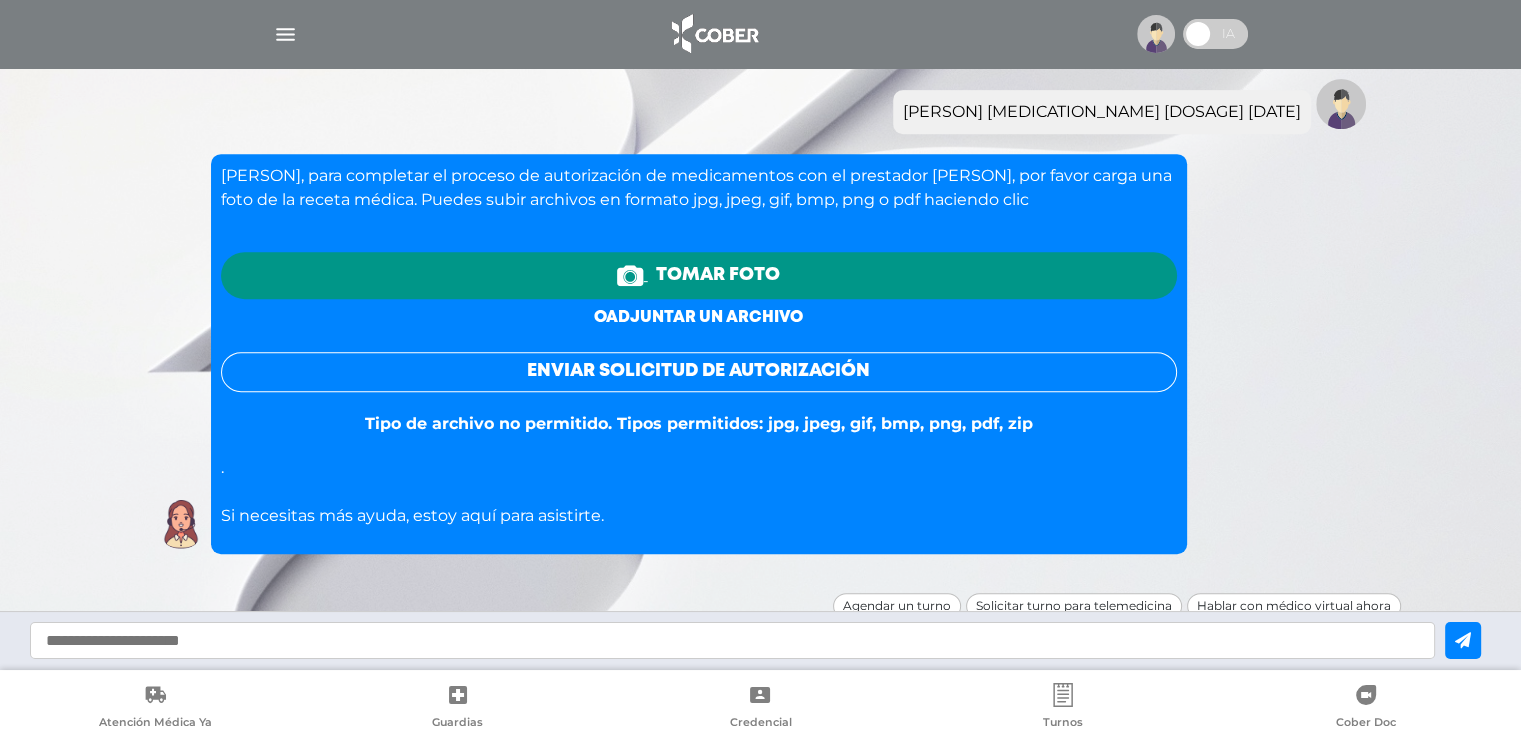 click on "o  adjuntar un archivo" at bounding box center [698, 317] 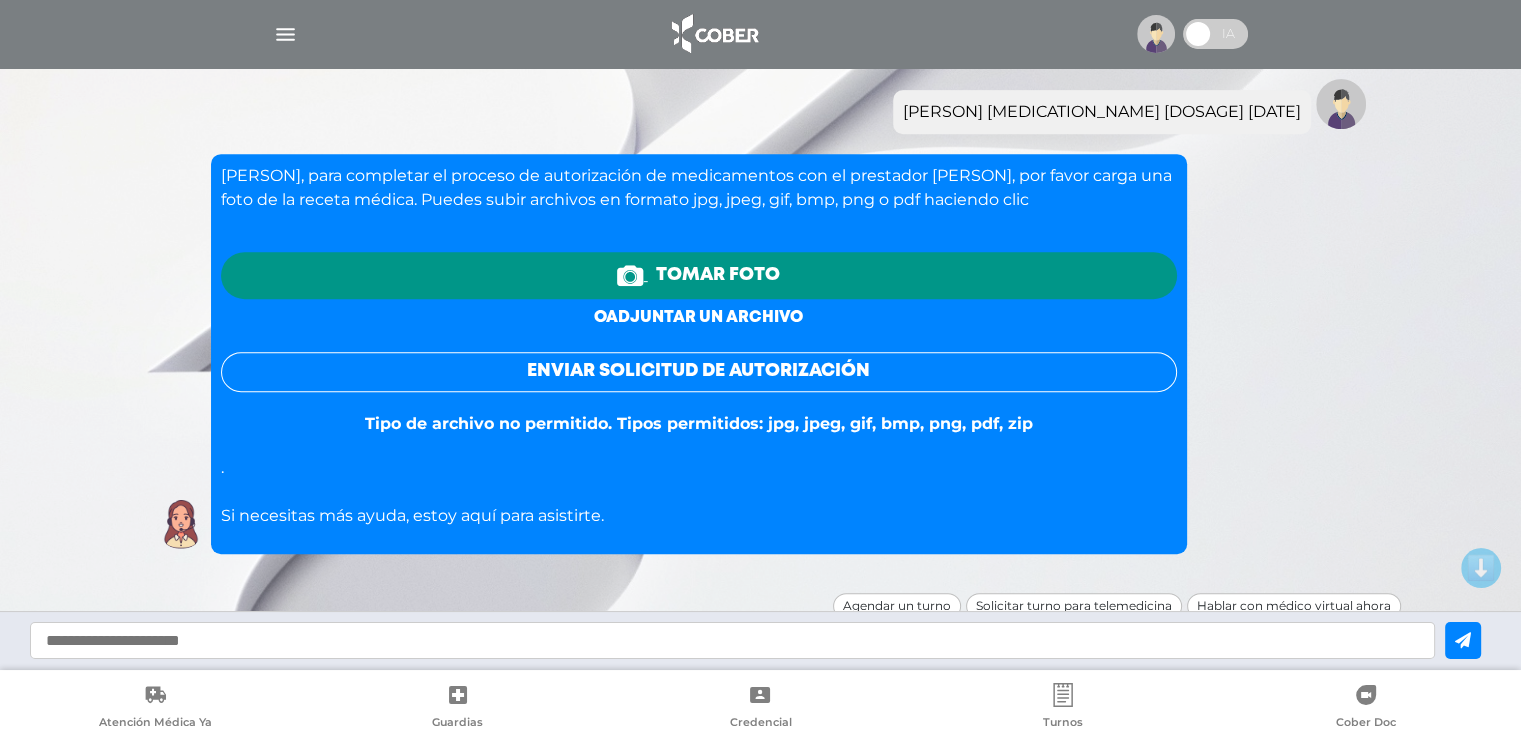 scroll, scrollTop: 0, scrollLeft: 0, axis: both 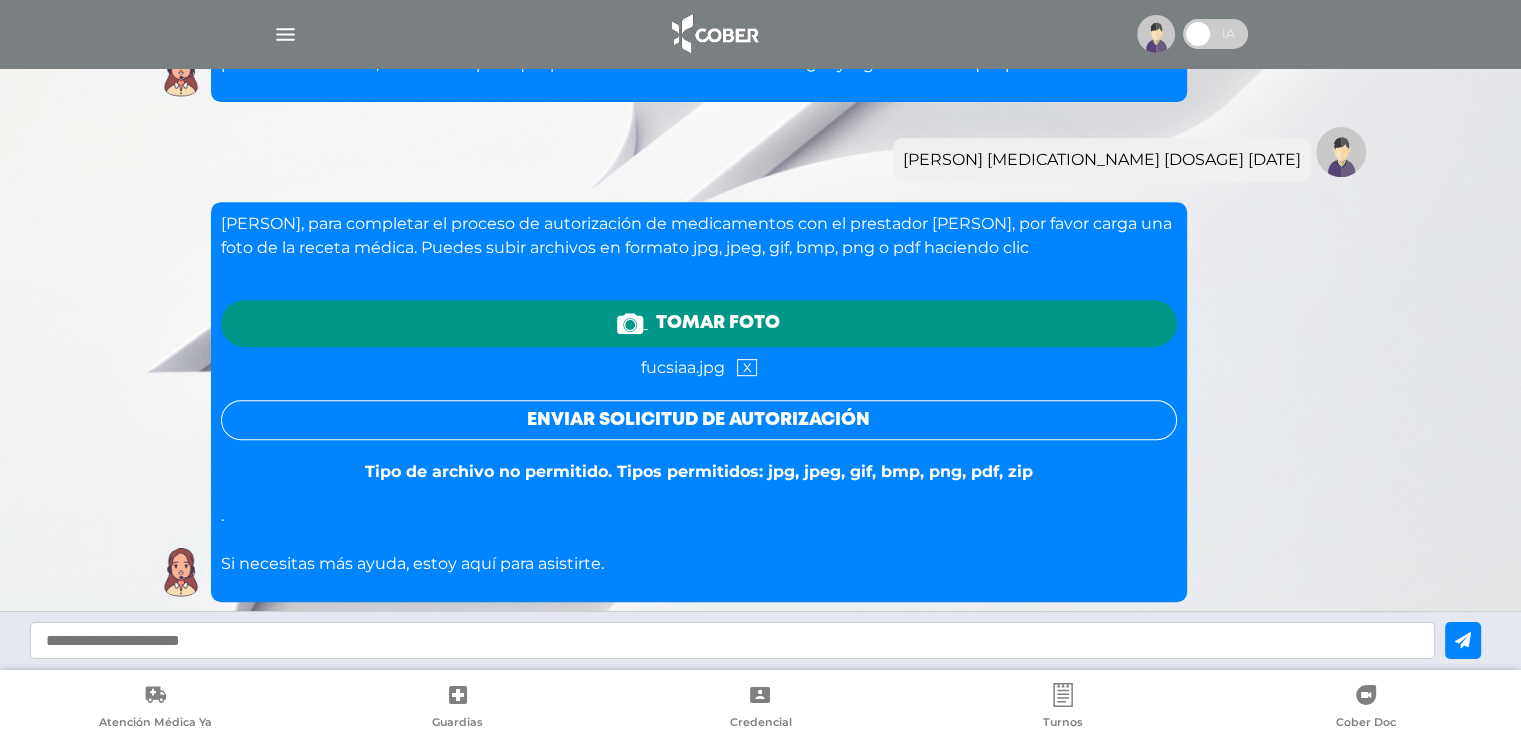 click on "Enviar solicitud de autorización" at bounding box center [699, 420] 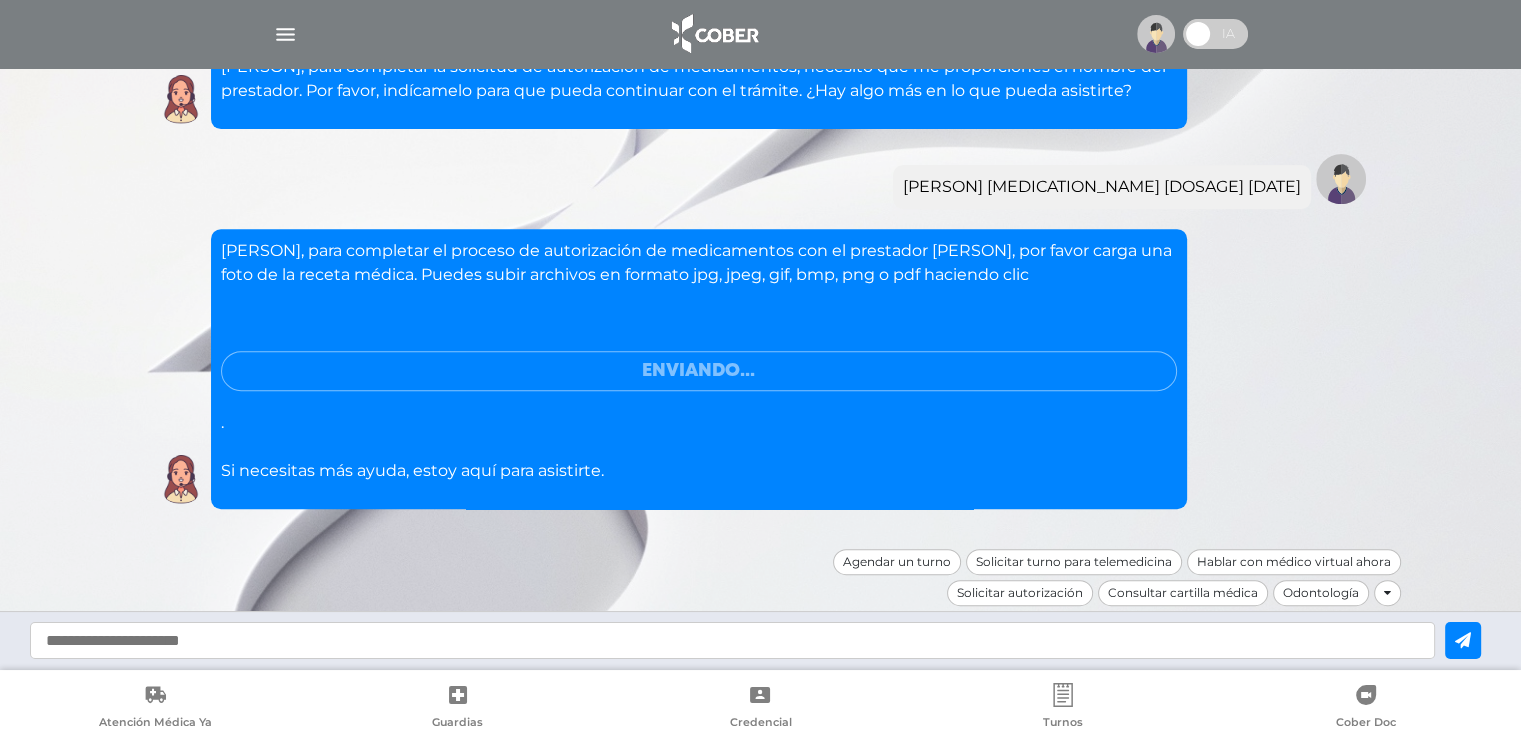 scroll, scrollTop: 713, scrollLeft: 0, axis: vertical 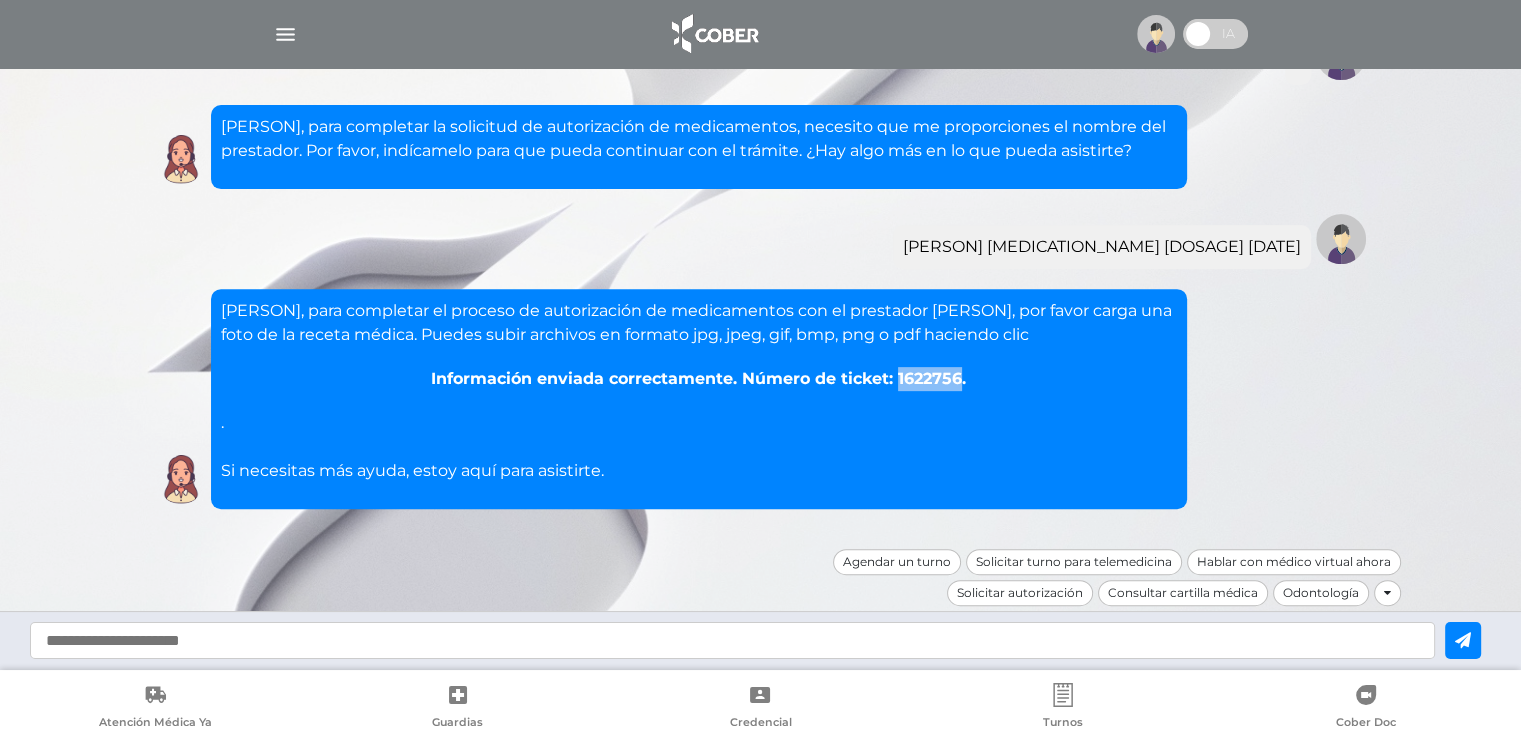 drag, startPoint x: 960, startPoint y: 372, endPoint x: 904, endPoint y: 377, distance: 56.22277 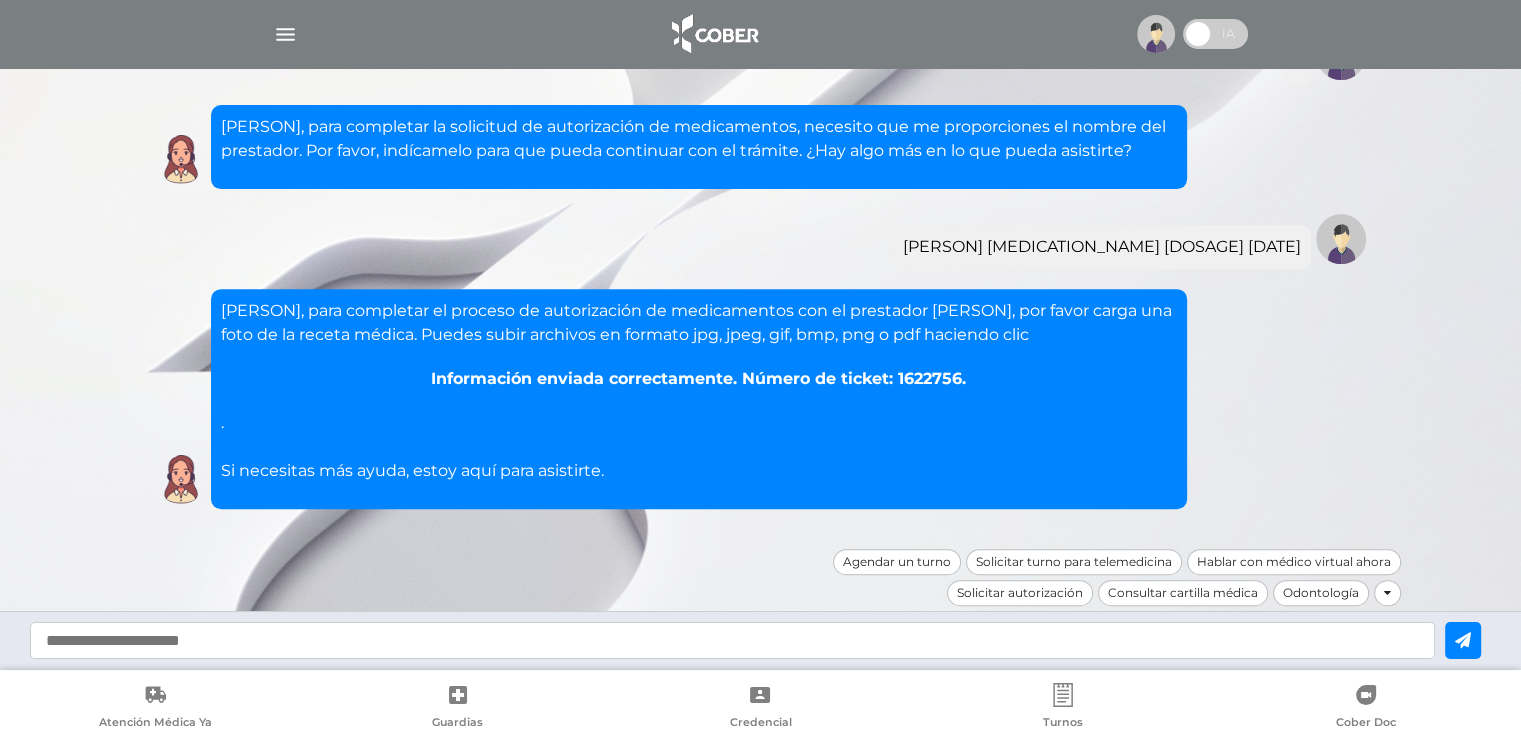 click on "Información enviada correctamente. Número de ticket: 1622756." at bounding box center (699, 379) 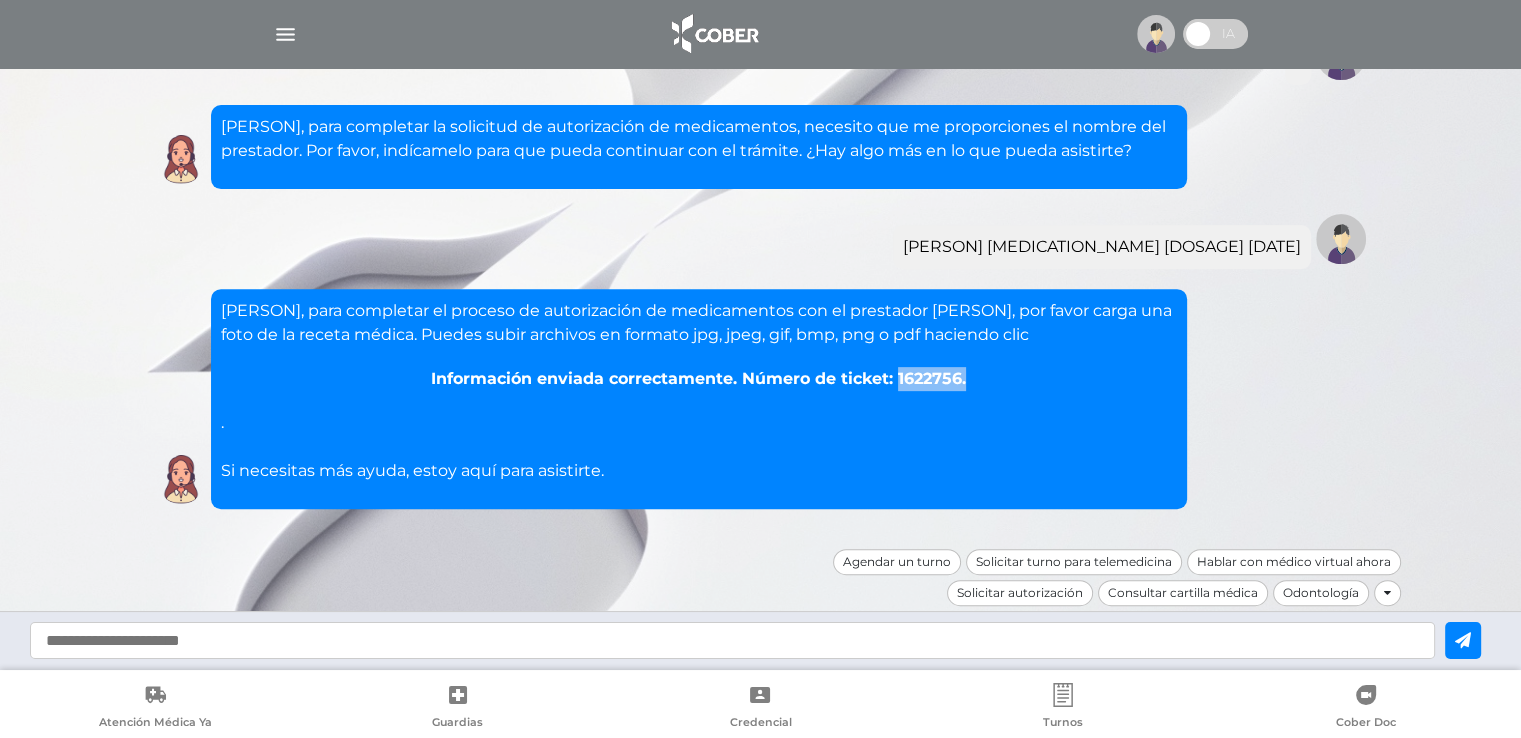 drag, startPoint x: 960, startPoint y: 381, endPoint x: 900, endPoint y: 381, distance: 60 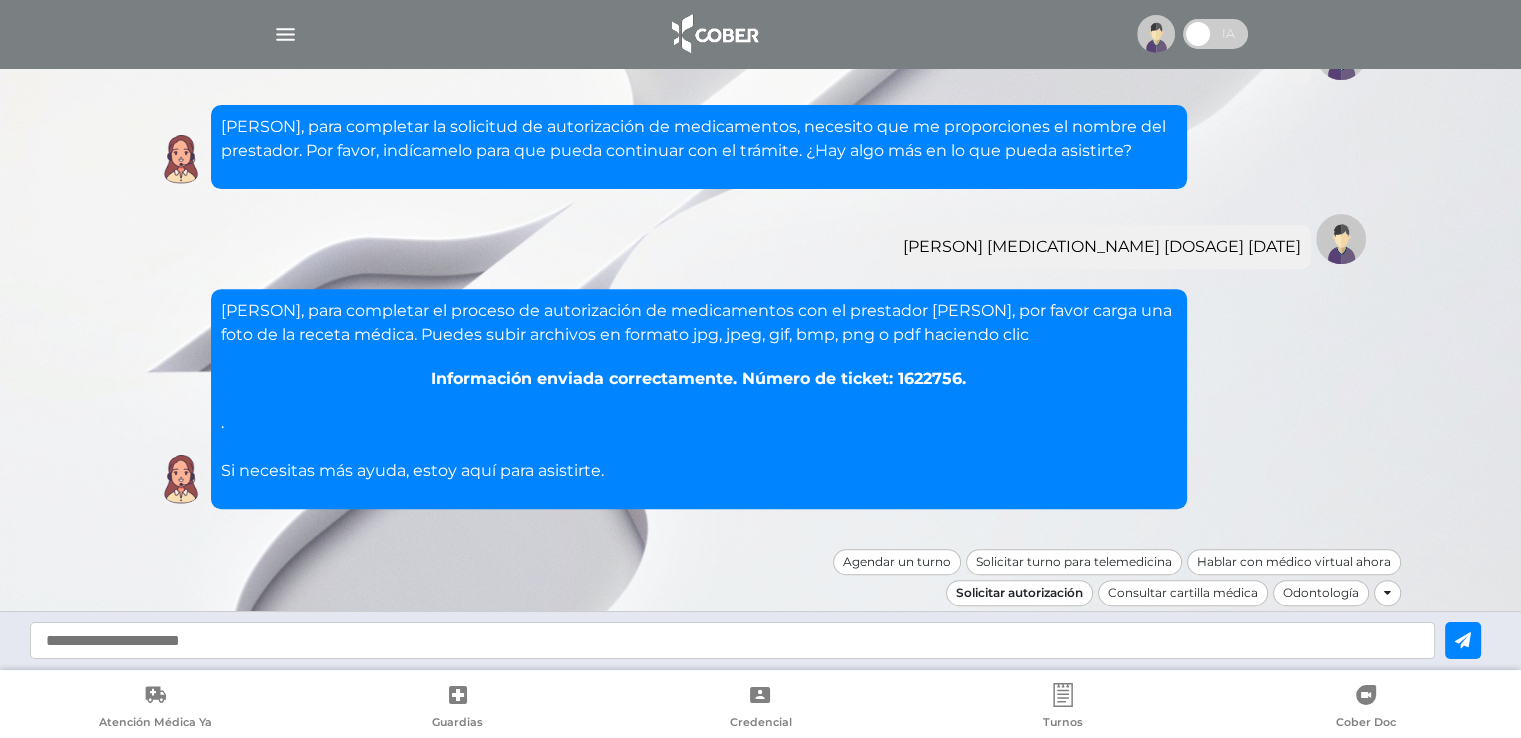 click on "Solicitar autorización" at bounding box center (1019, 593) 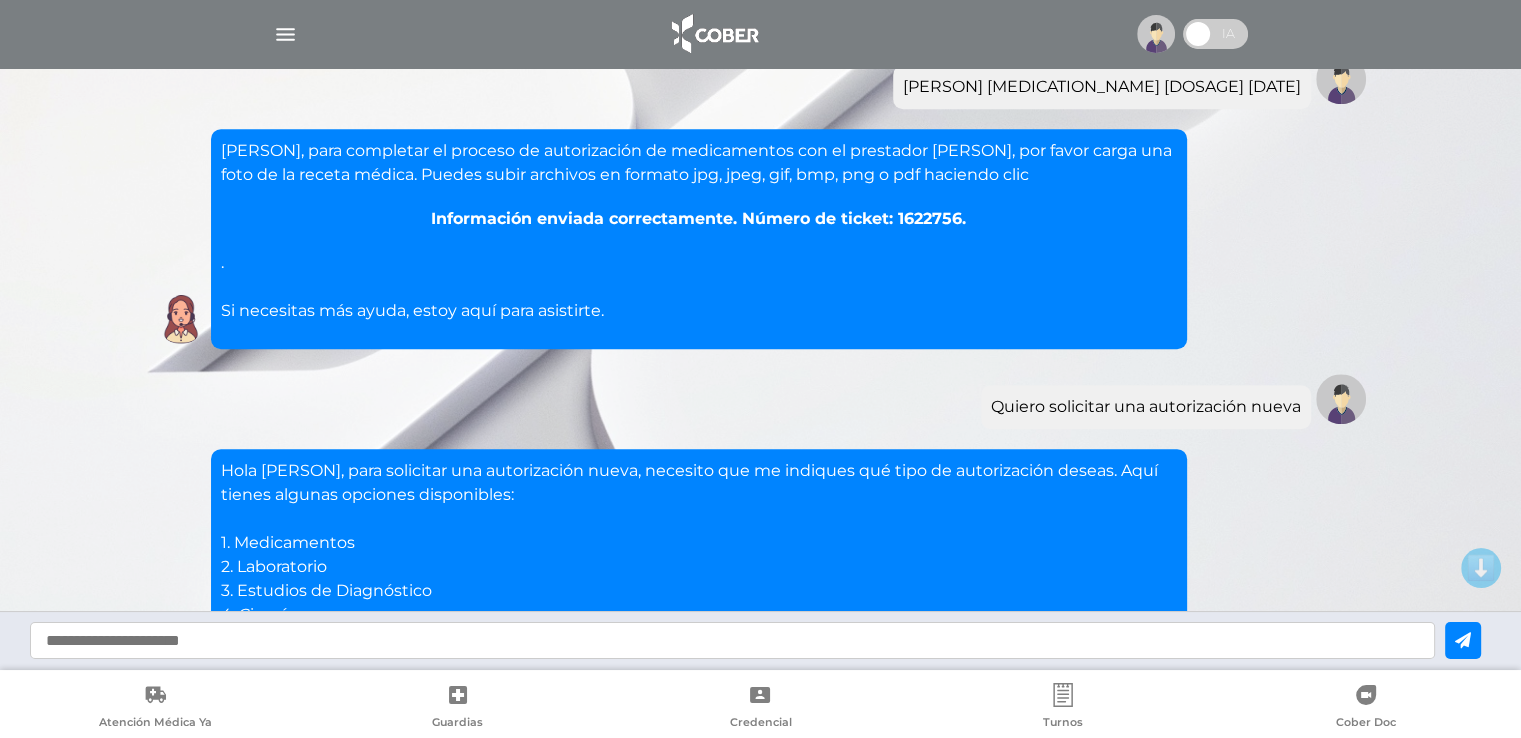 scroll, scrollTop: 1281, scrollLeft: 0, axis: vertical 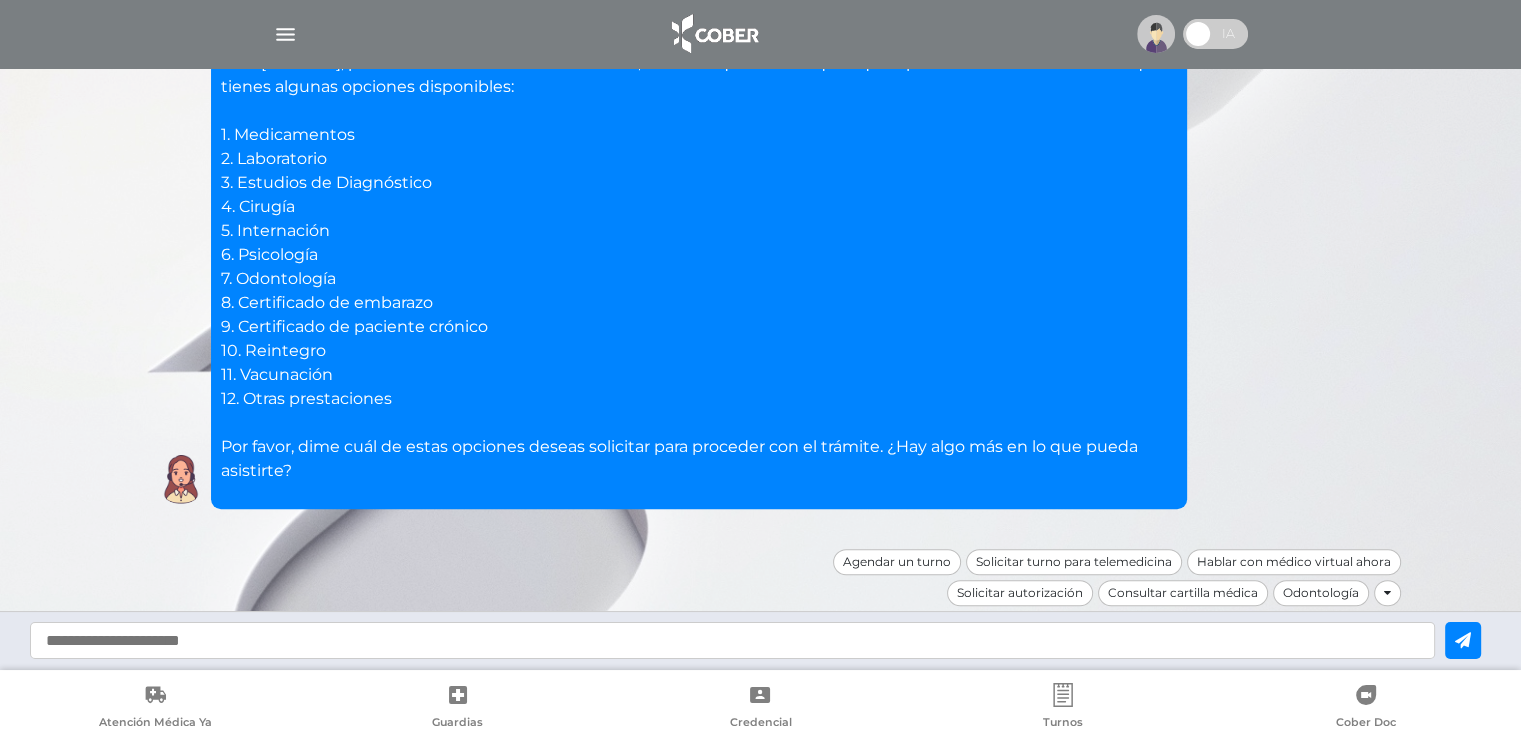 click at bounding box center (732, 640) 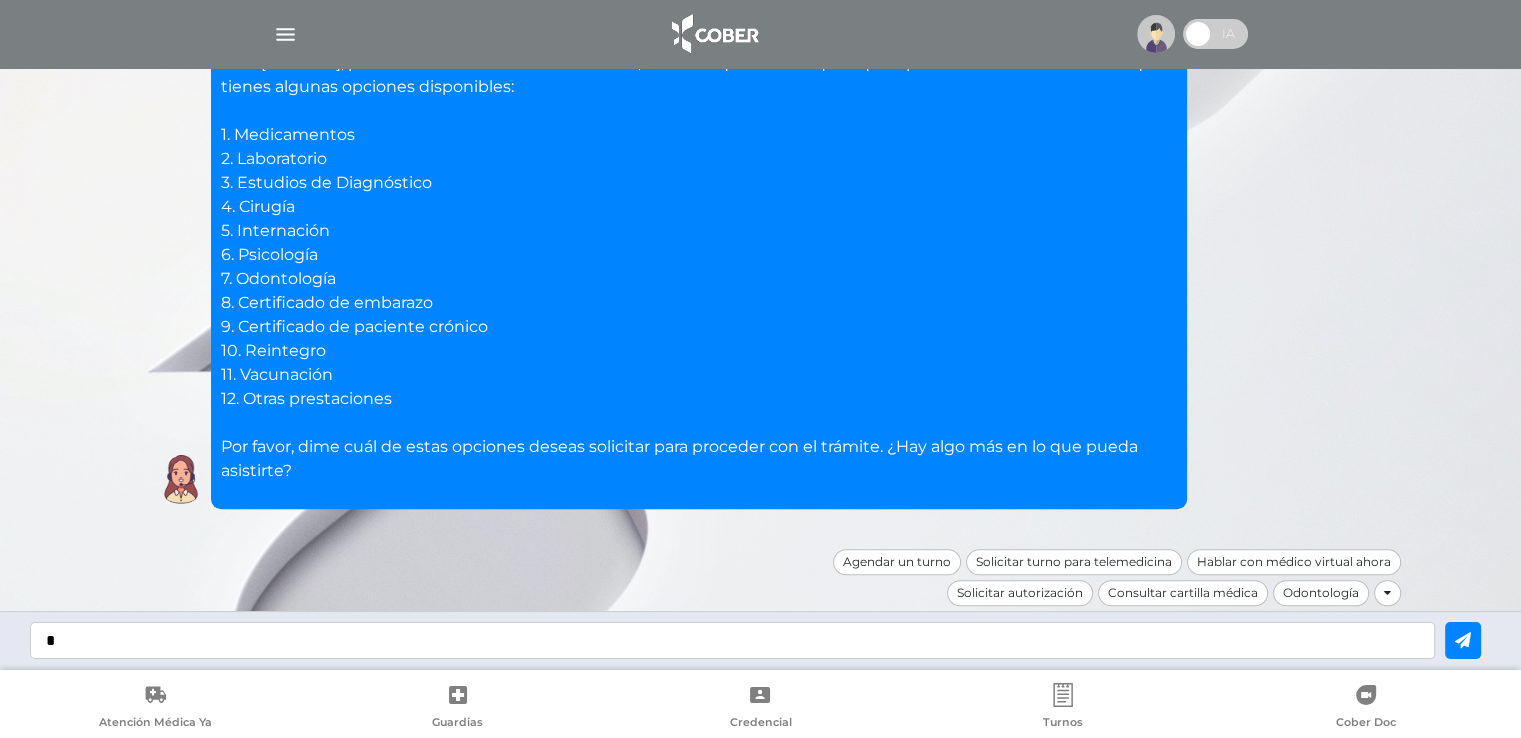 type on "*" 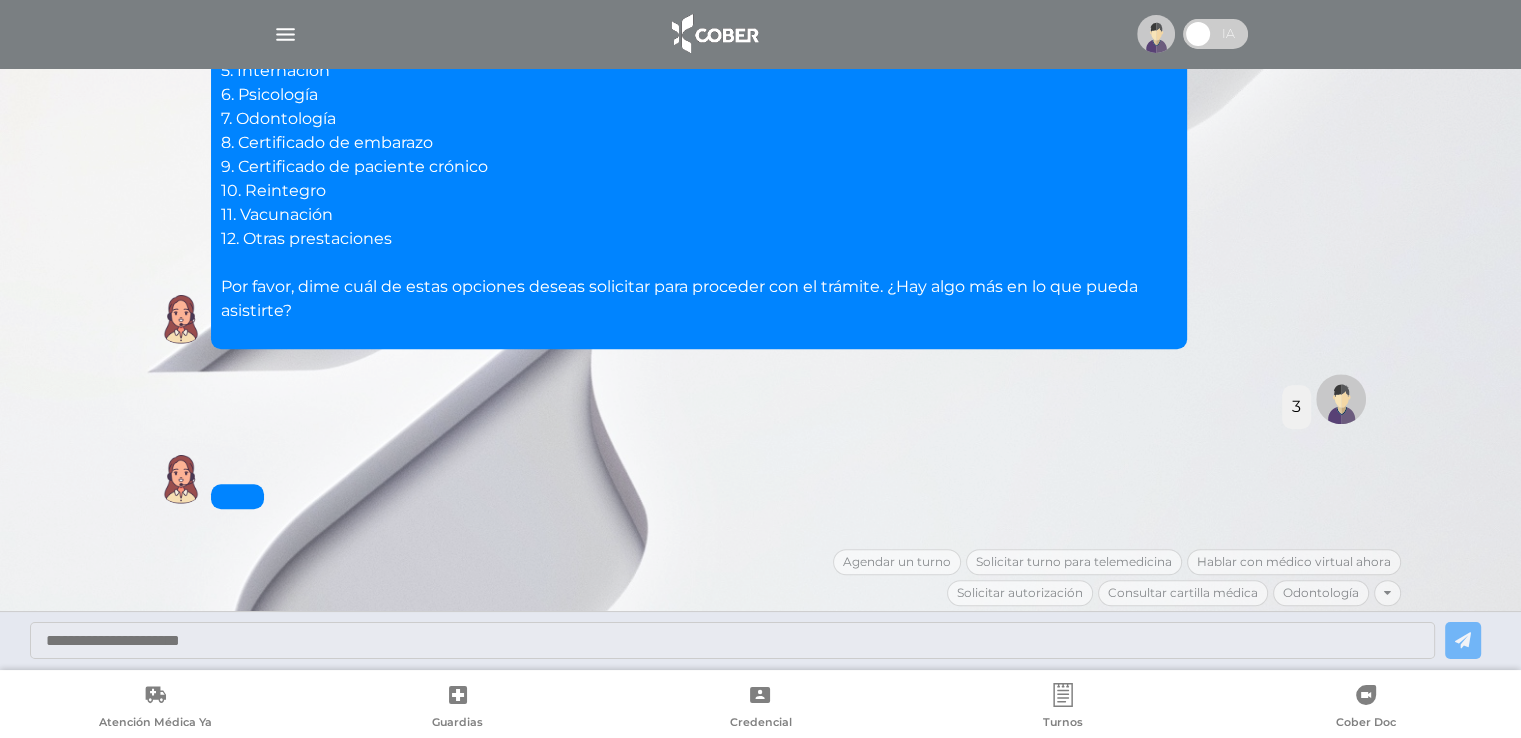 scroll, scrollTop: 1489, scrollLeft: 0, axis: vertical 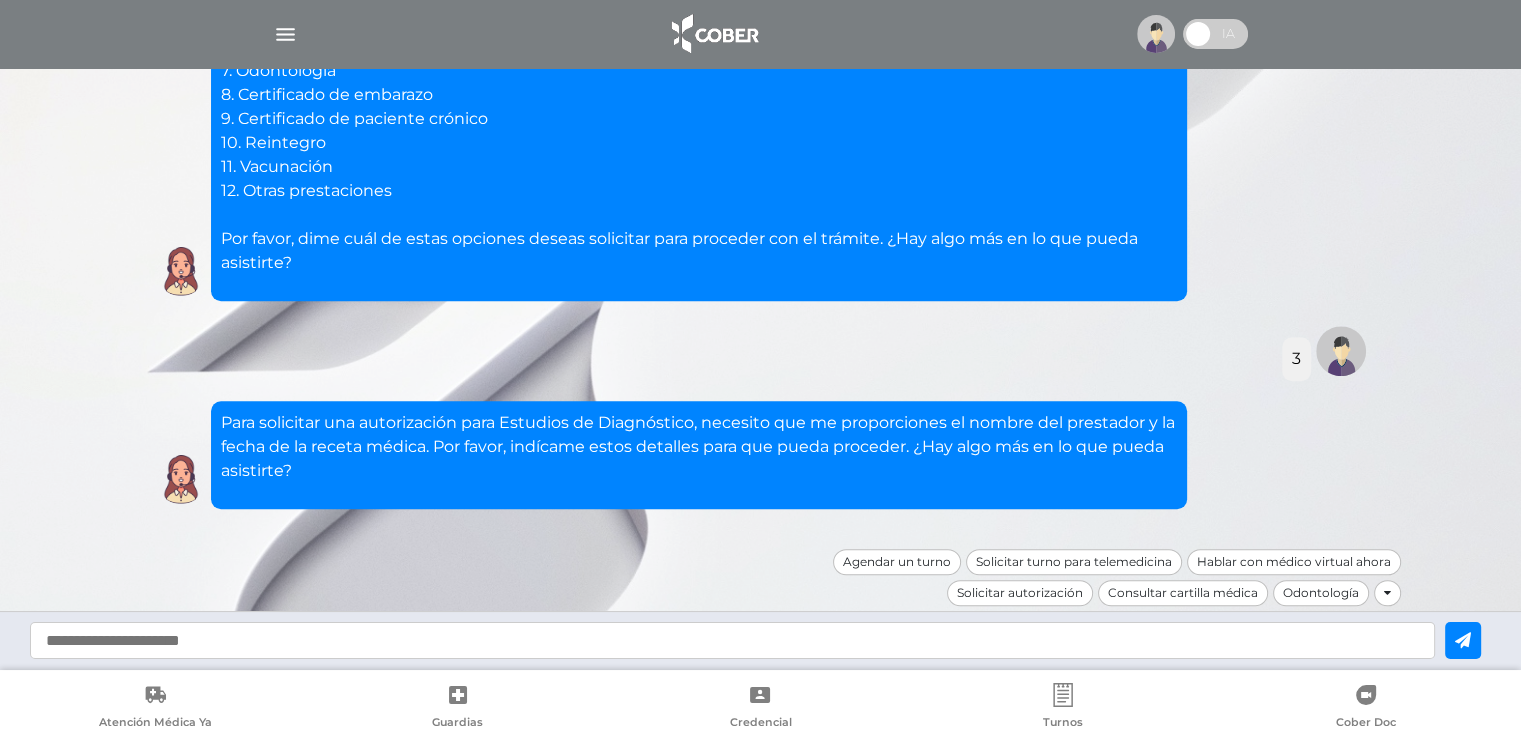 click at bounding box center [732, 640] 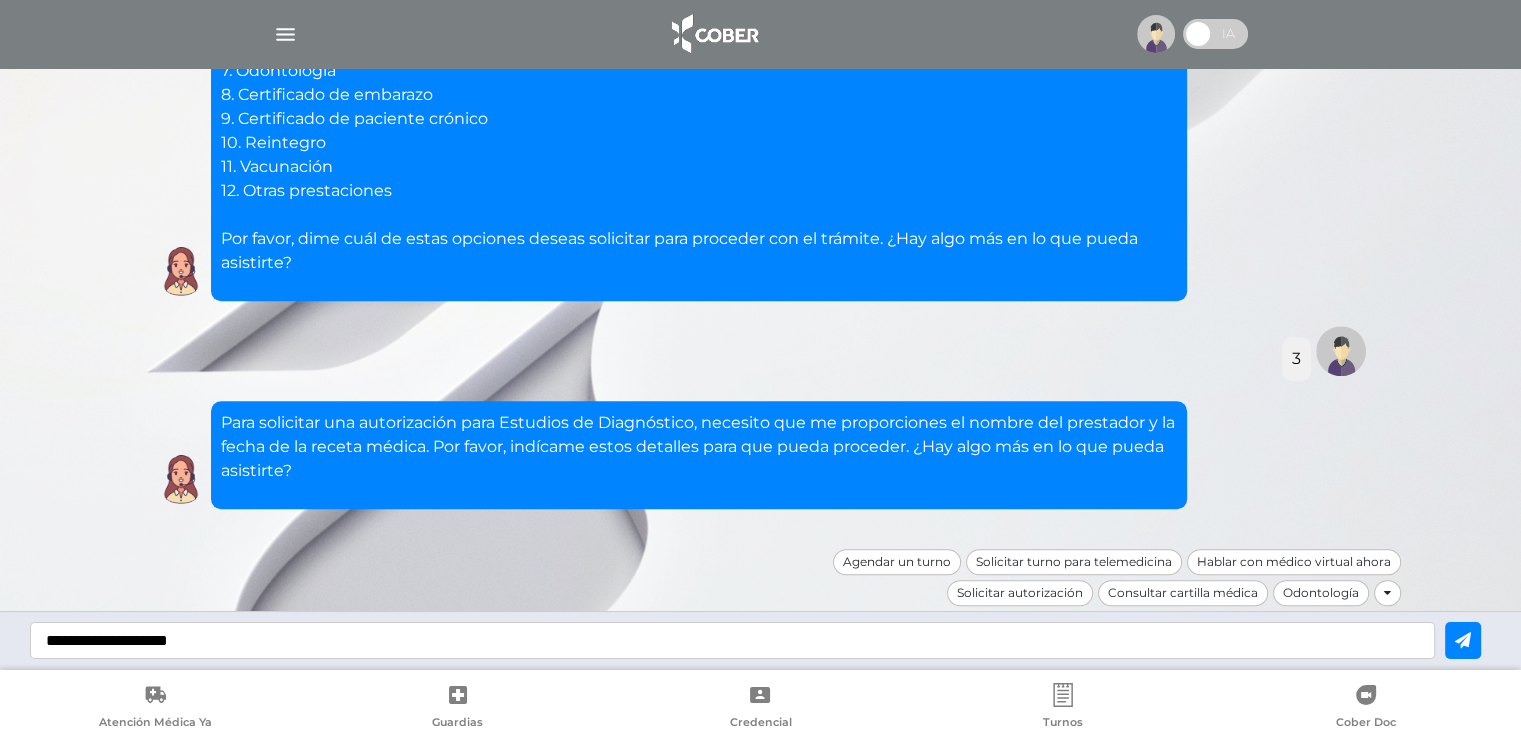 type on "**********" 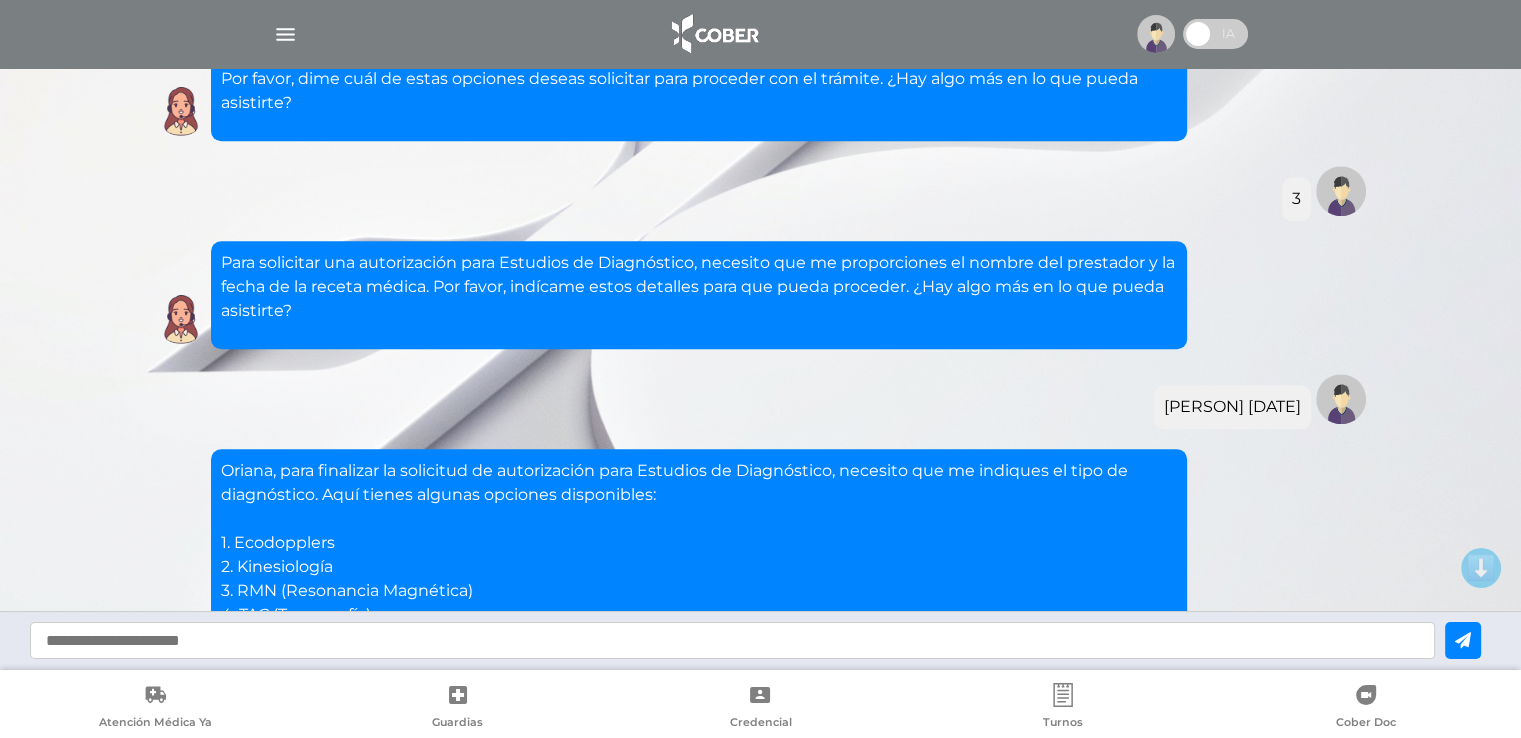 scroll, scrollTop: 2033, scrollLeft: 0, axis: vertical 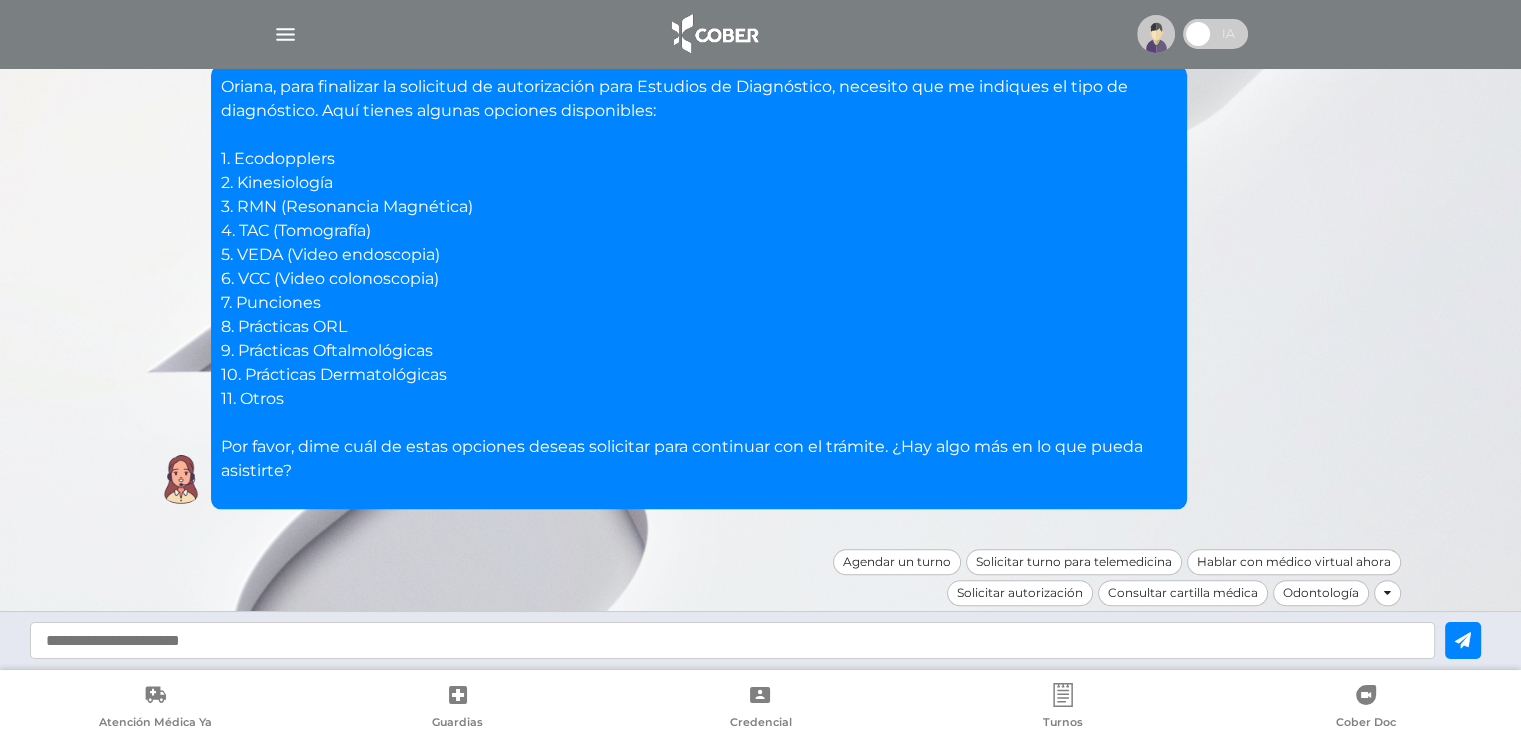 click at bounding box center [732, 640] 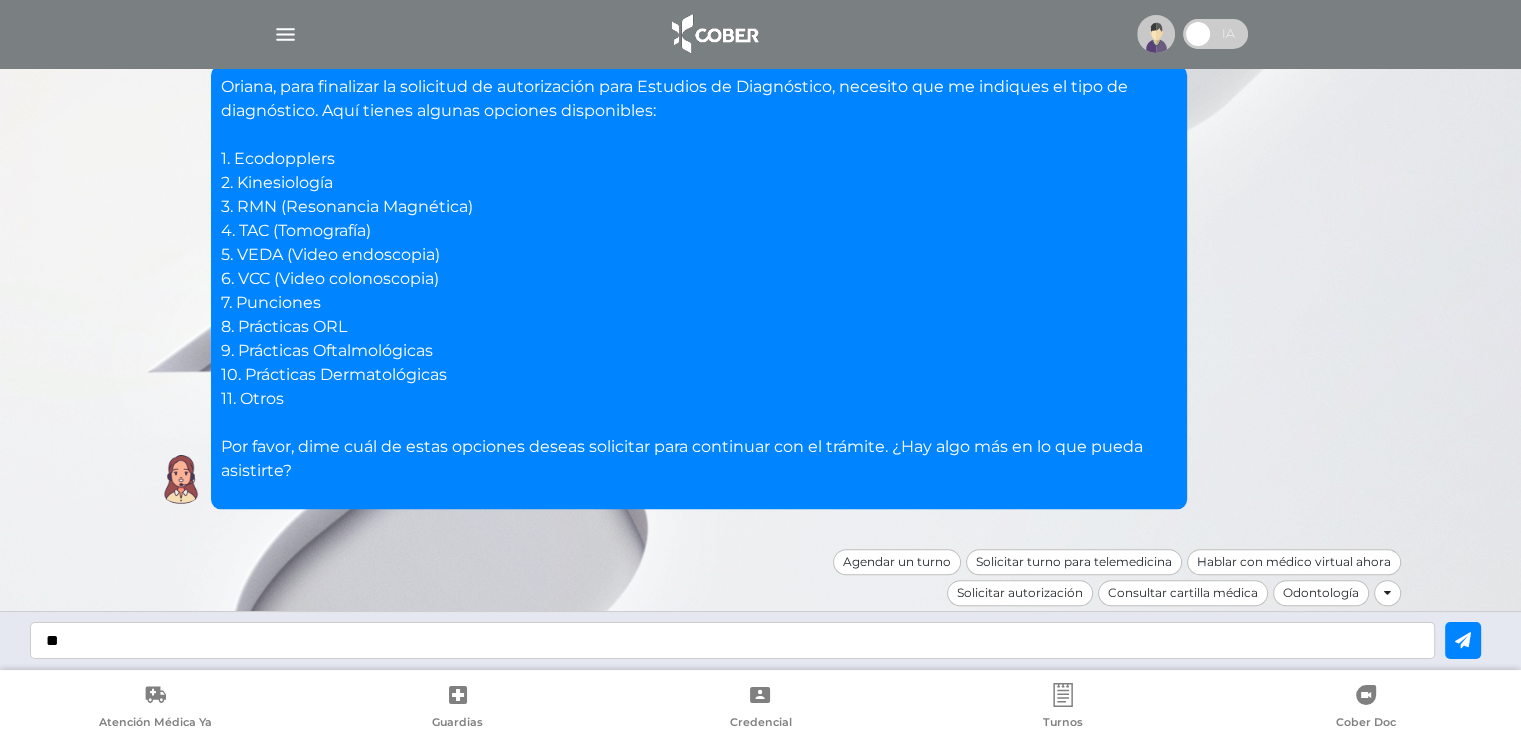 type on "**" 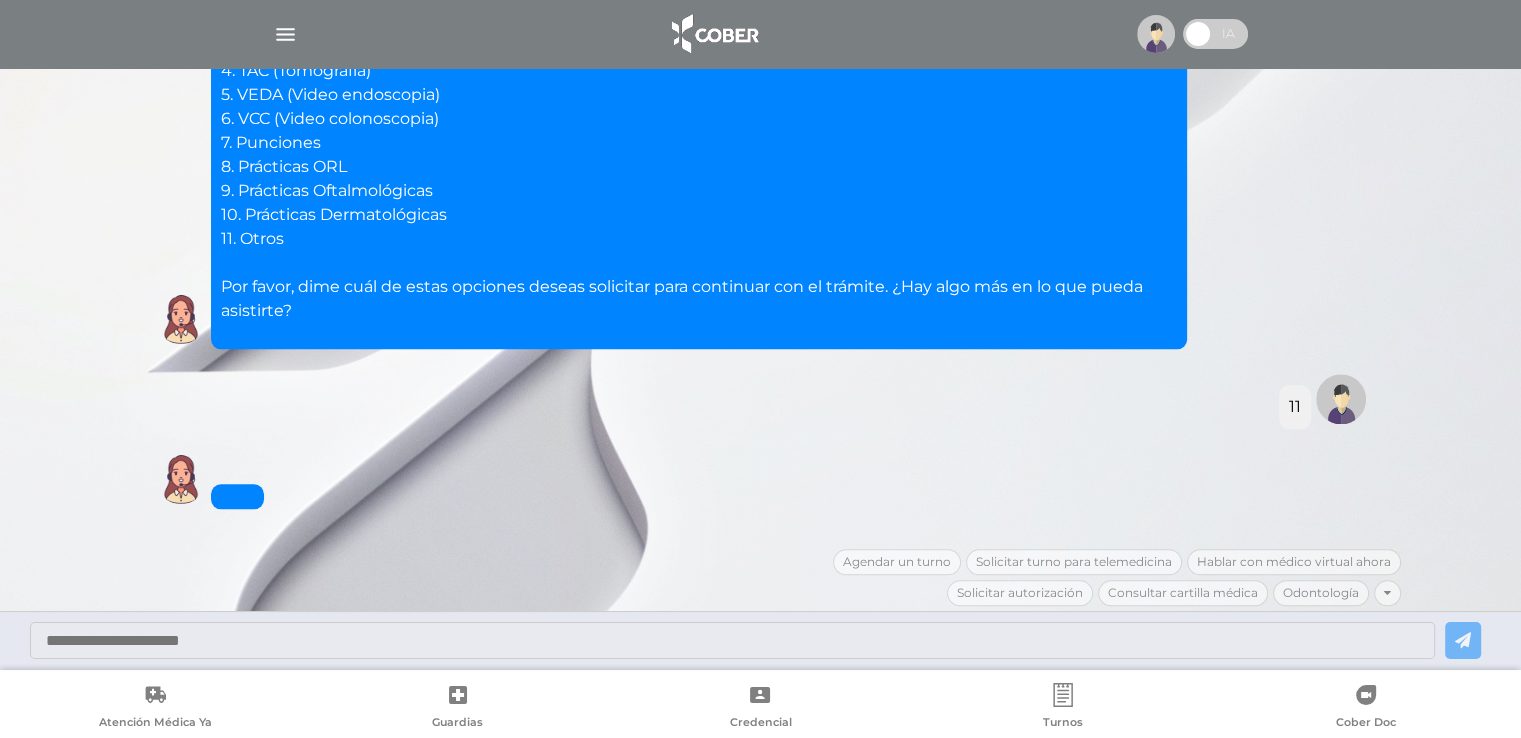 scroll, scrollTop: 2488, scrollLeft: 0, axis: vertical 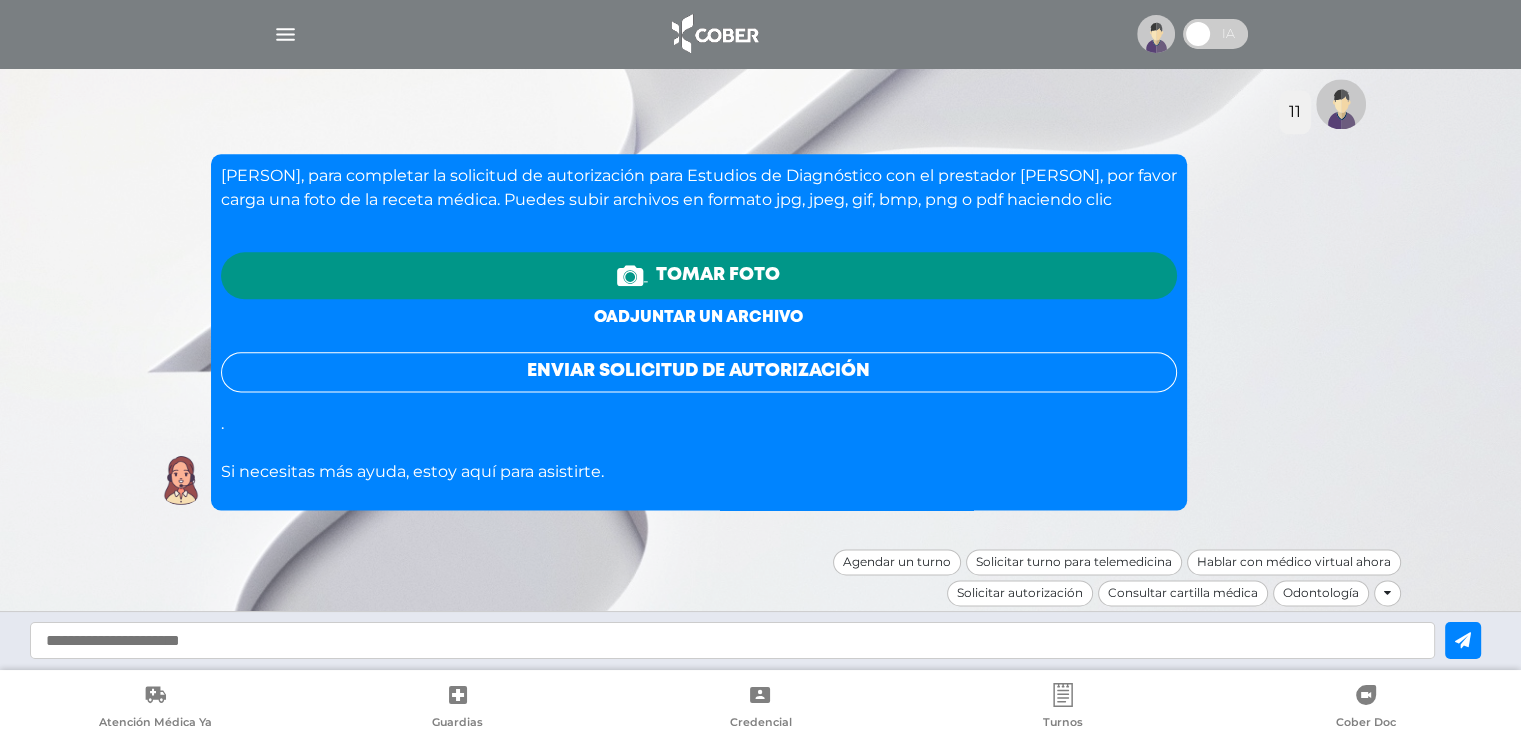 click on "o  adjuntar un archivo" at bounding box center (698, 317) 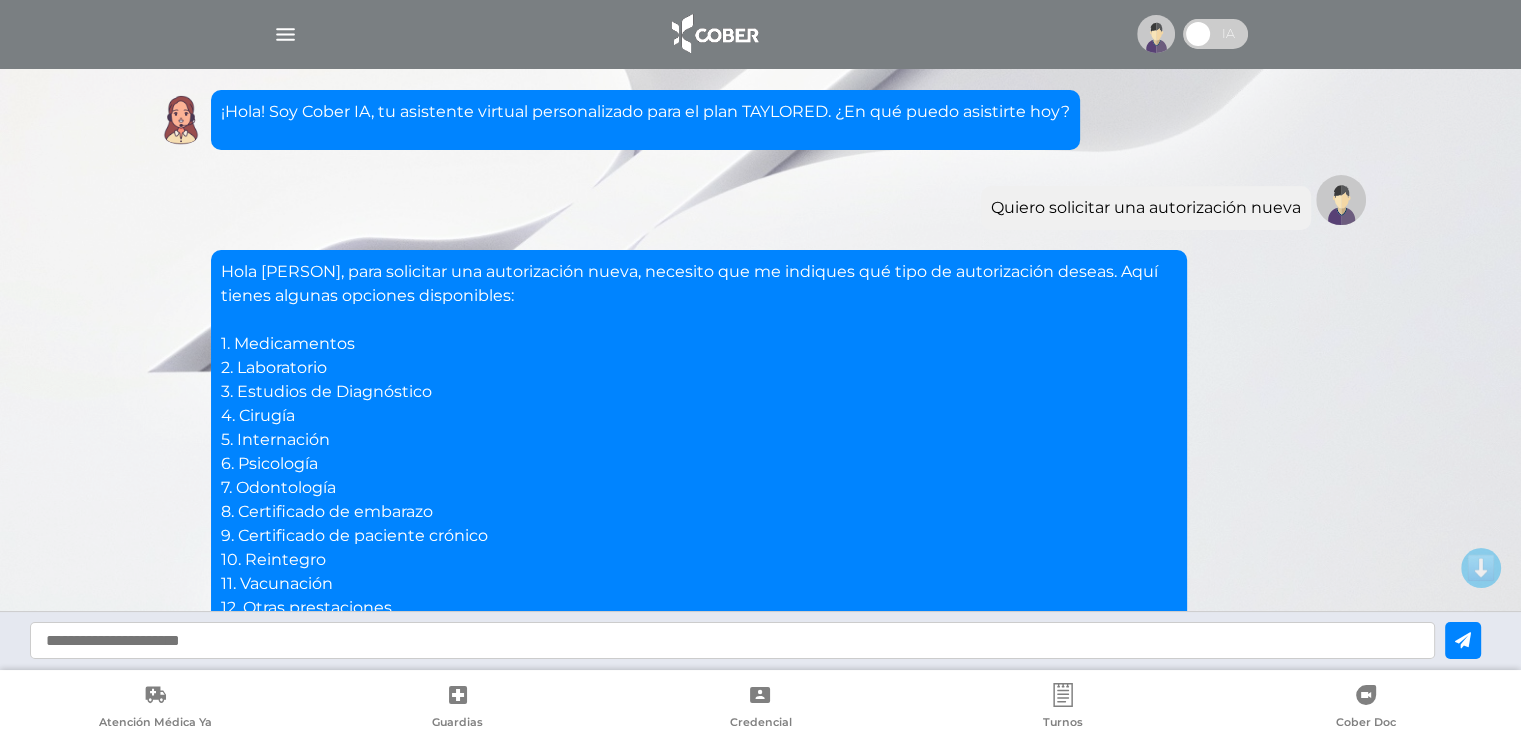 scroll, scrollTop: 400, scrollLeft: 0, axis: vertical 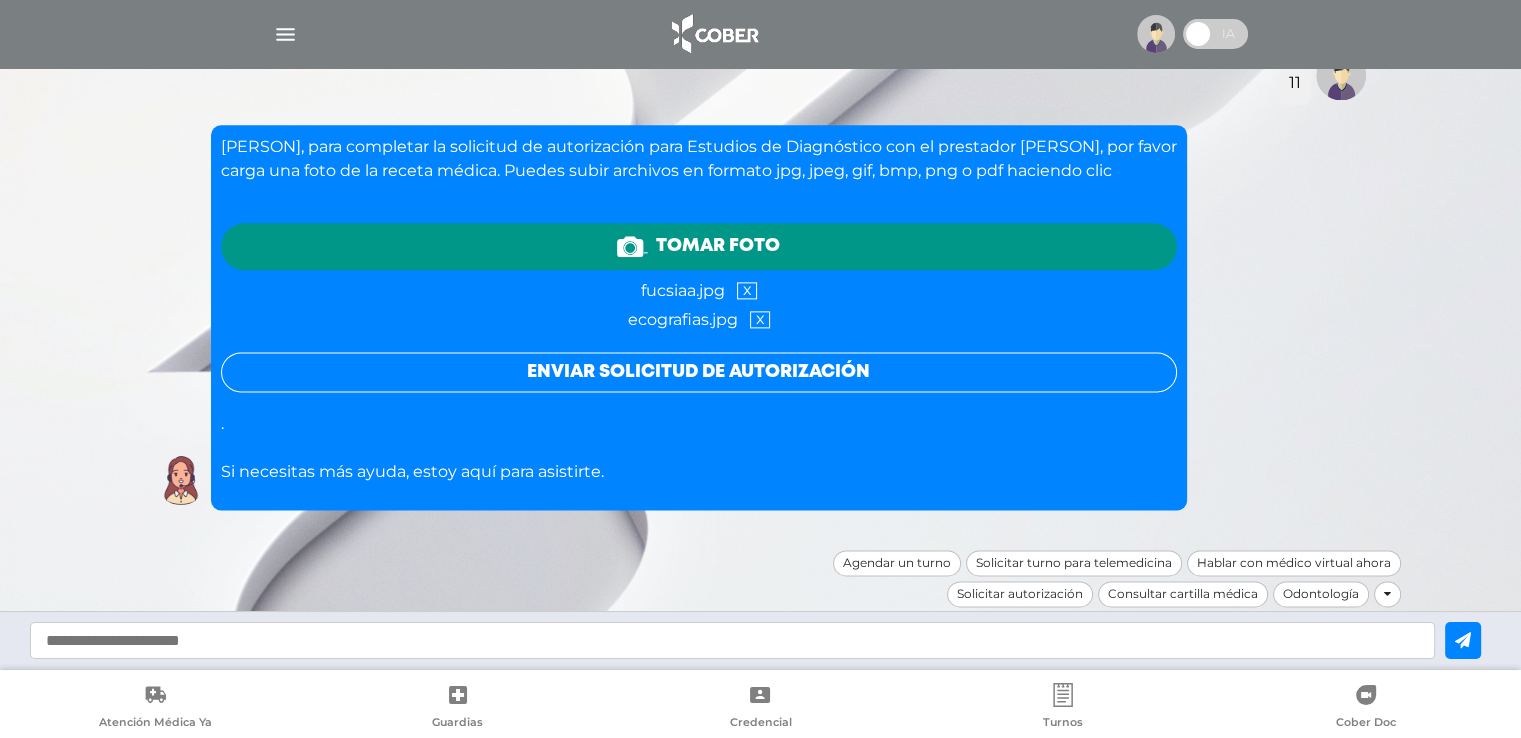 click on "x" at bounding box center (747, 290) 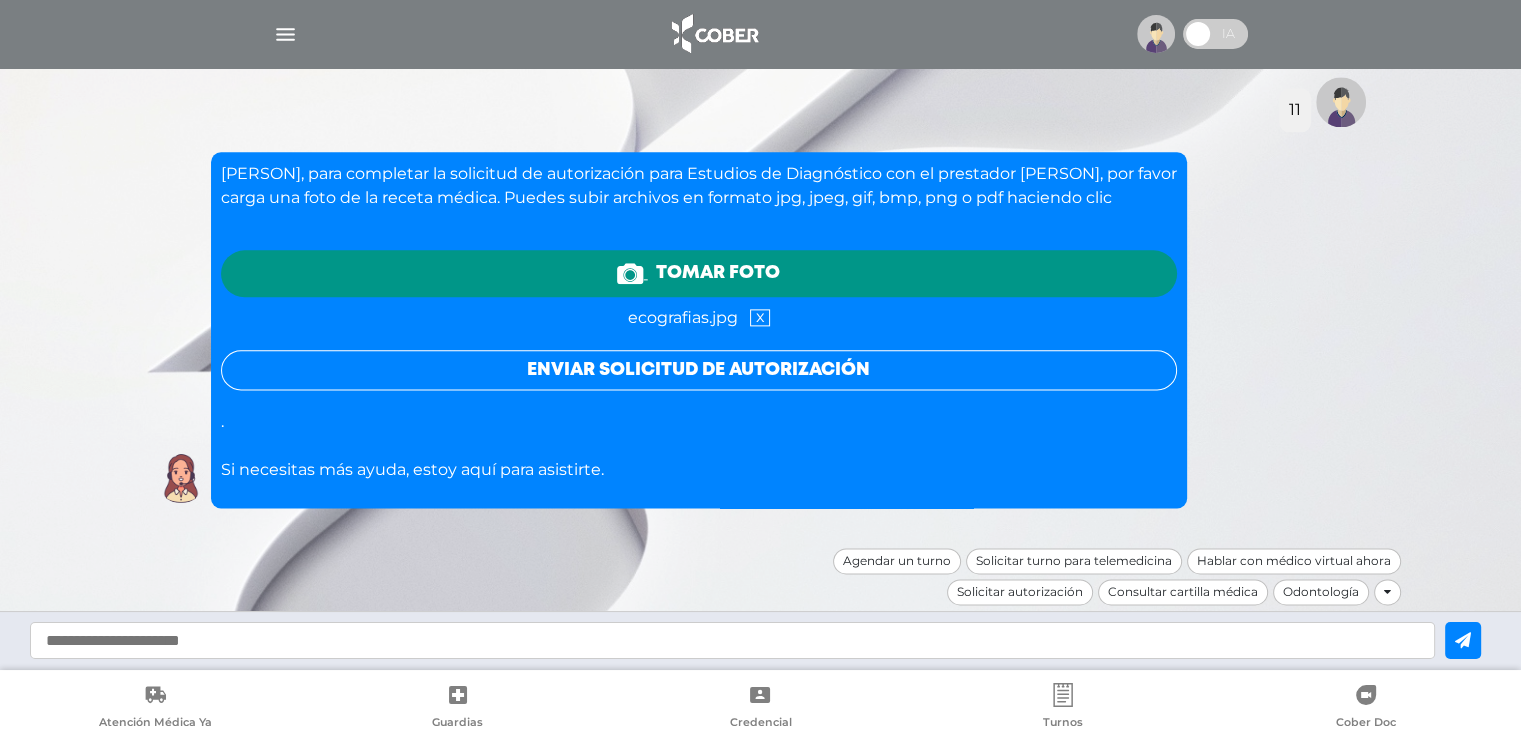 scroll, scrollTop: 2488, scrollLeft: 0, axis: vertical 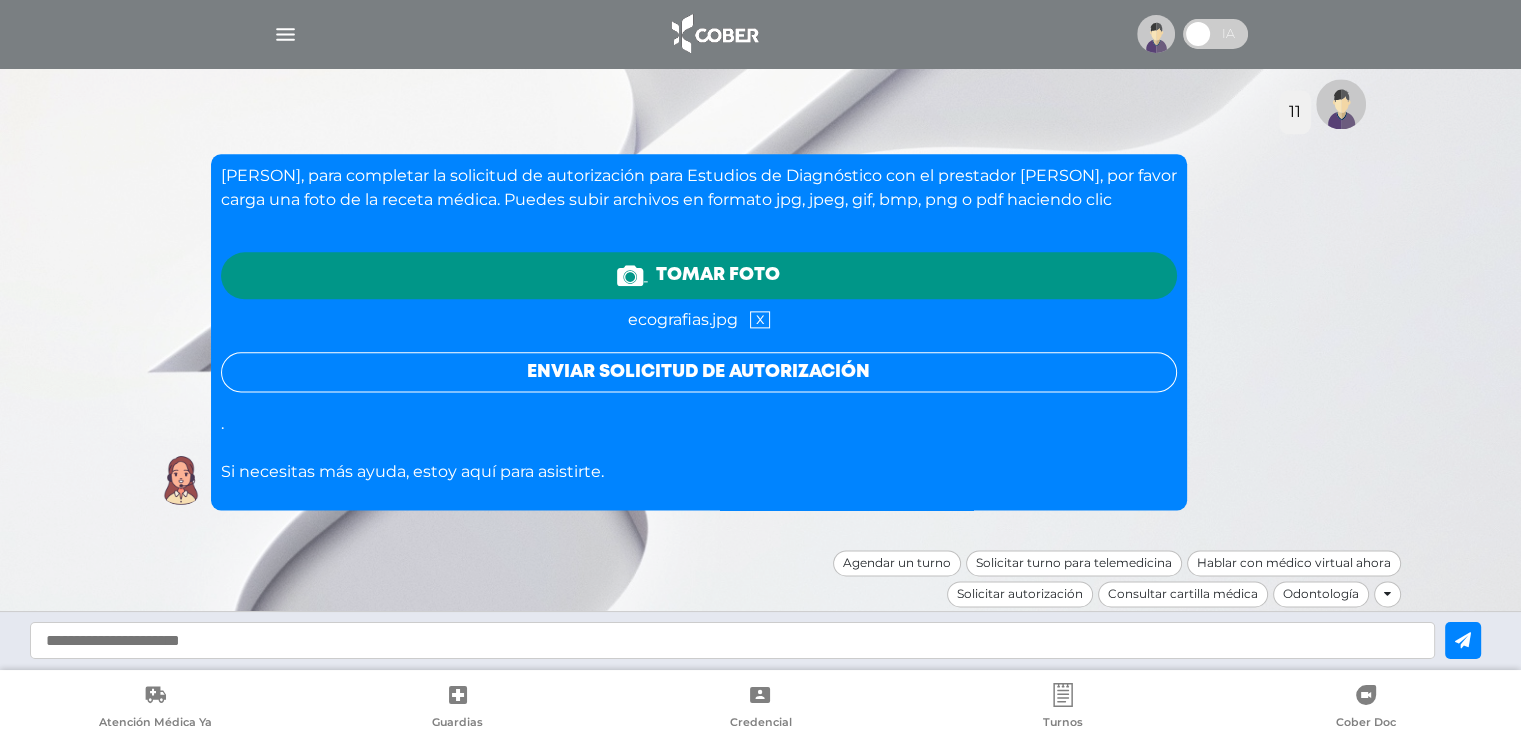 click on "Enviar solicitud de autorización" at bounding box center (699, 372) 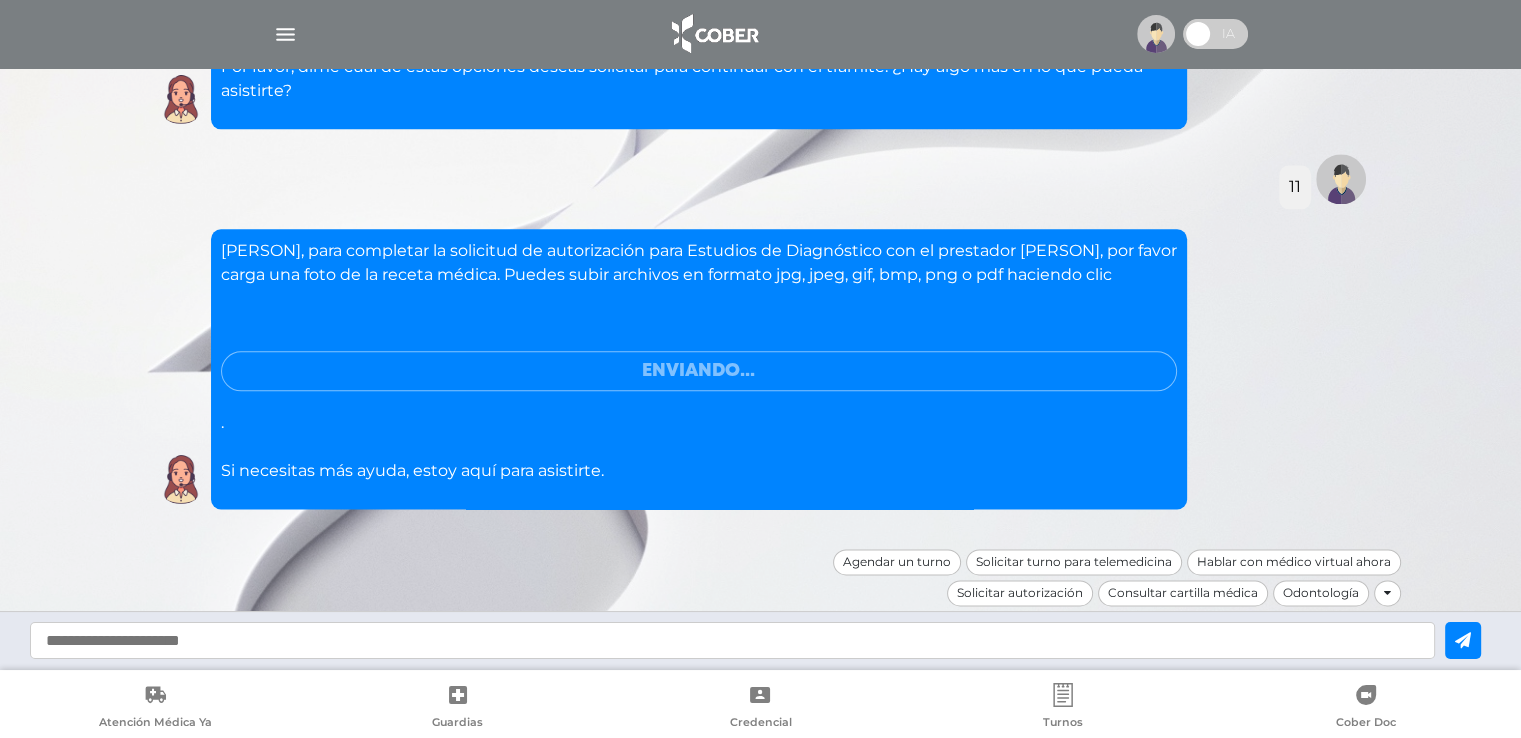 scroll, scrollTop: 2353, scrollLeft: 0, axis: vertical 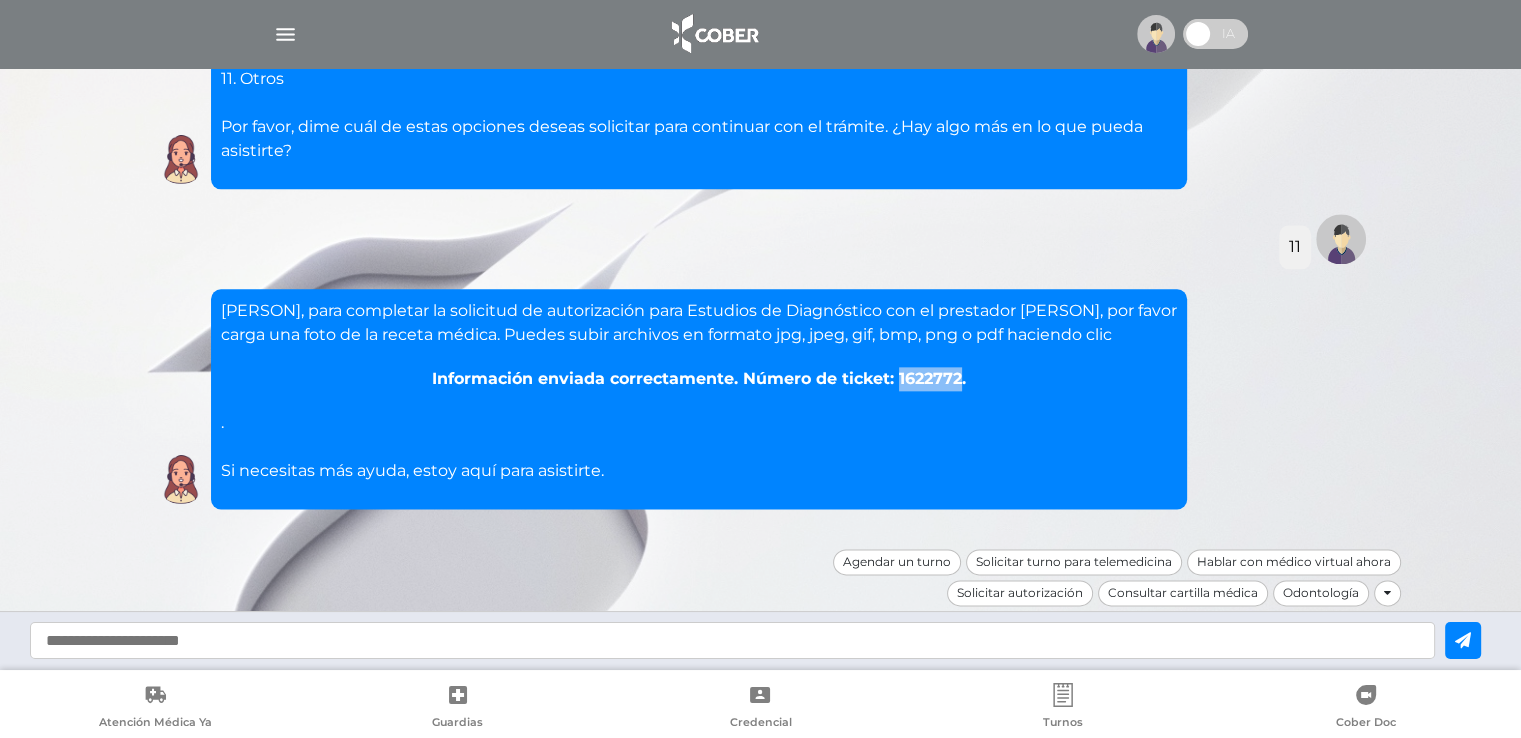 drag, startPoint x: 959, startPoint y: 381, endPoint x: 897, endPoint y: 384, distance: 62.072536 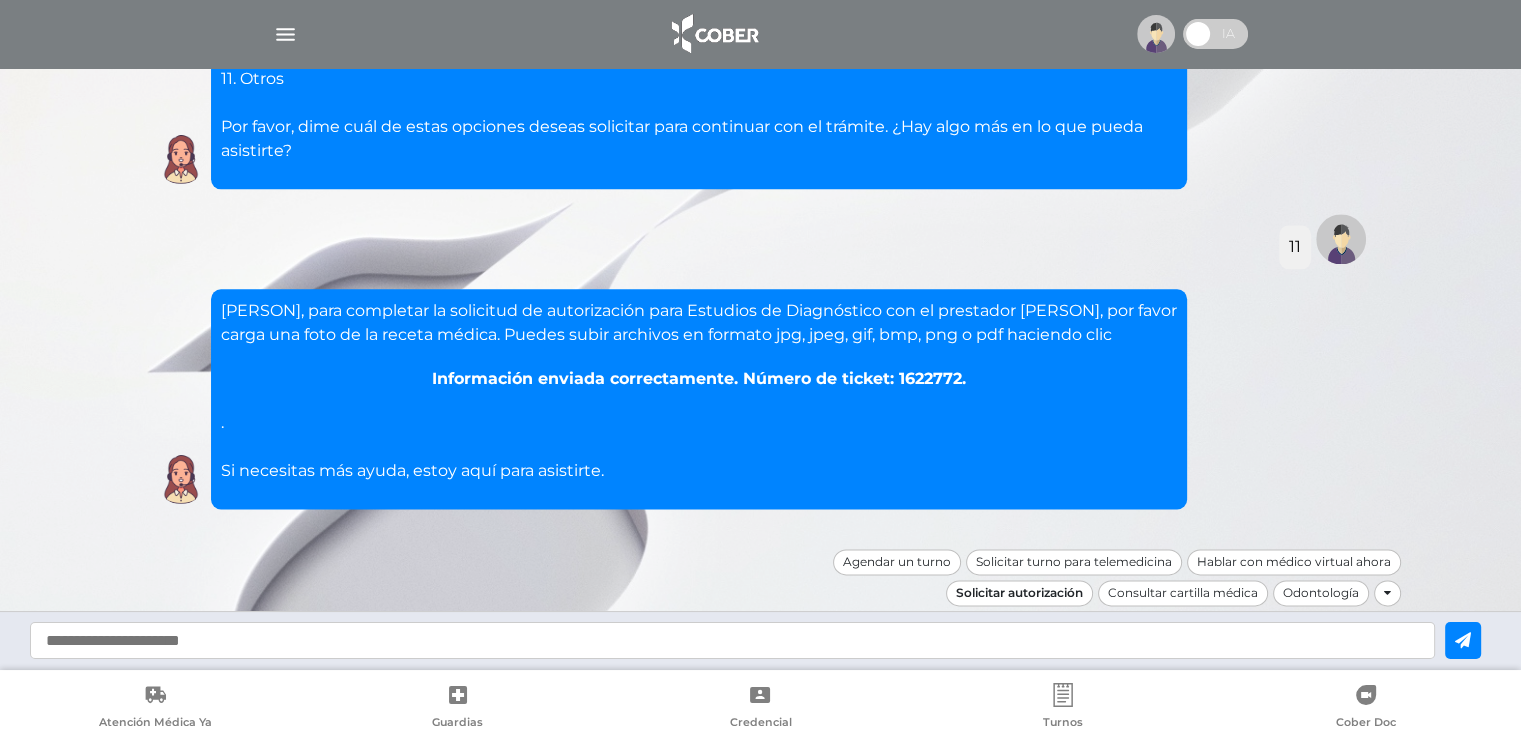 click on "Solicitar autorización" at bounding box center (1019, 593) 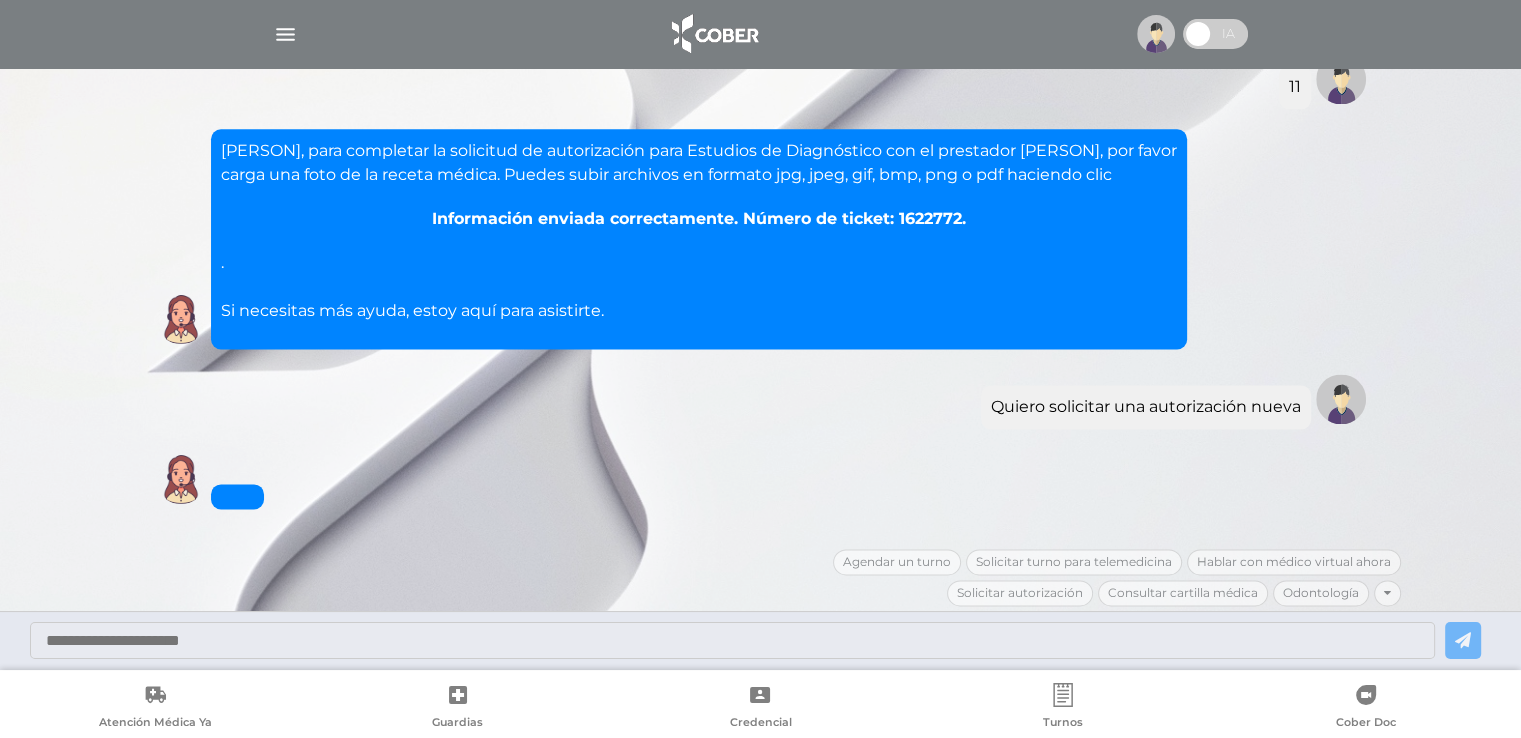 scroll, scrollTop: 2921, scrollLeft: 0, axis: vertical 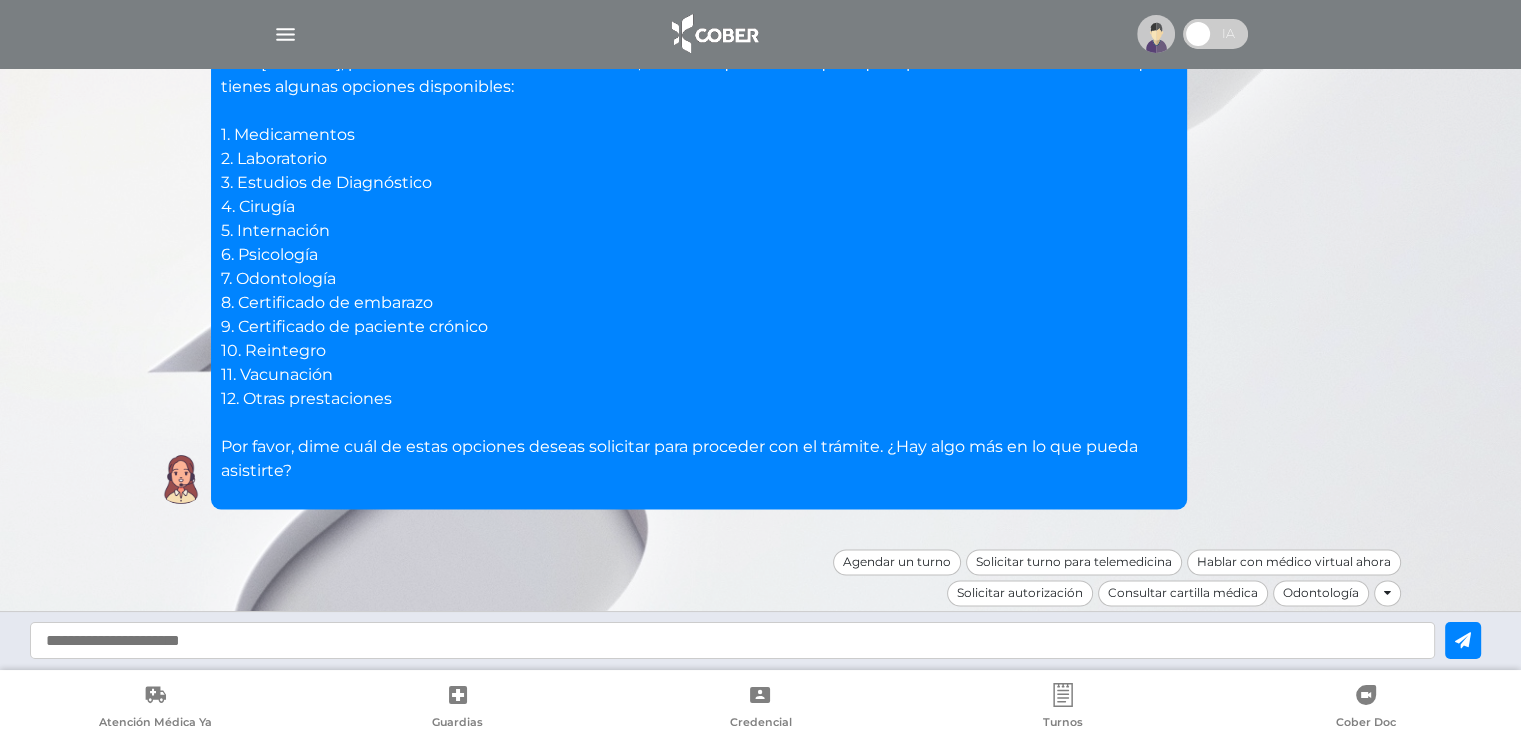 click at bounding box center (732, 640) 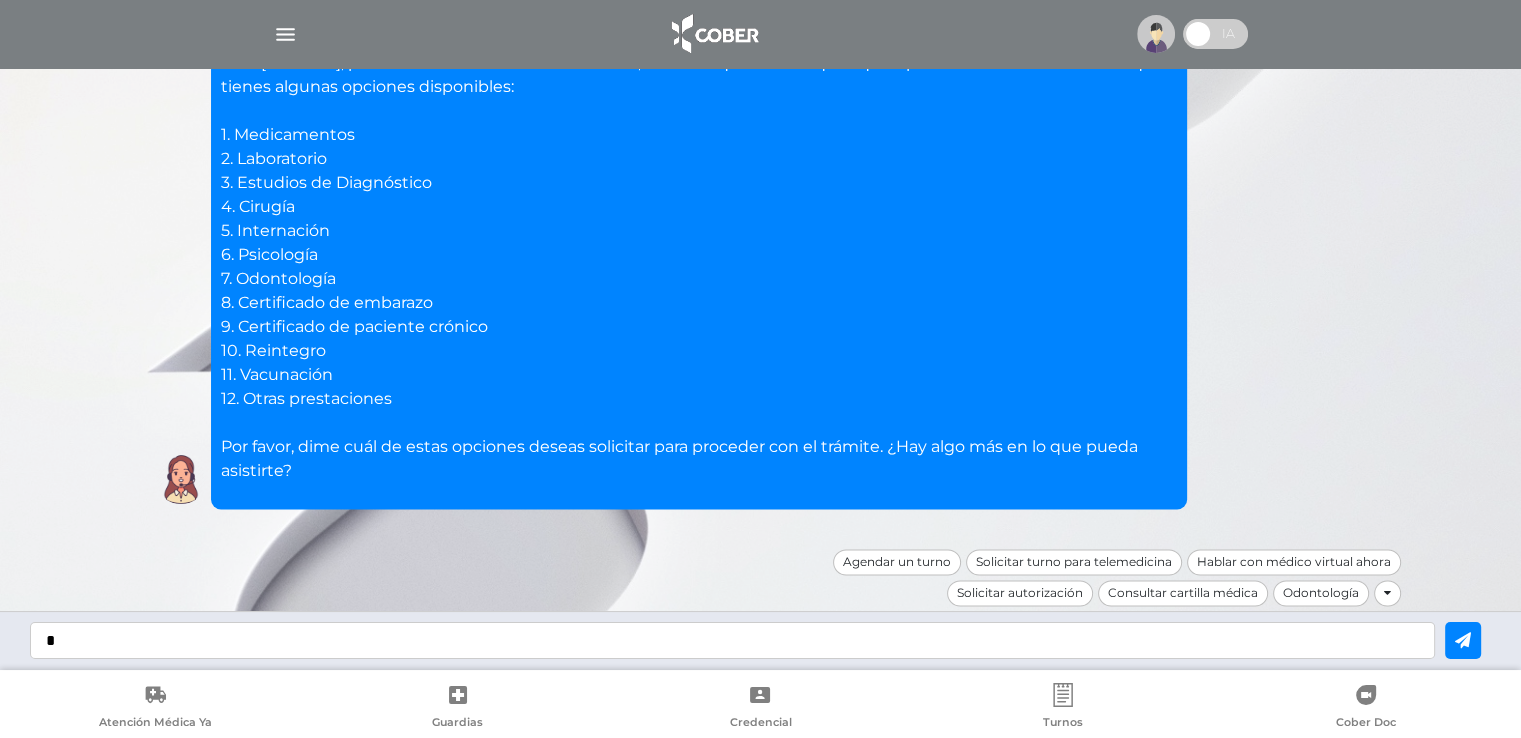 type on "*" 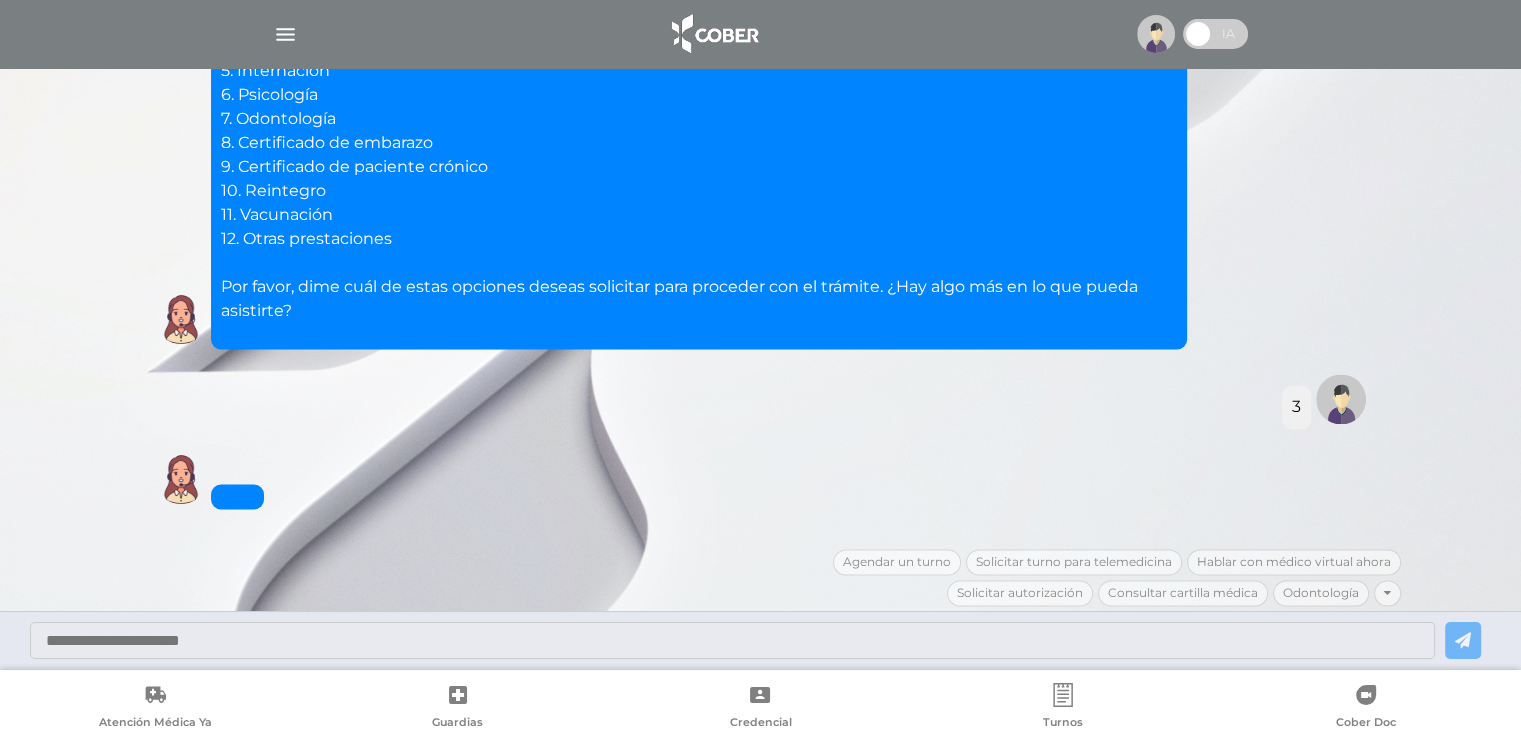 scroll, scrollTop: 3129, scrollLeft: 0, axis: vertical 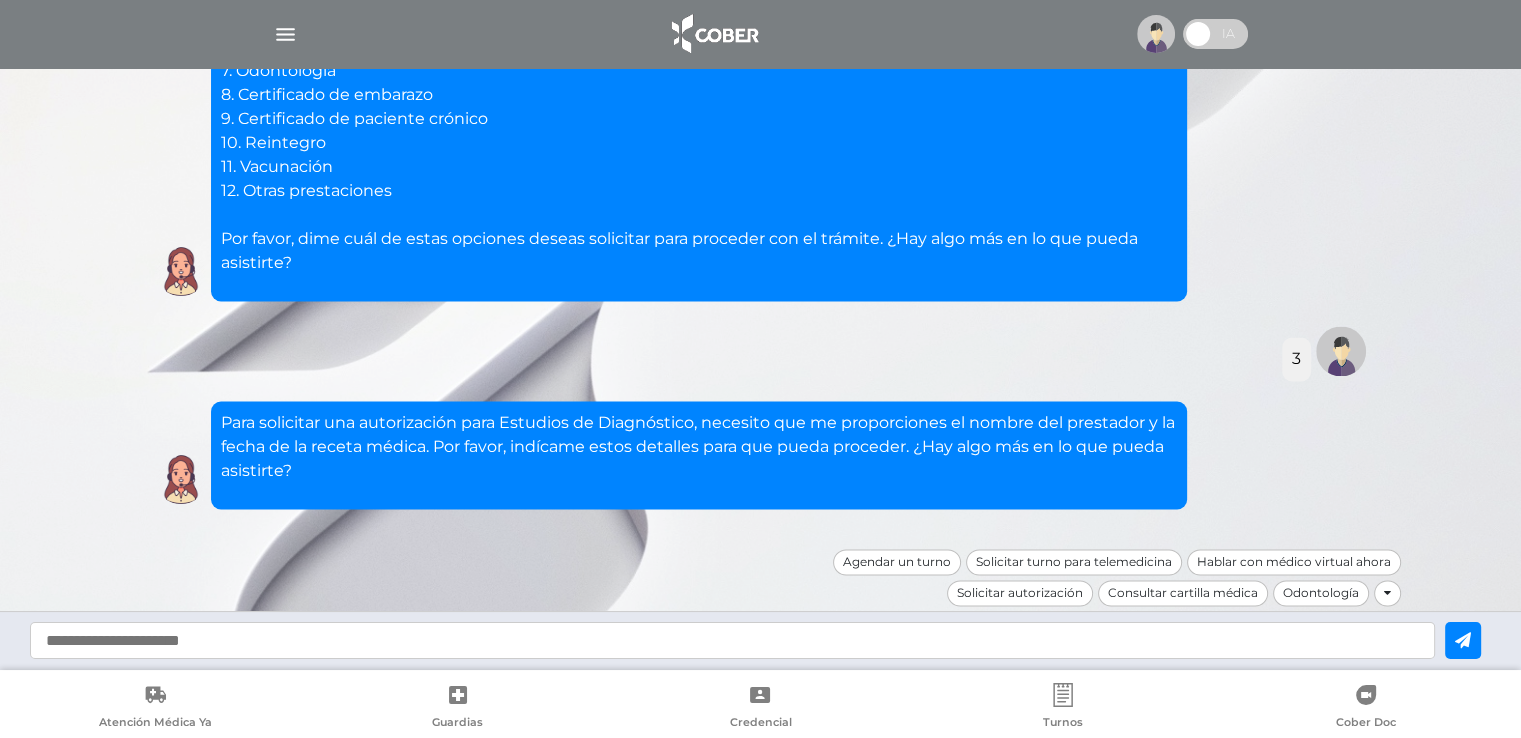 drag, startPoint x: 579, startPoint y: 646, endPoint x: 573, endPoint y: 633, distance: 14.3178215 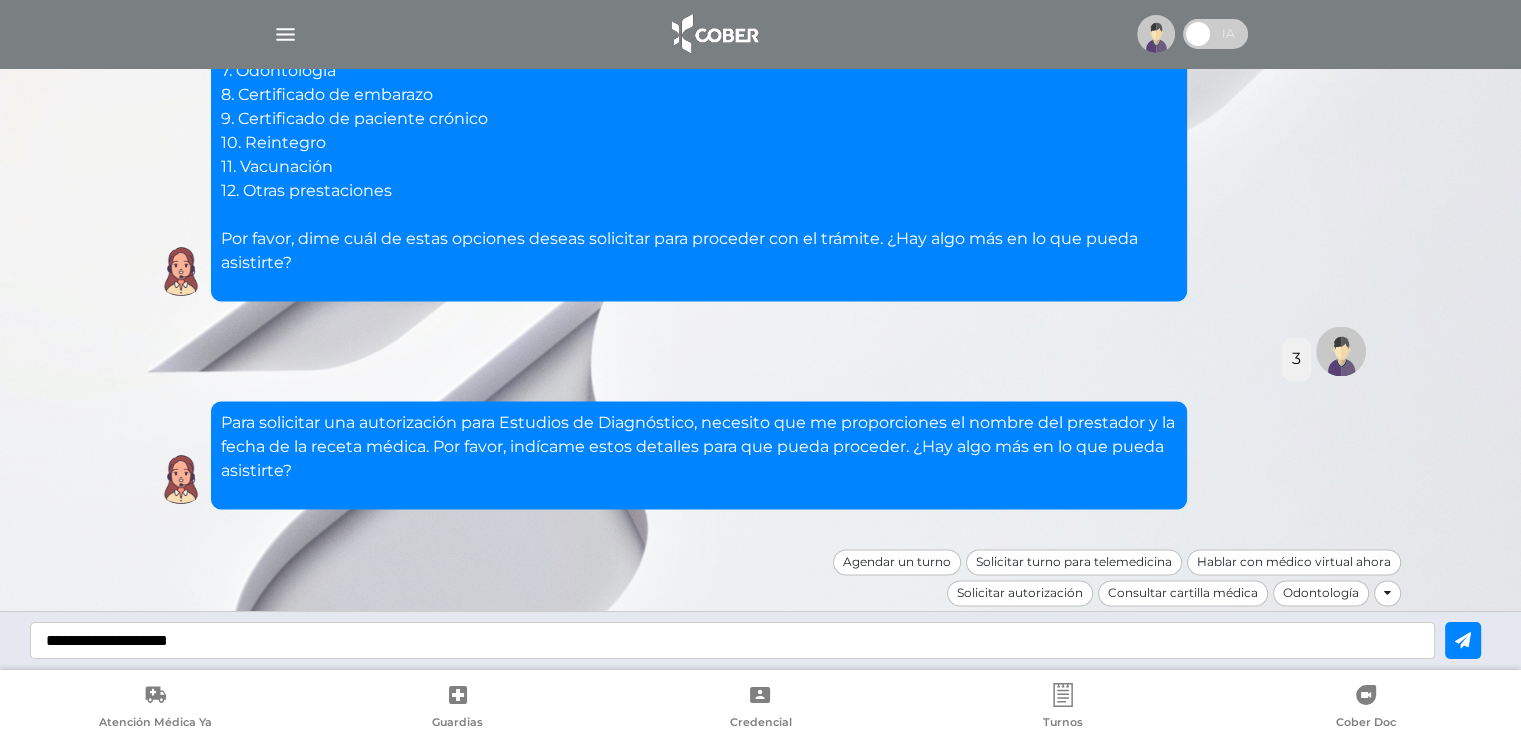 type on "**********" 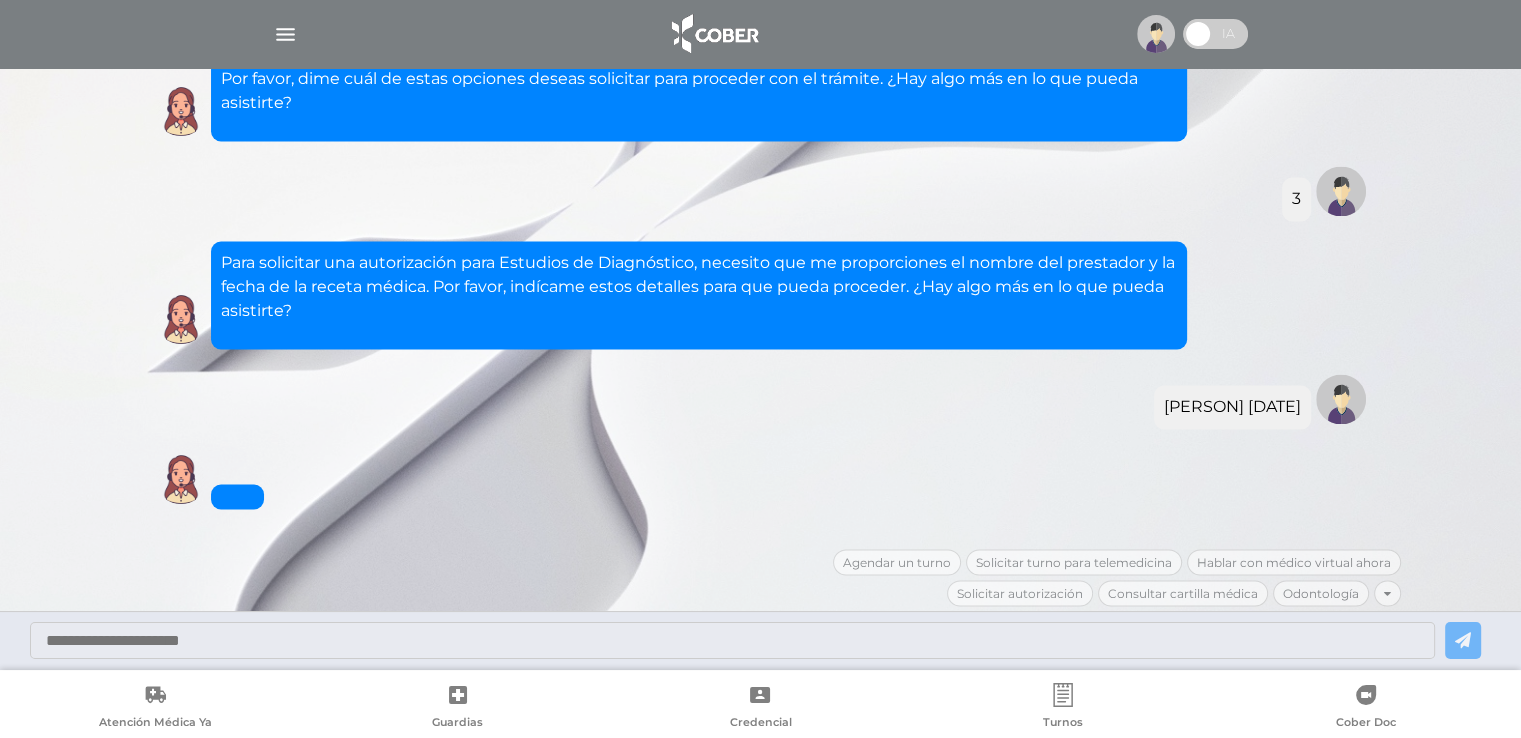scroll, scrollTop: 3673, scrollLeft: 0, axis: vertical 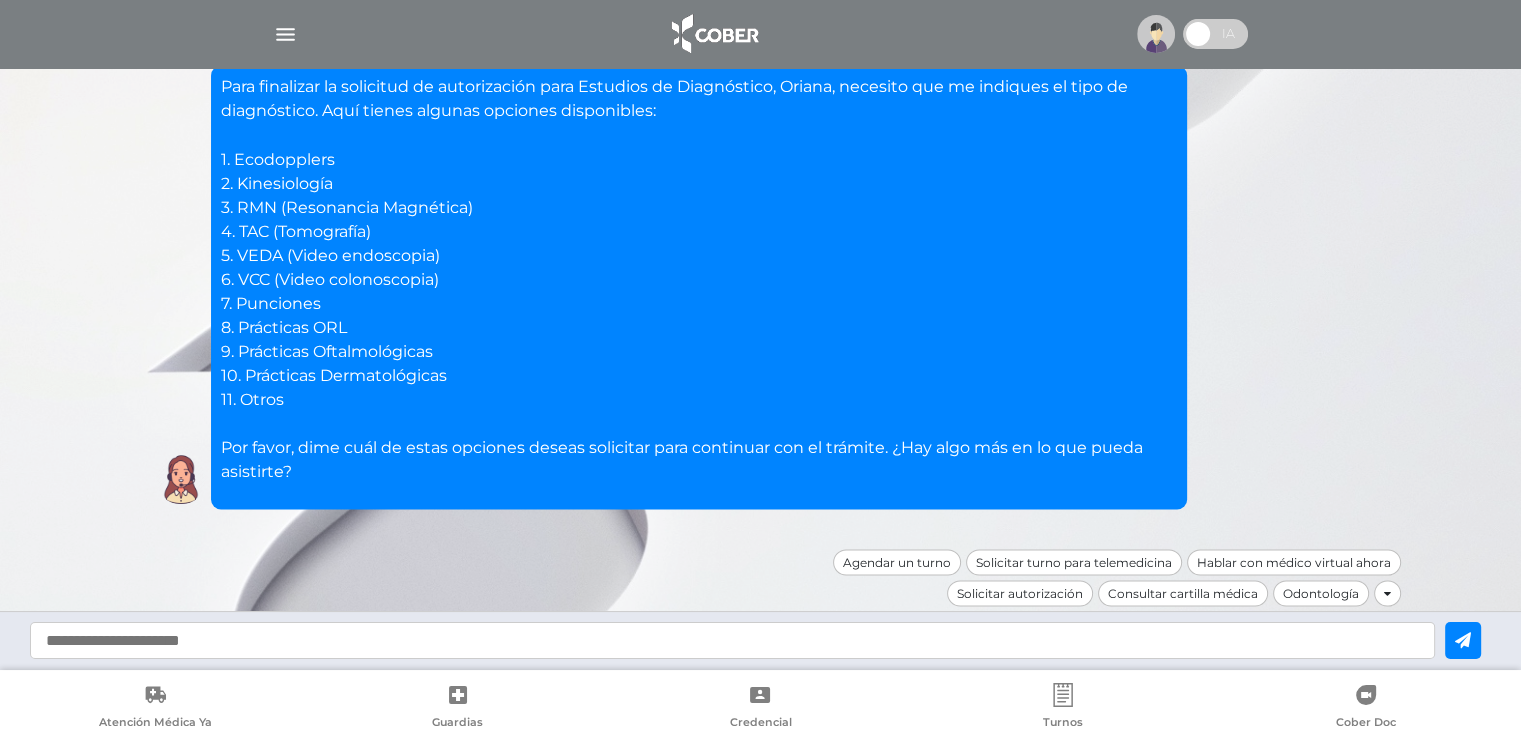 click at bounding box center (732, 640) 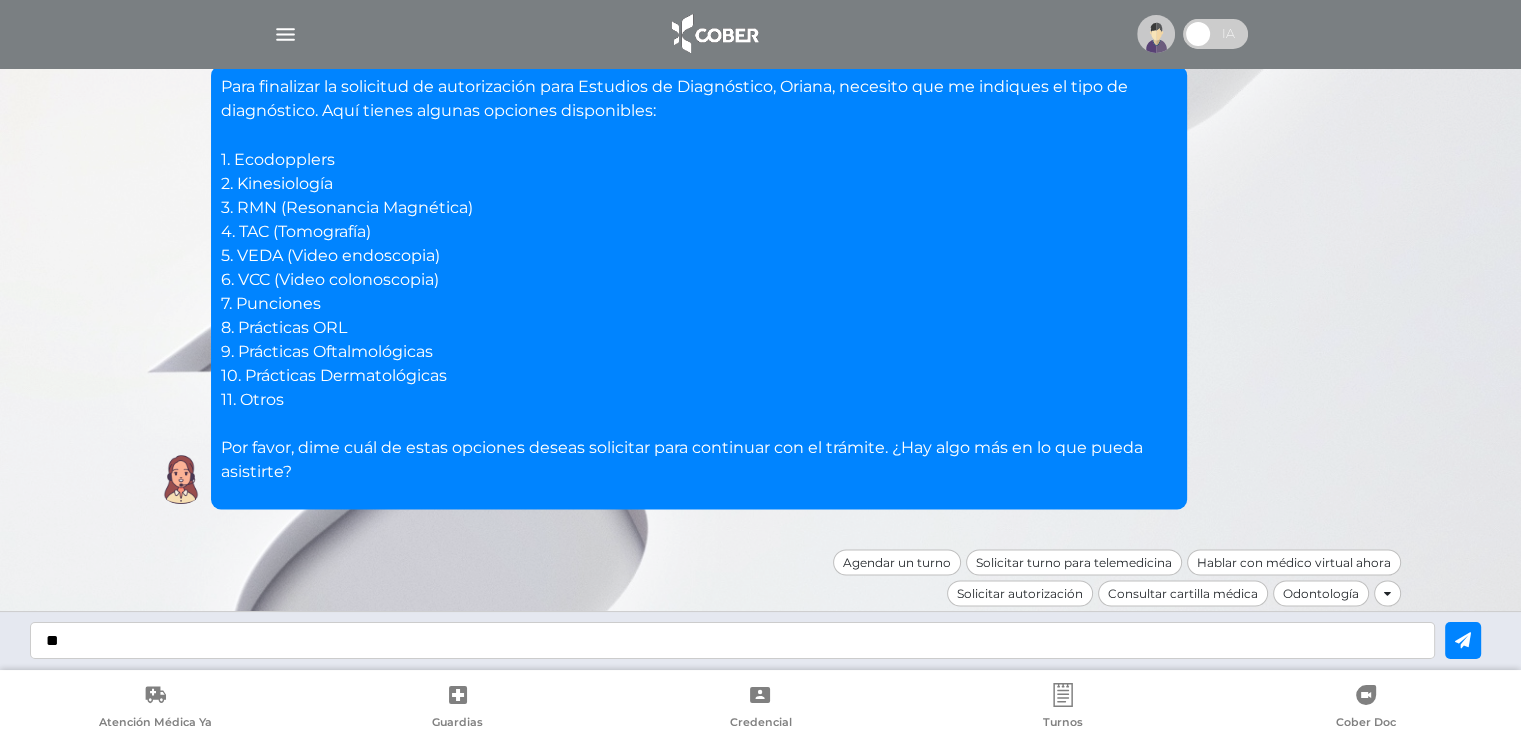 type on "**" 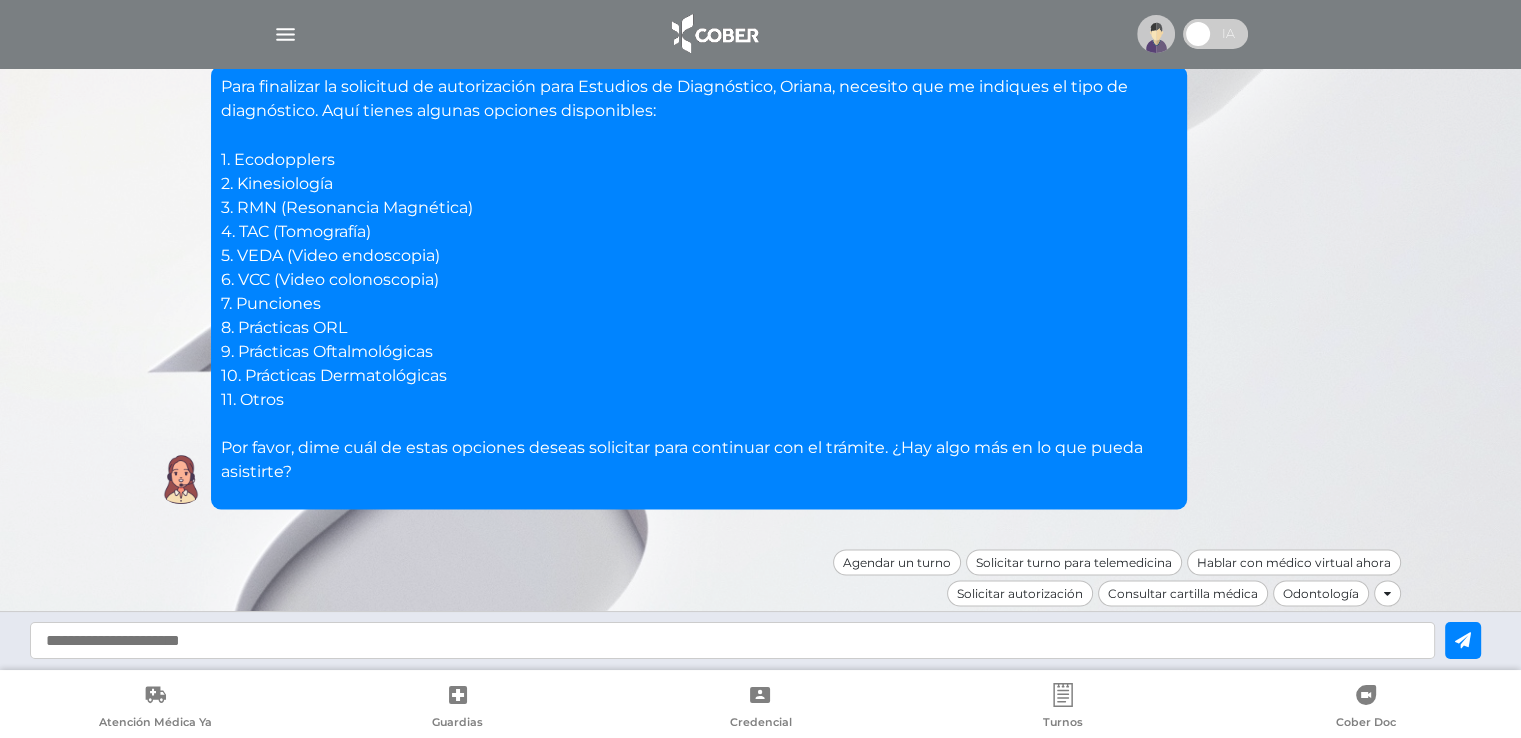 scroll, scrollTop: 3833, scrollLeft: 0, axis: vertical 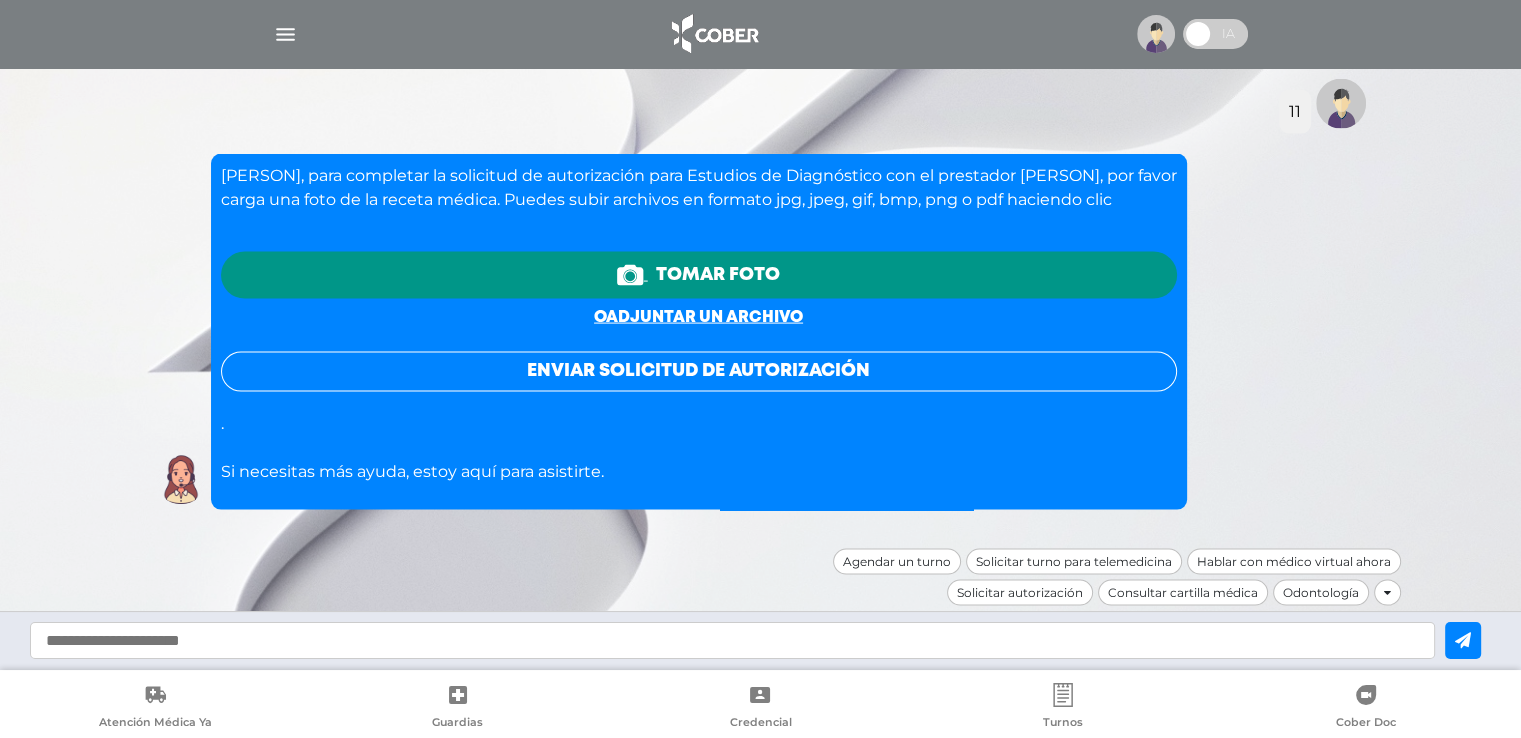 click at bounding box center [732, 640] 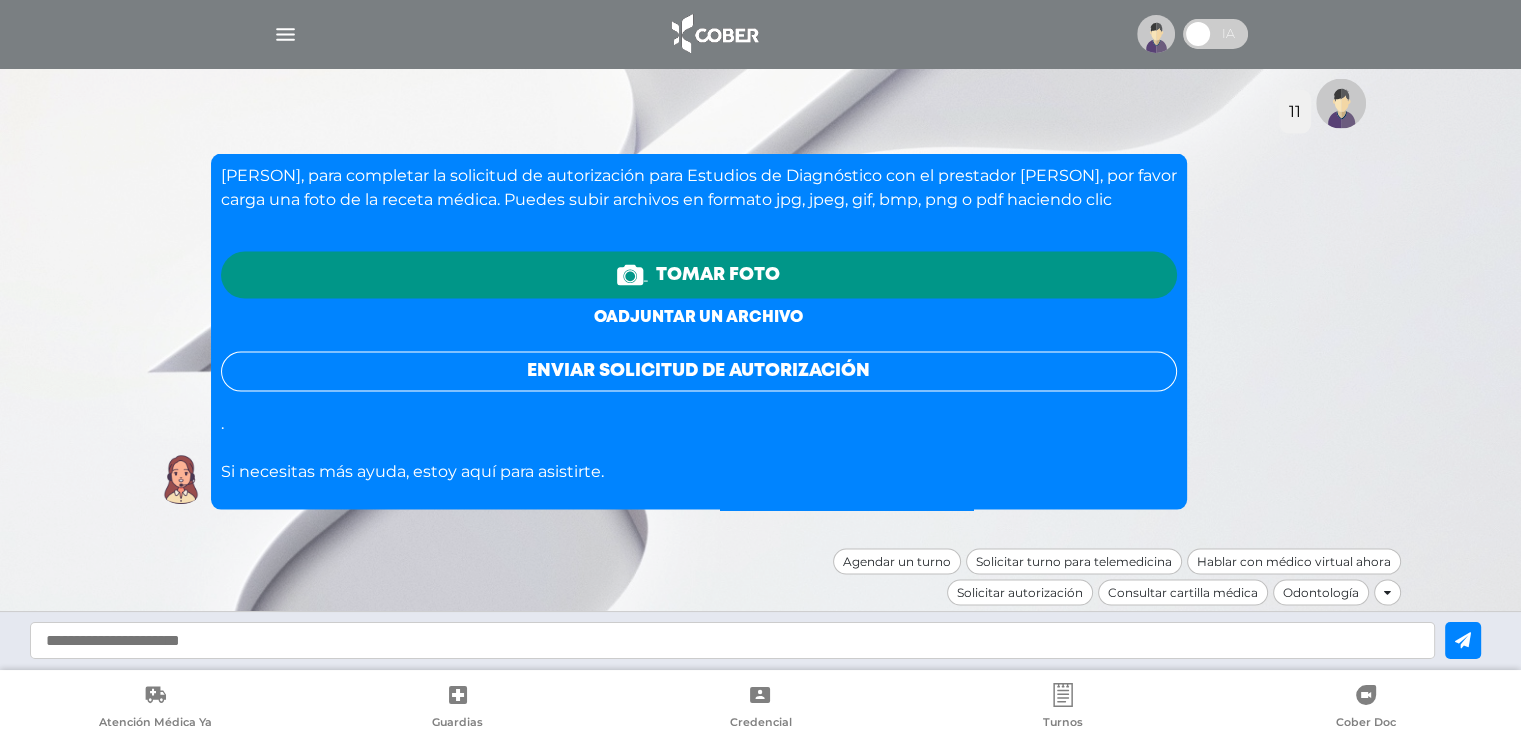 click on "o  adjuntar un archivo" at bounding box center [698, 317] 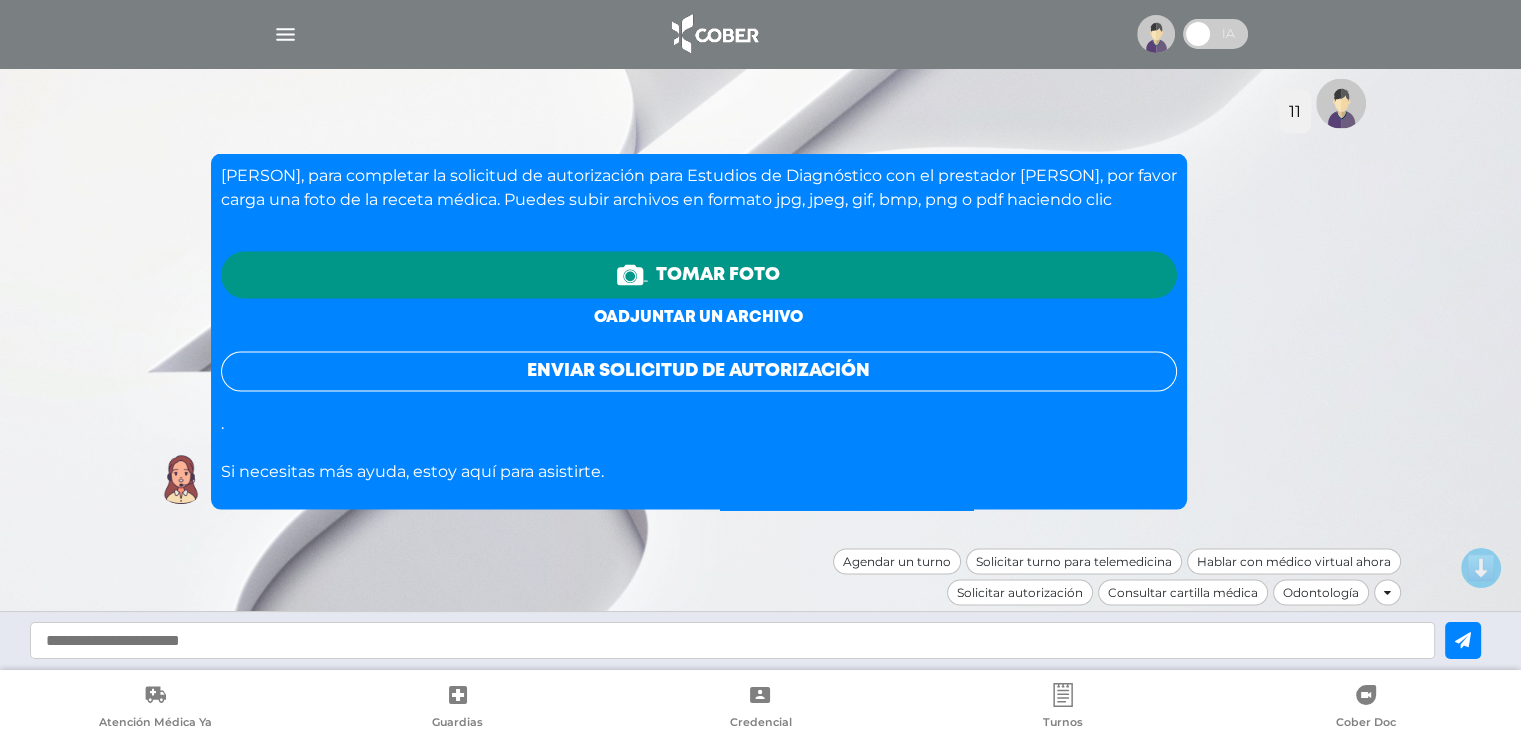 scroll, scrollTop: 0, scrollLeft: 0, axis: both 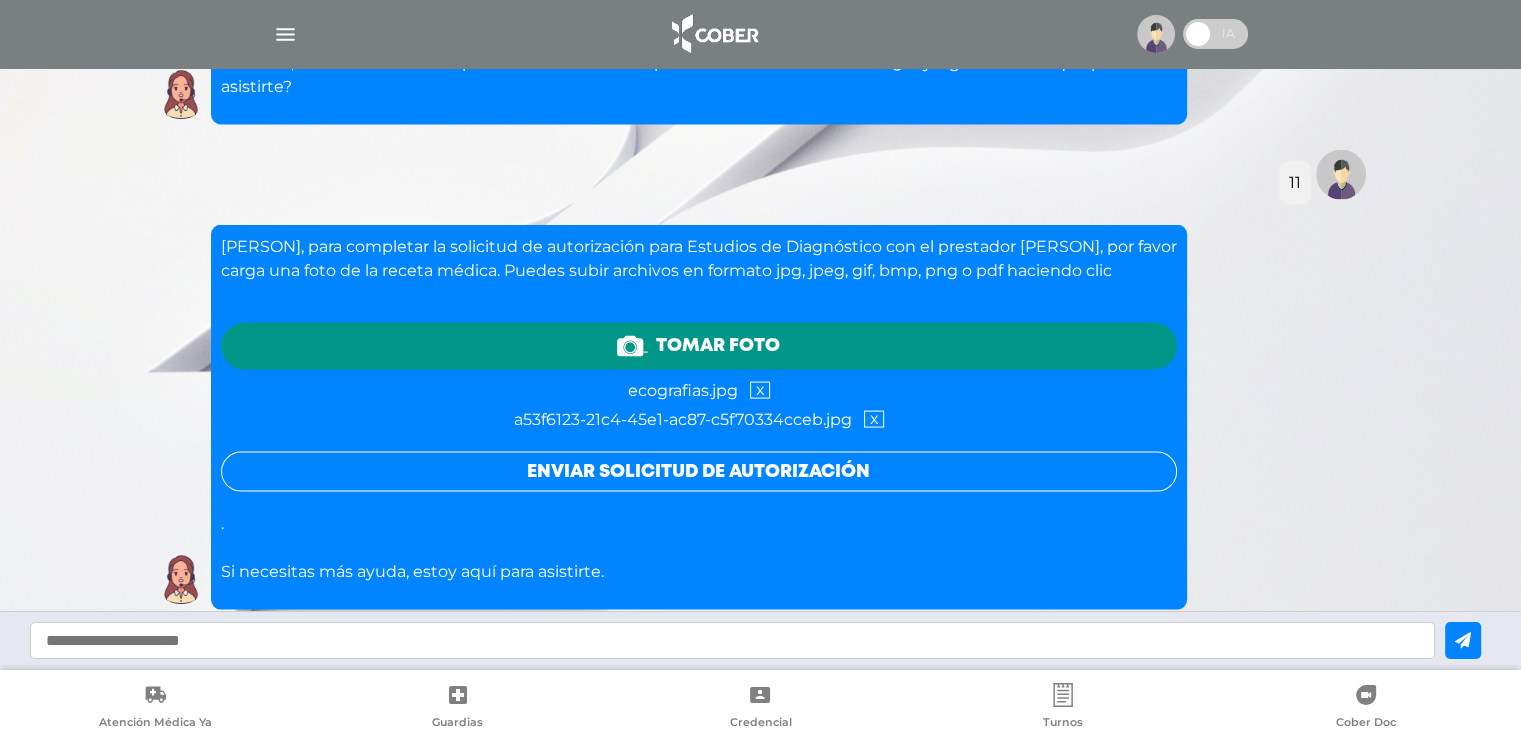 click on "x" at bounding box center (760, 390) 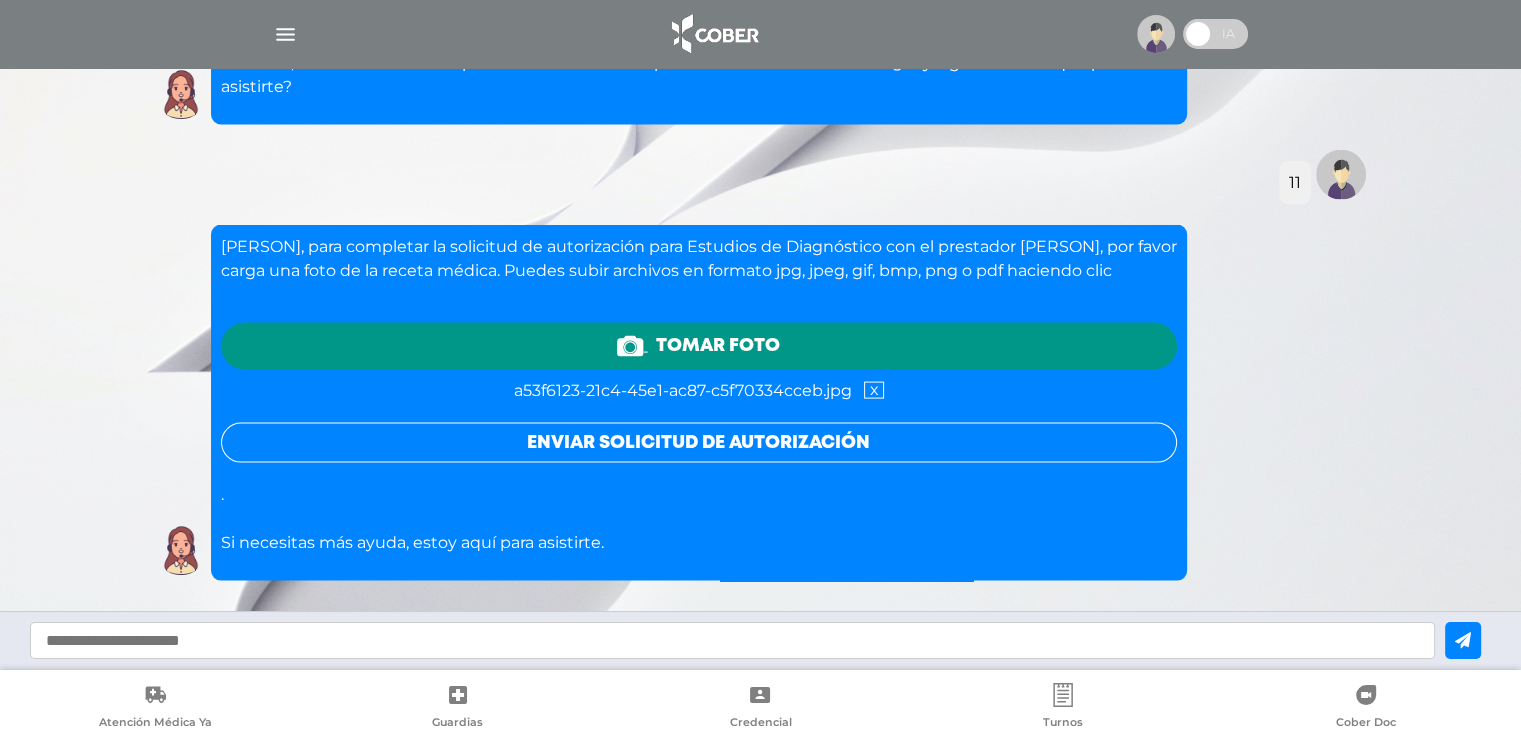 click on "Enviar solicitud de autorización" at bounding box center [699, 443] 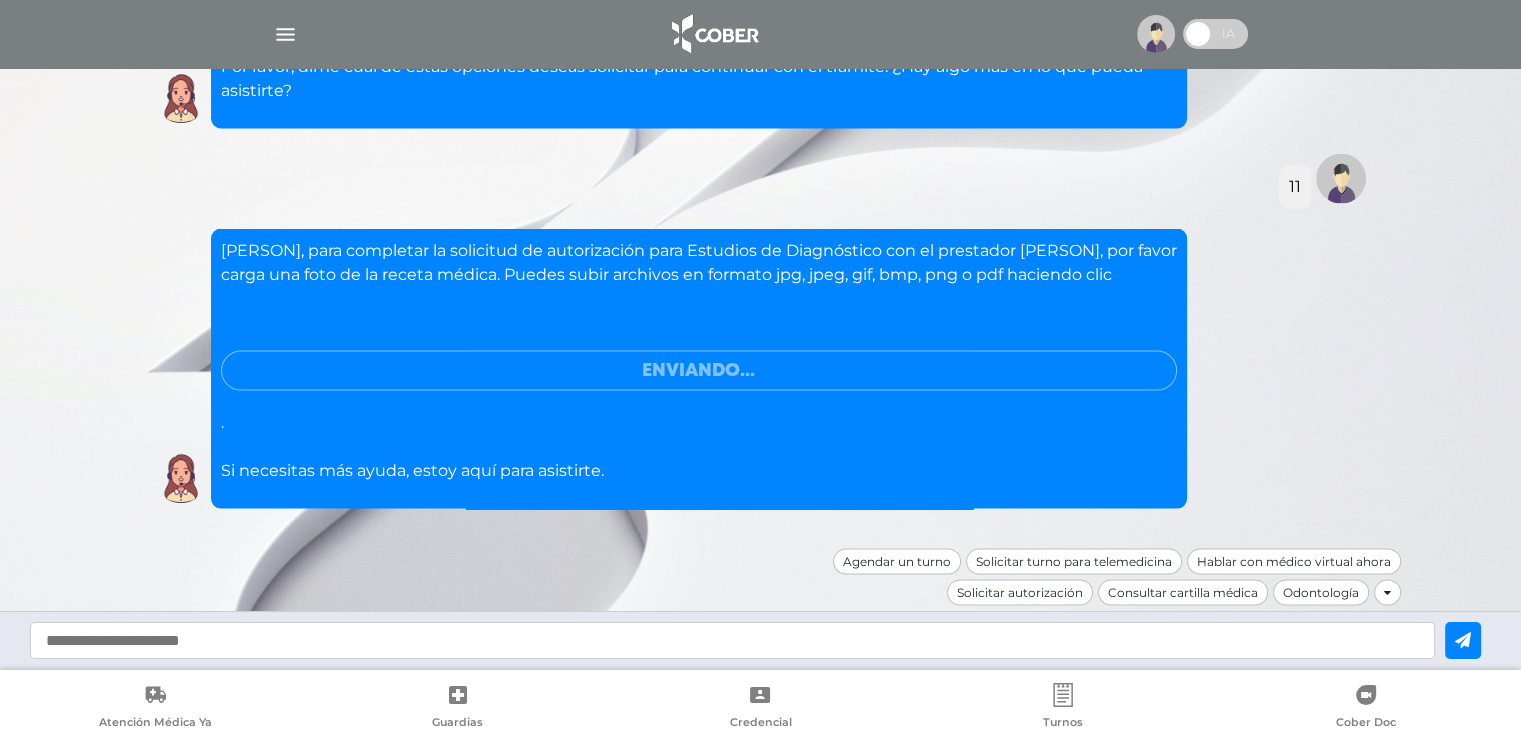 scroll, scrollTop: 3993, scrollLeft: 0, axis: vertical 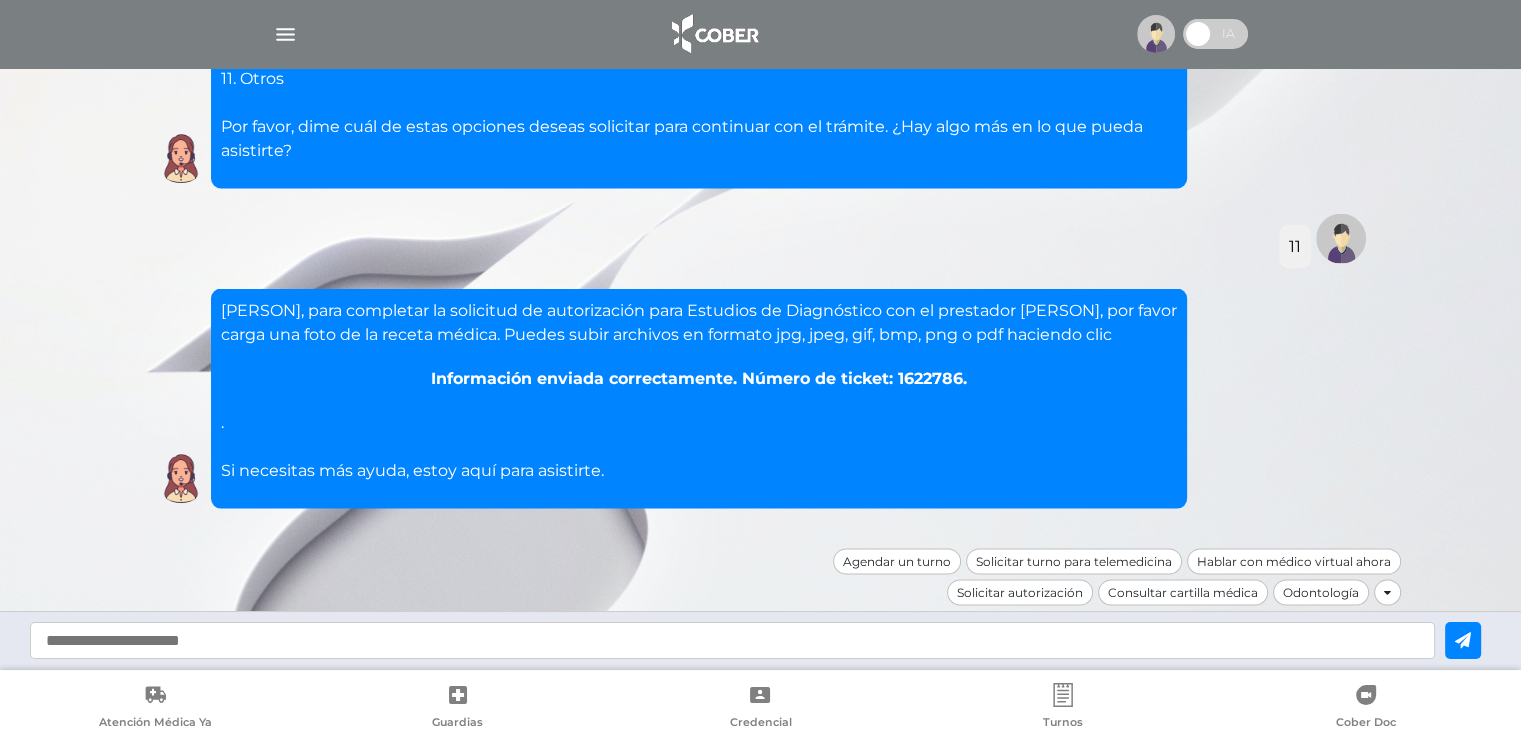 click on "Información enviada correctamente. Número de ticket: 1622786." at bounding box center [699, 379] 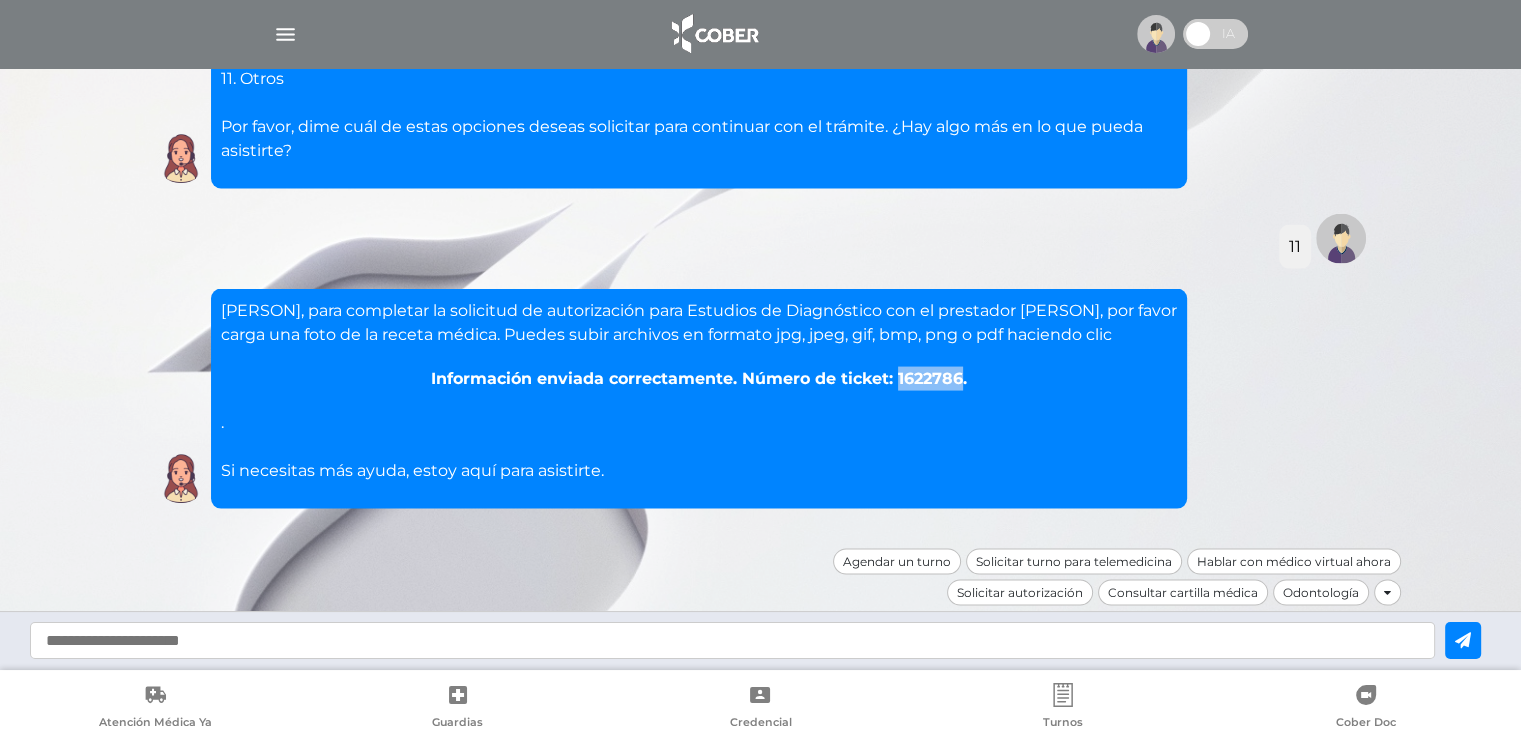 click on "Información enviada correctamente. Número de ticket: 1622786." at bounding box center [699, 379] 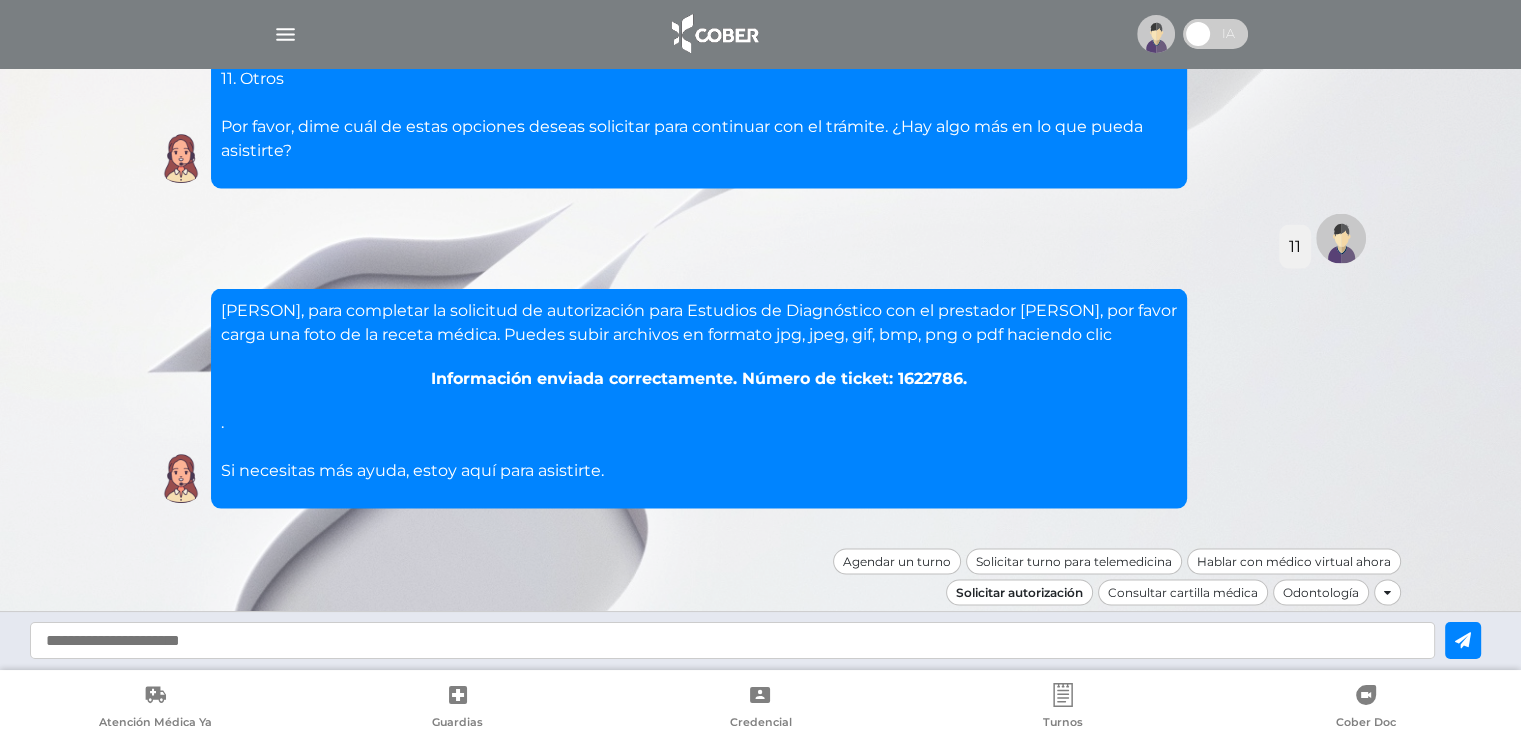 drag, startPoint x: 1008, startPoint y: 593, endPoint x: 896, endPoint y: 516, distance: 135.91542 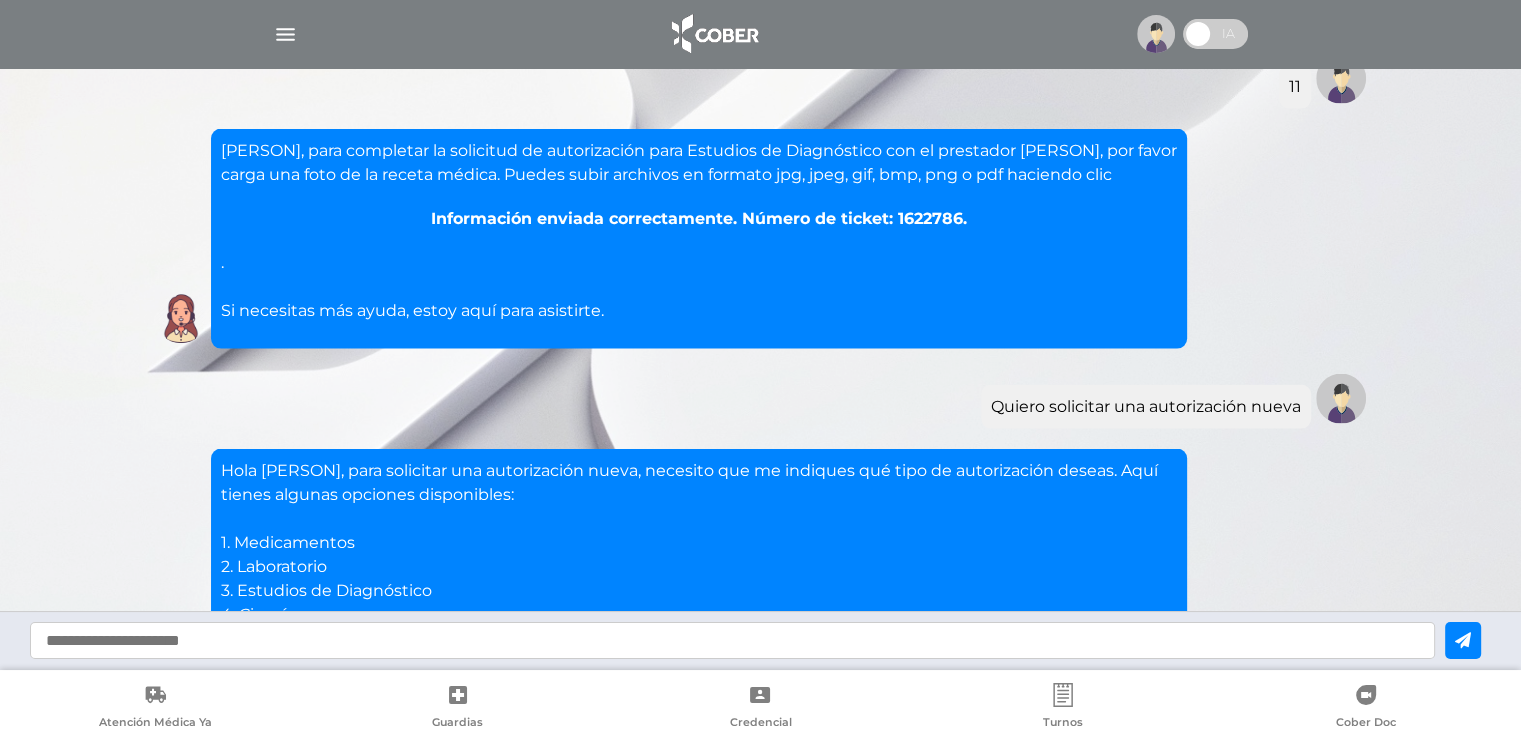scroll, scrollTop: 4561, scrollLeft: 0, axis: vertical 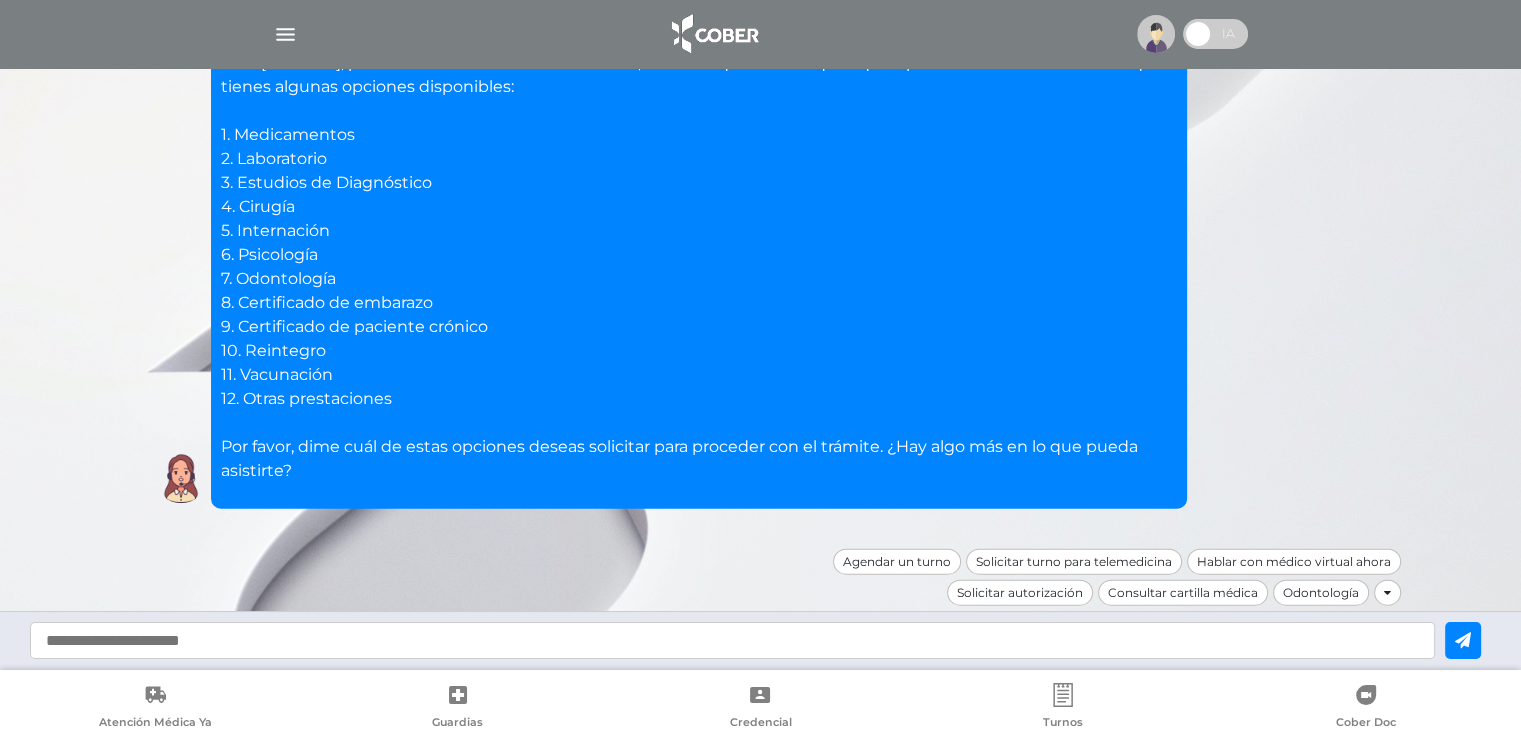 click at bounding box center [732, 640] 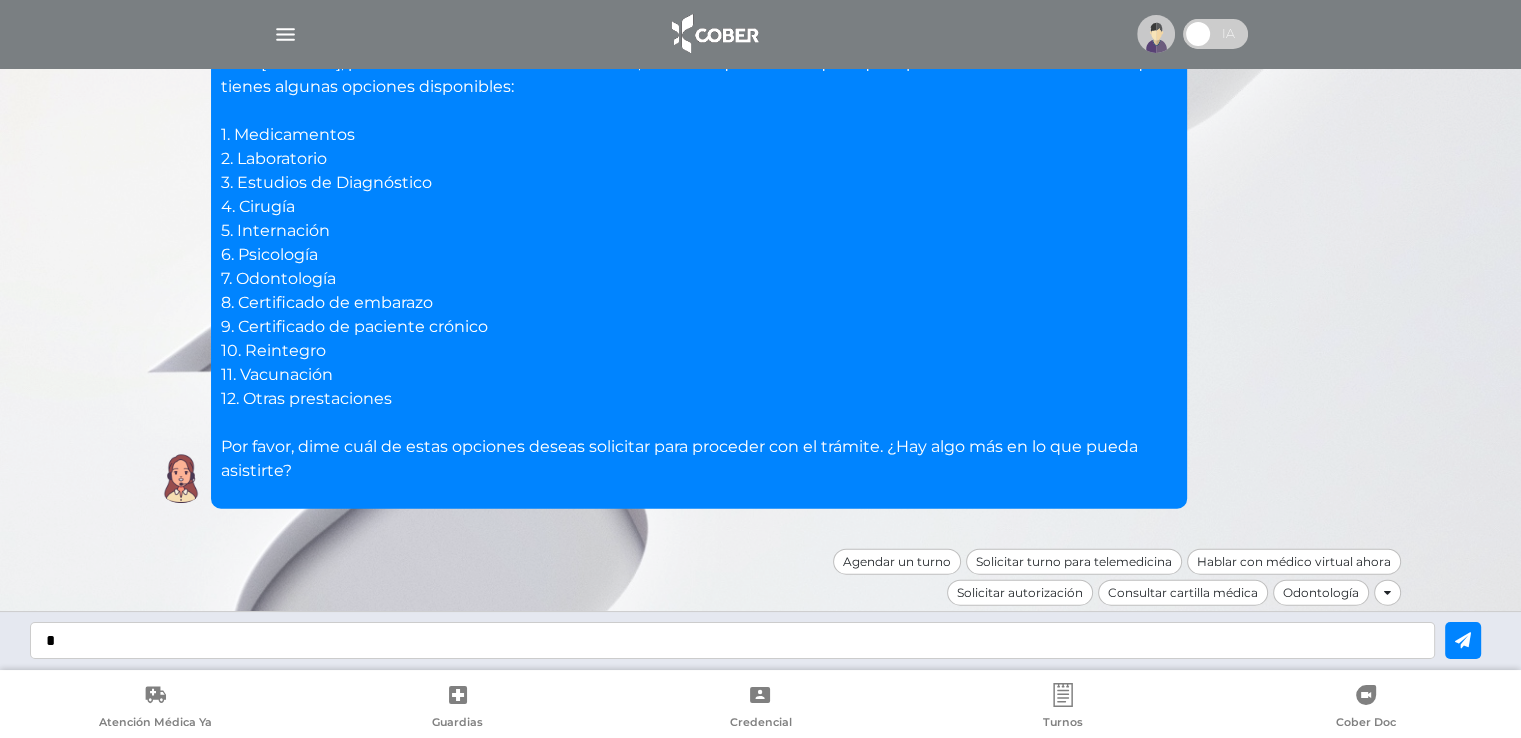 type on "*" 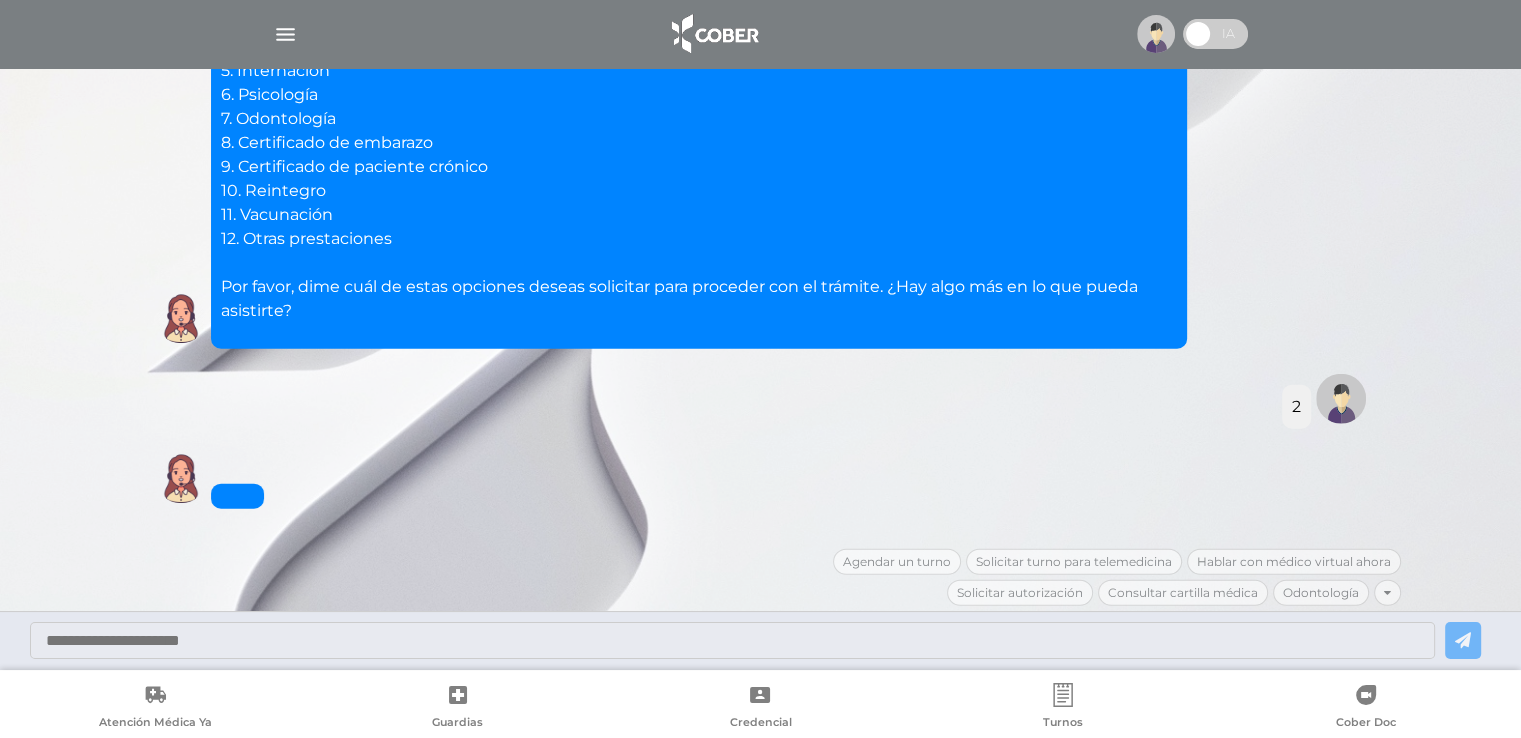 scroll, scrollTop: 4769, scrollLeft: 0, axis: vertical 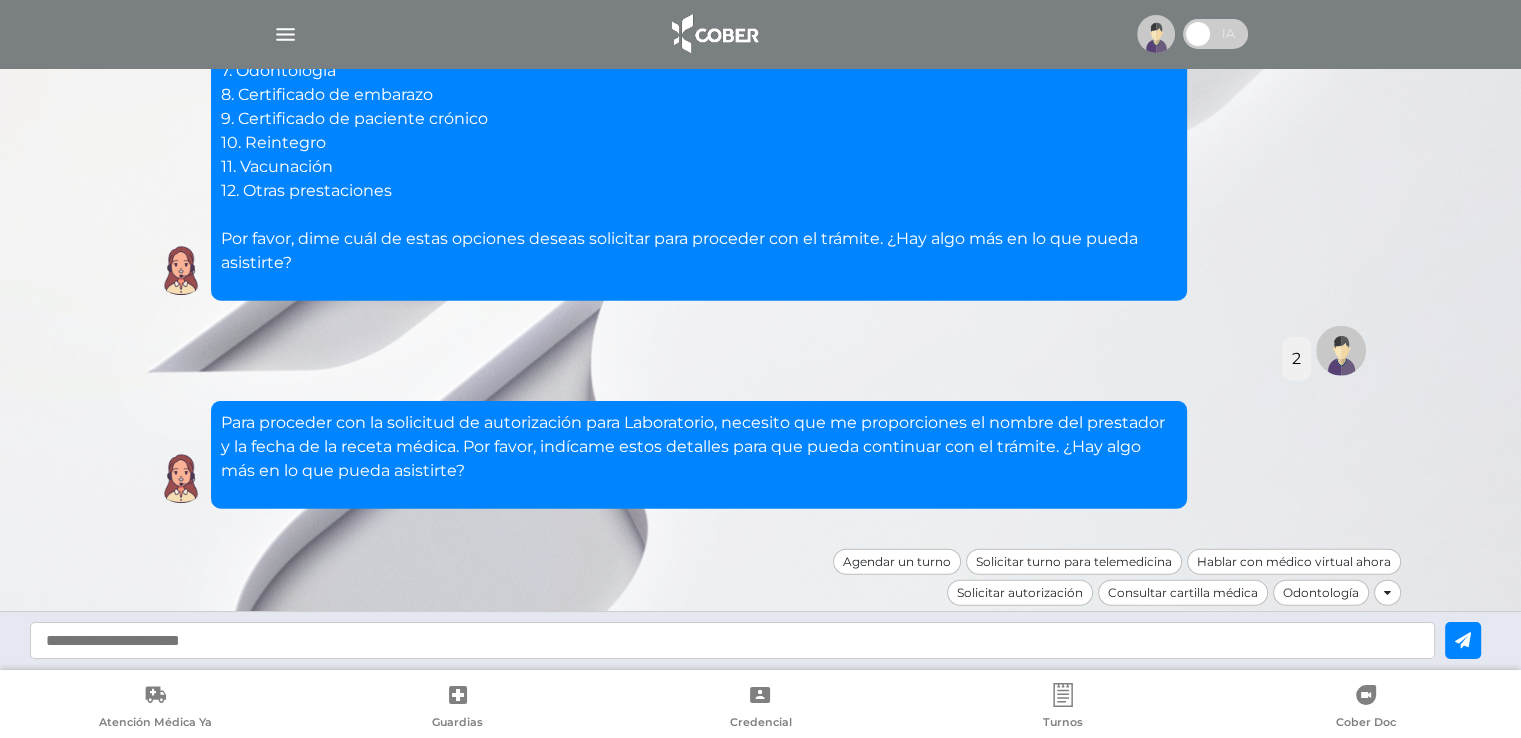 click at bounding box center [732, 640] 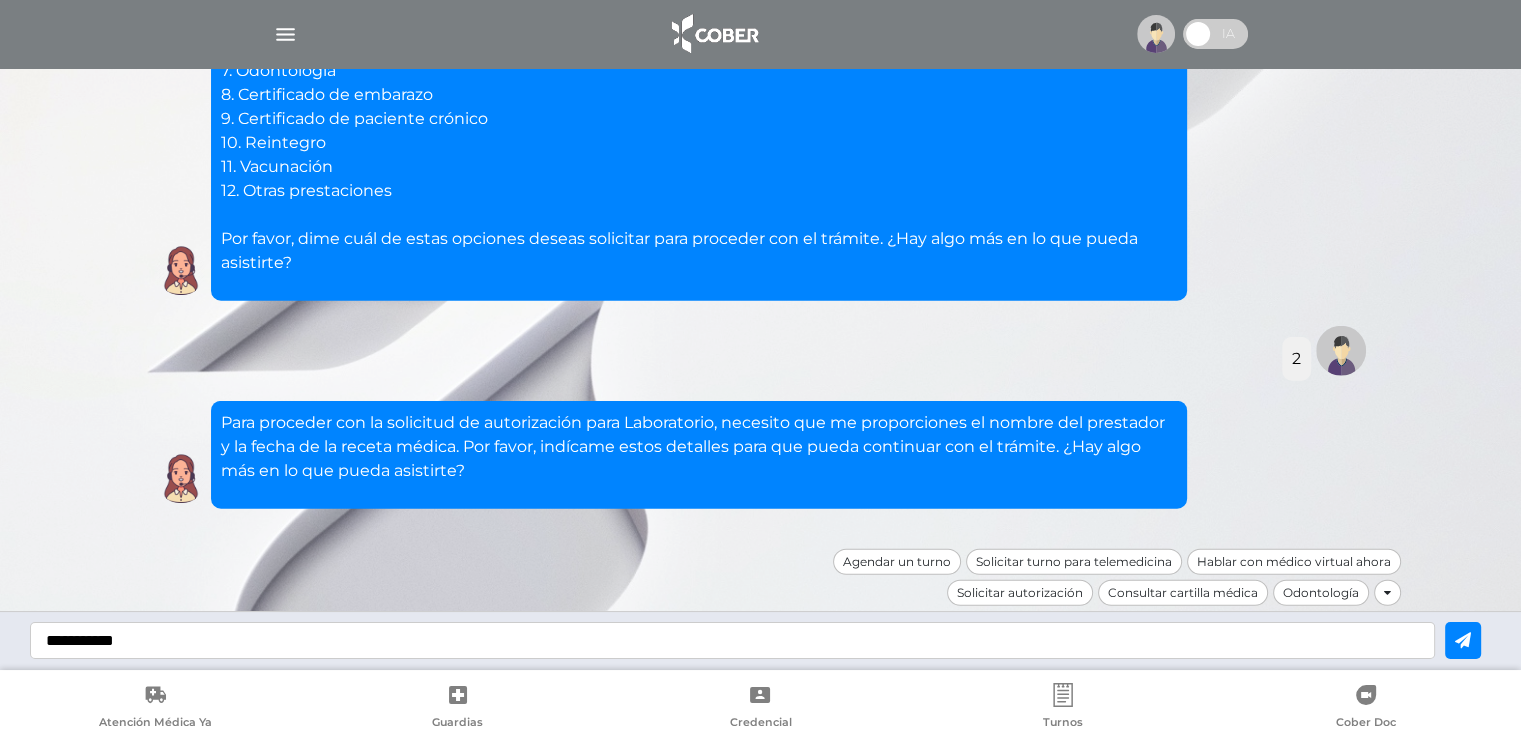 type on "**********" 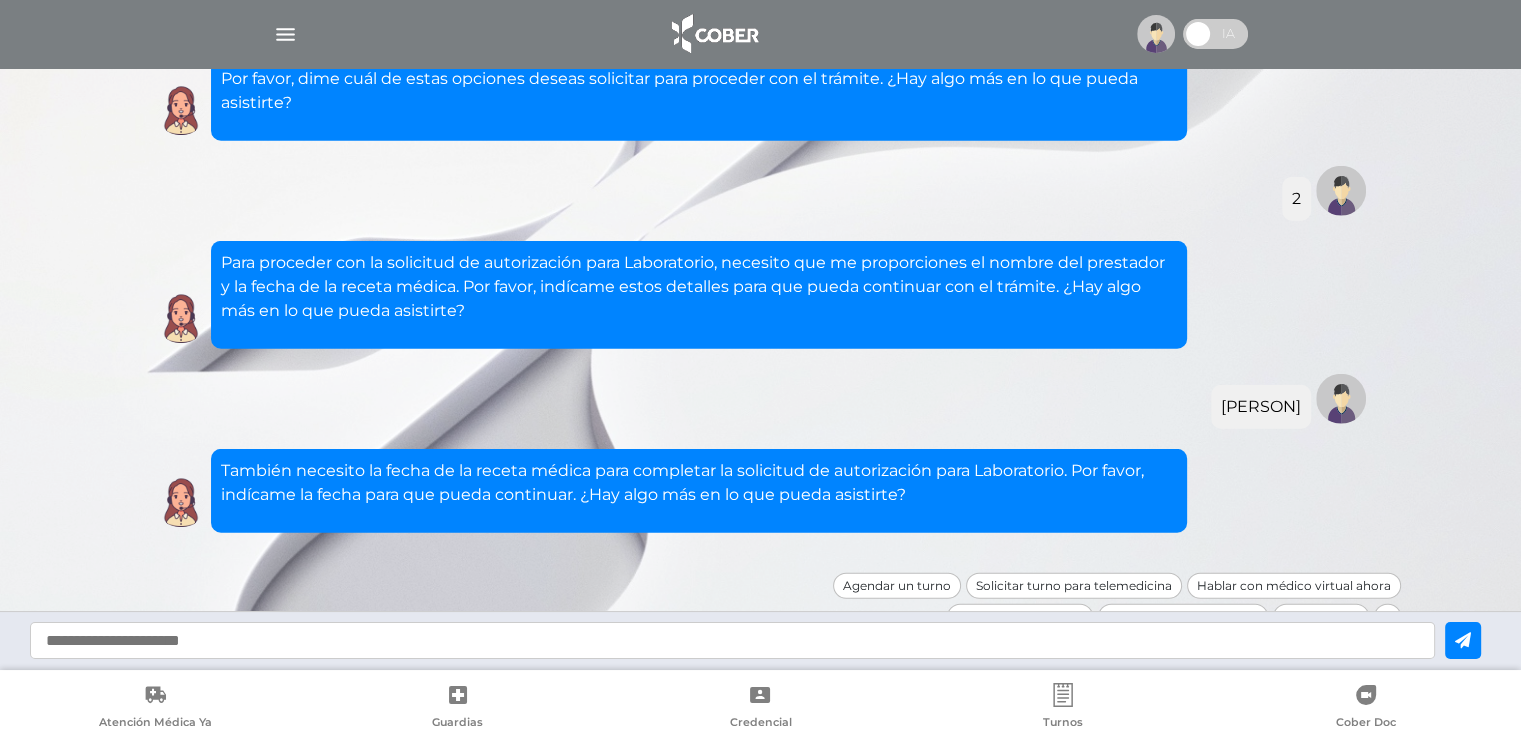 scroll, scrollTop: 4953, scrollLeft: 0, axis: vertical 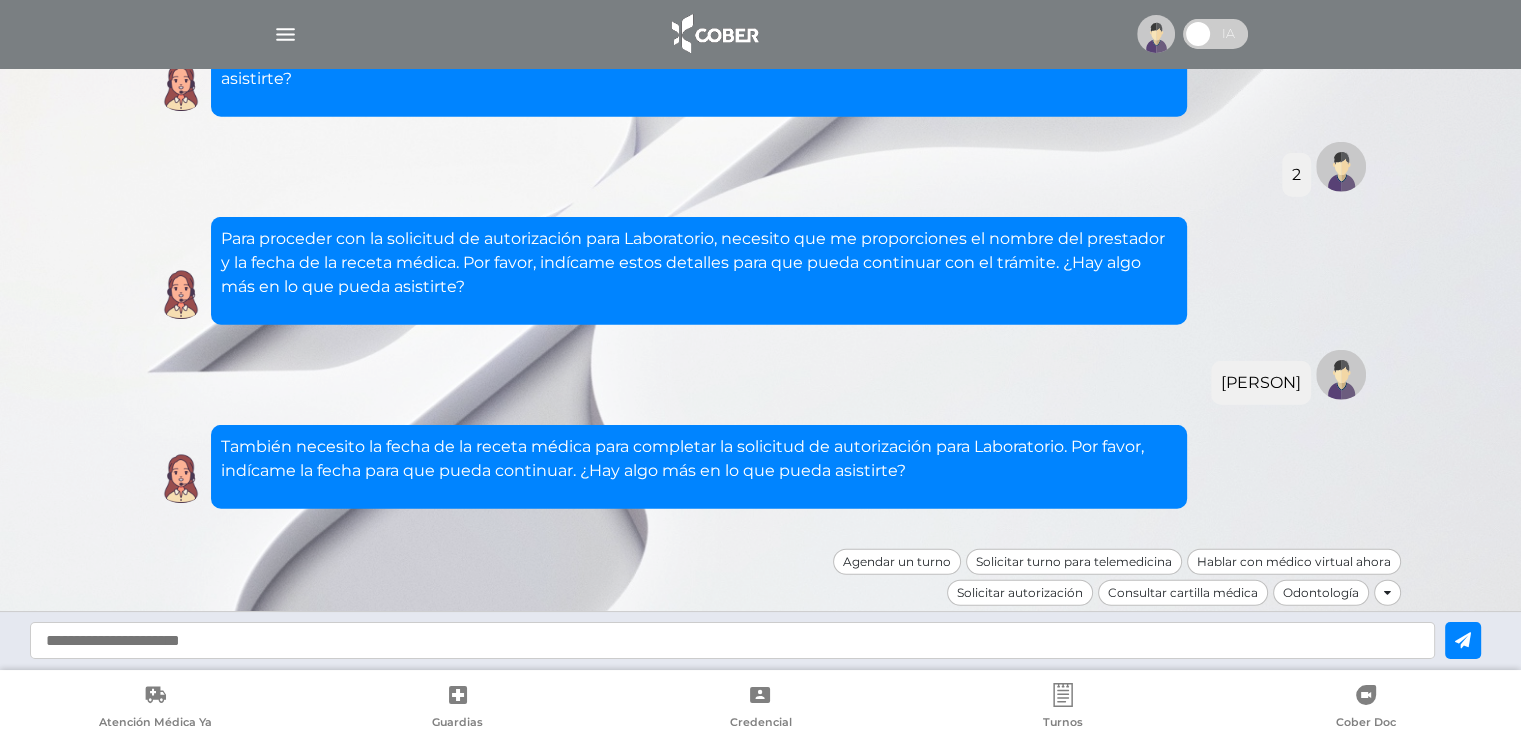 click at bounding box center [732, 640] 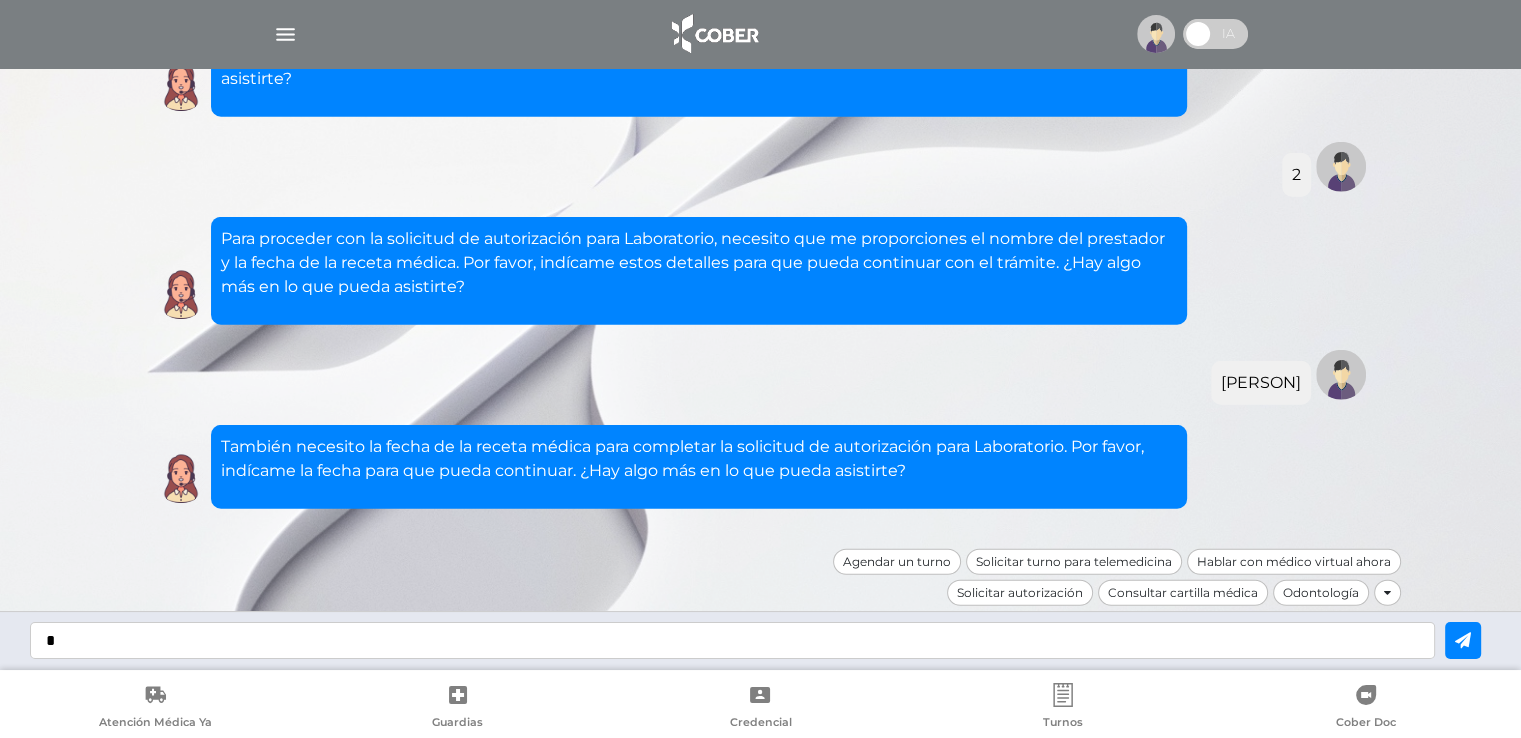type on "**" 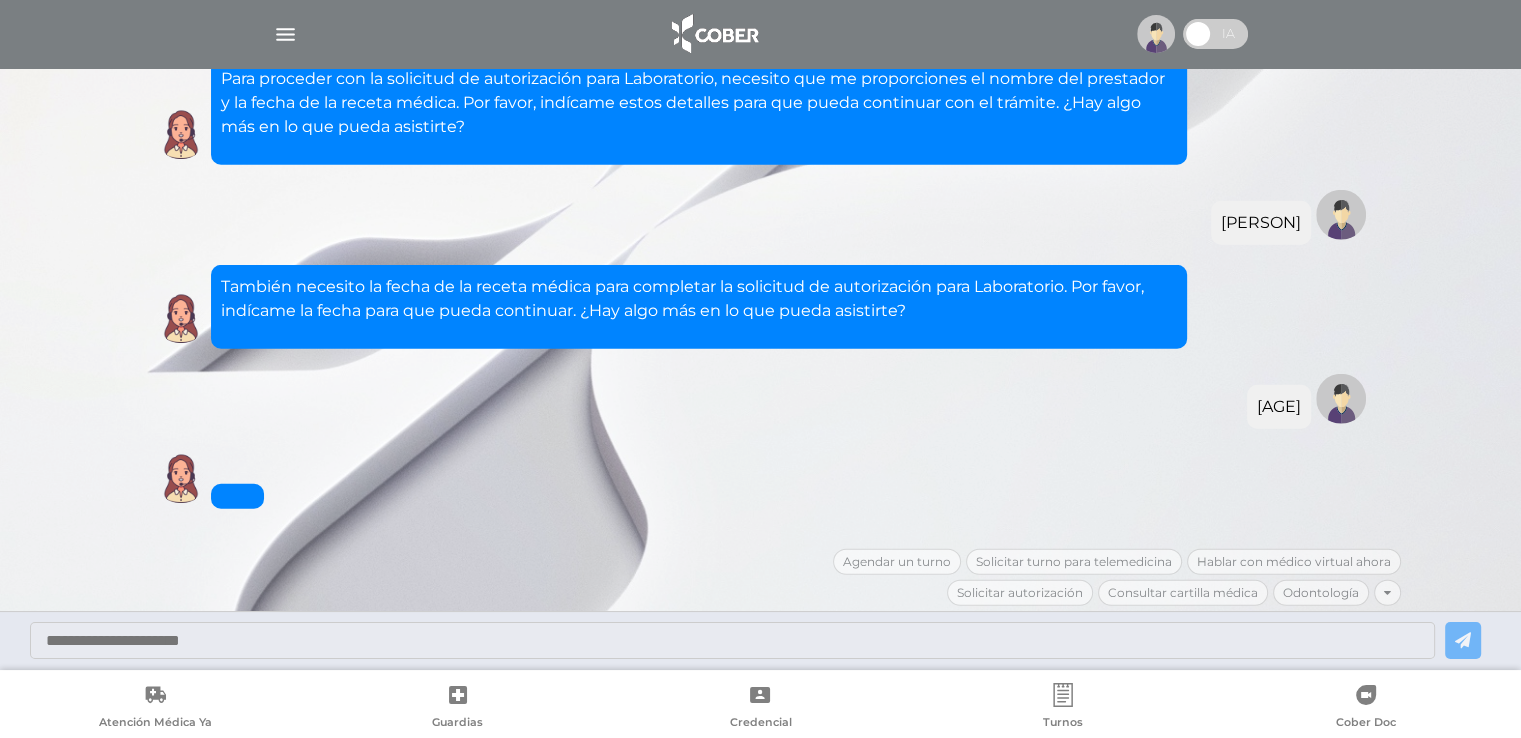 scroll, scrollTop: 5137, scrollLeft: 0, axis: vertical 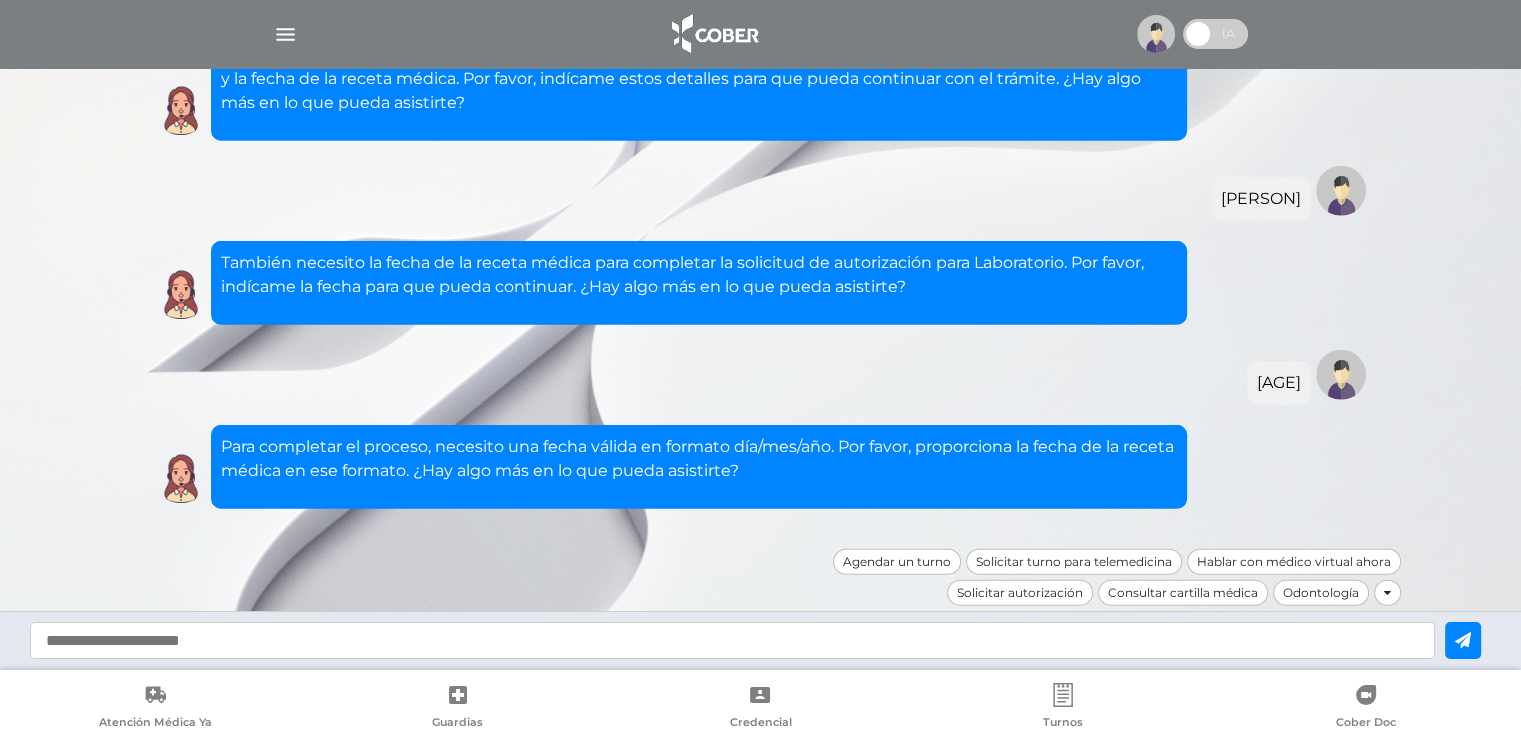 click at bounding box center [732, 640] 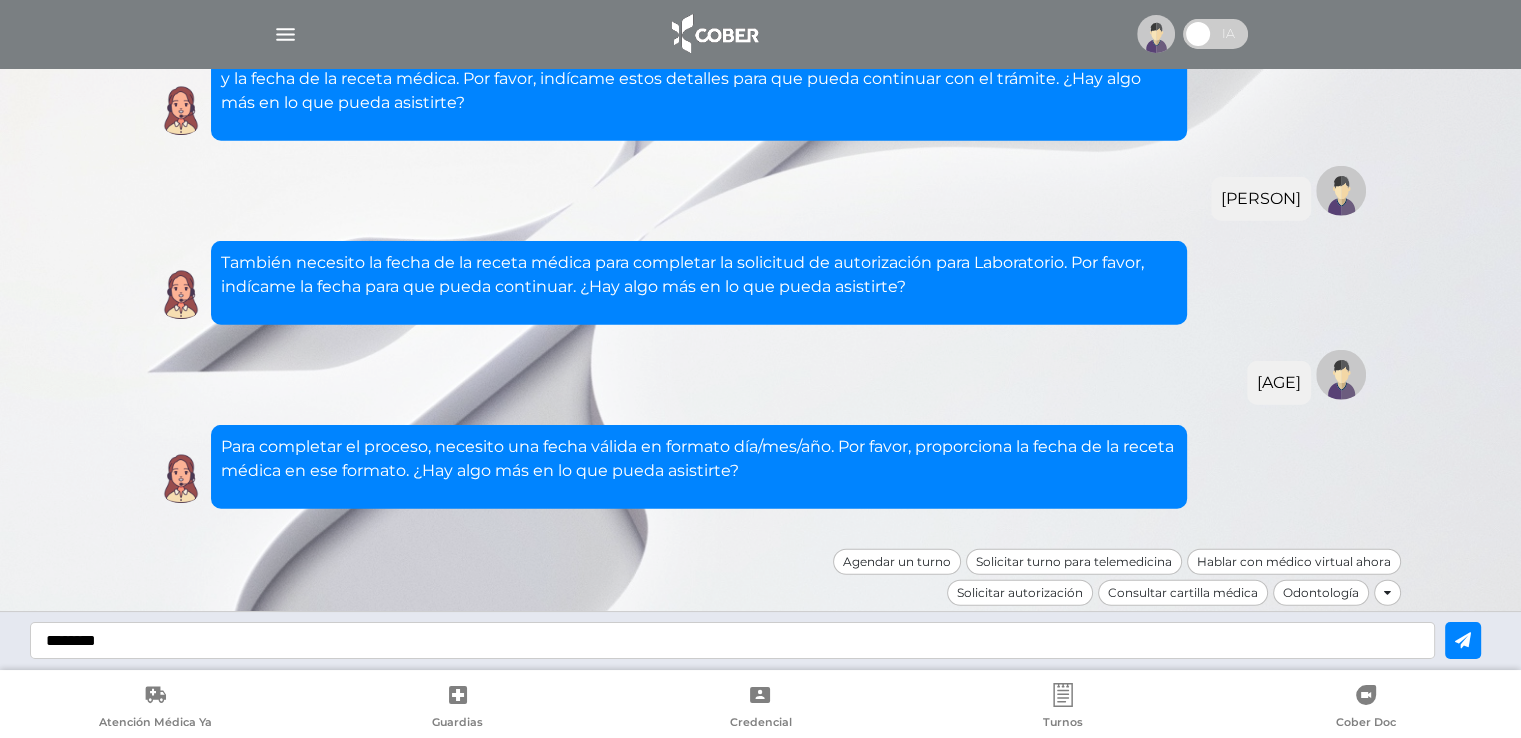 type on "********" 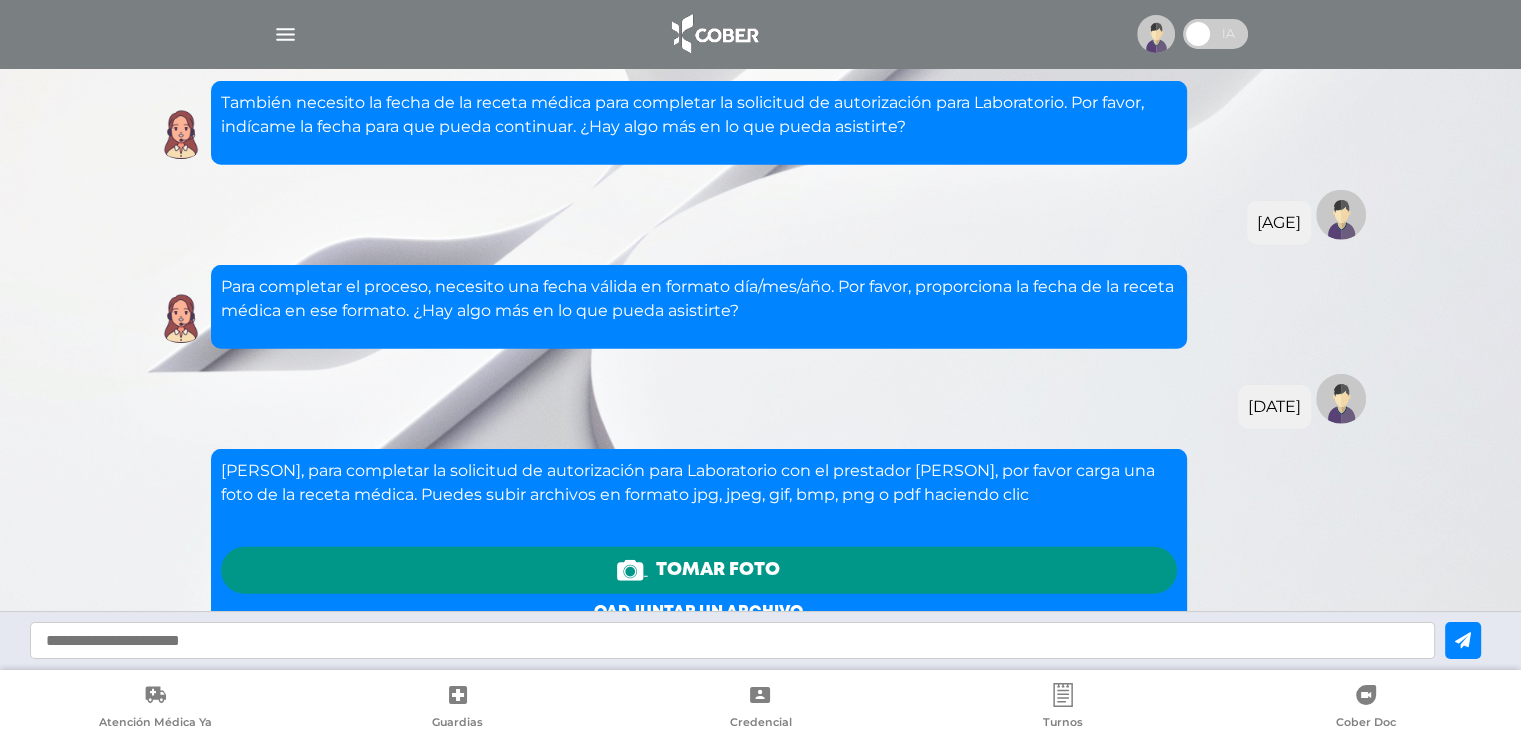 scroll, scrollTop: 5592, scrollLeft: 0, axis: vertical 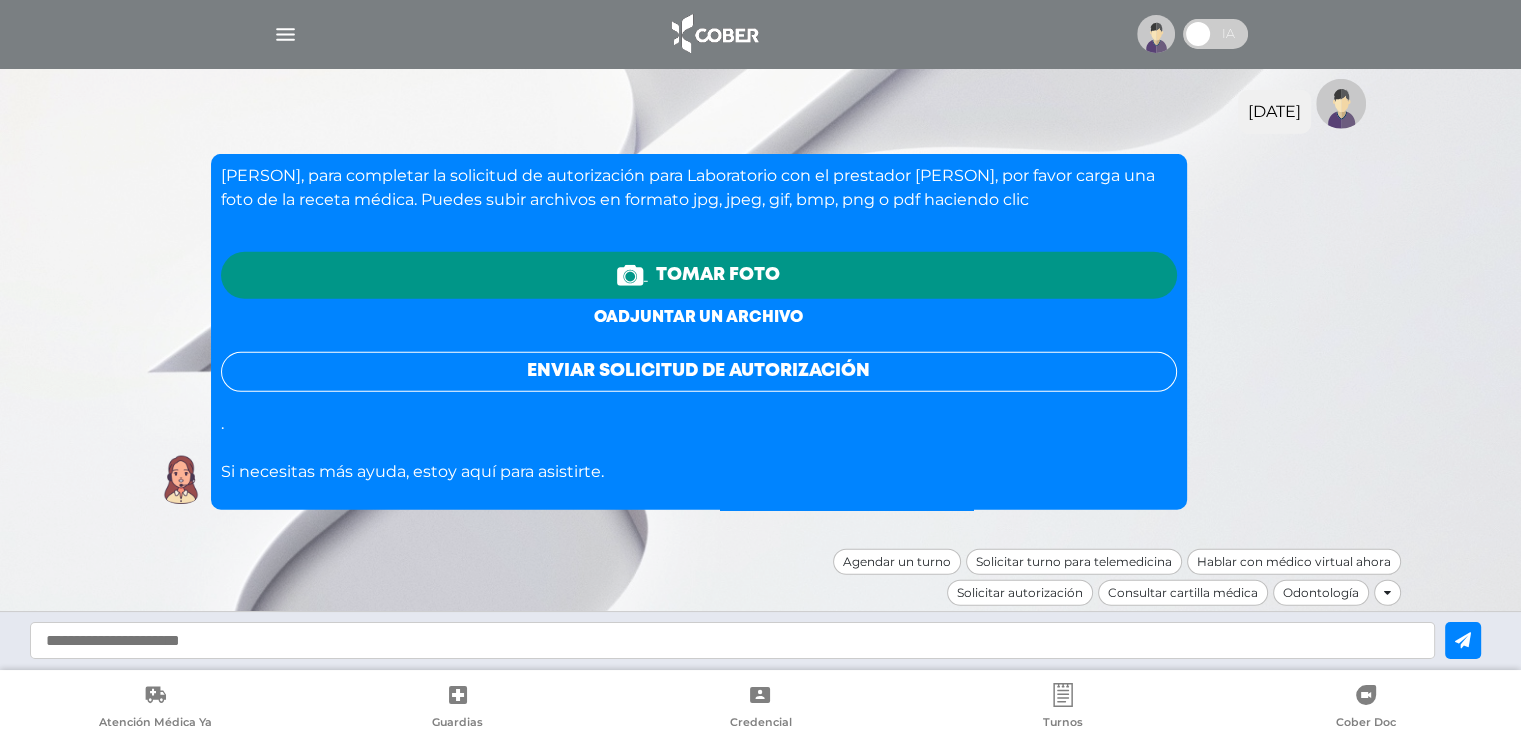 click on "o  adjuntar un archivo" at bounding box center [698, 317] 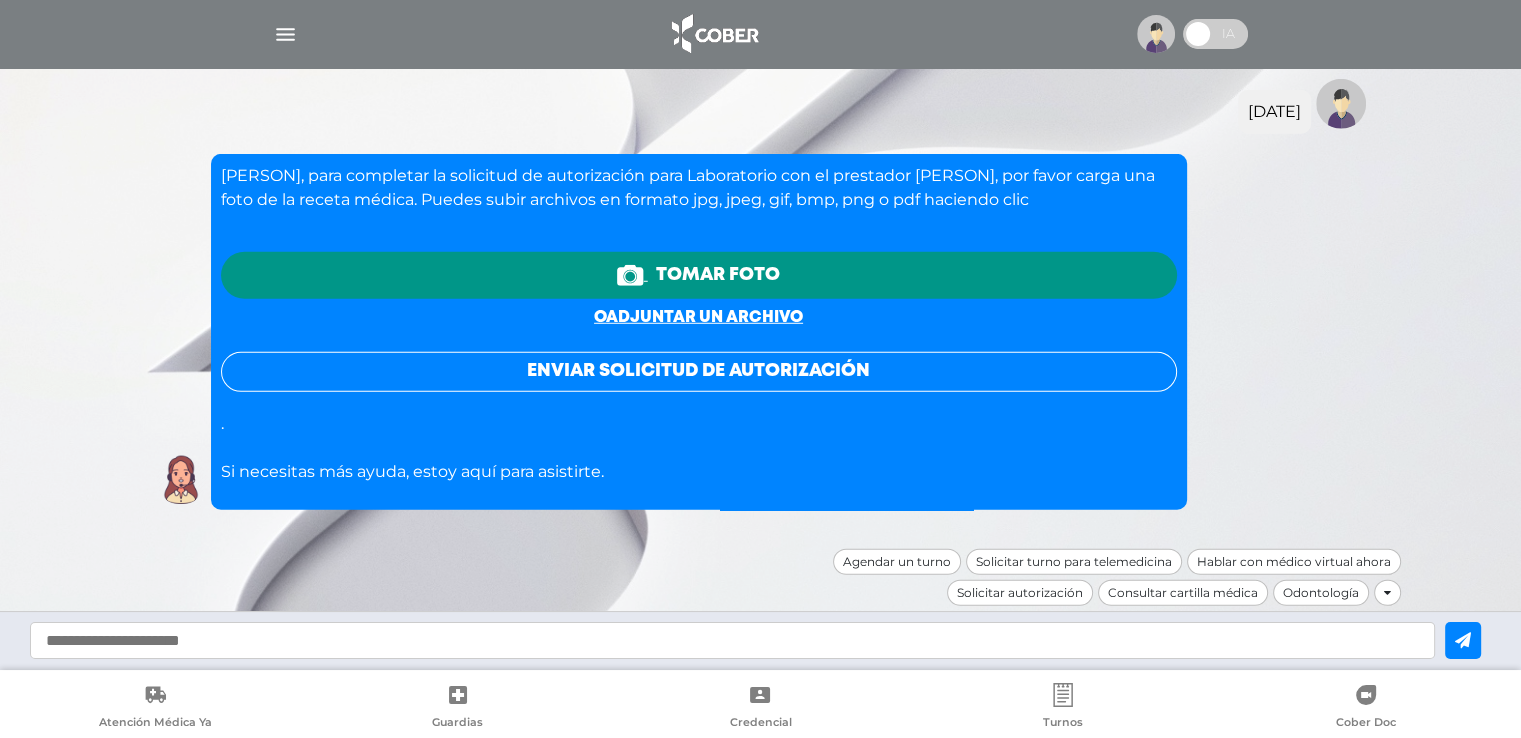 scroll, scrollTop: 0, scrollLeft: 0, axis: both 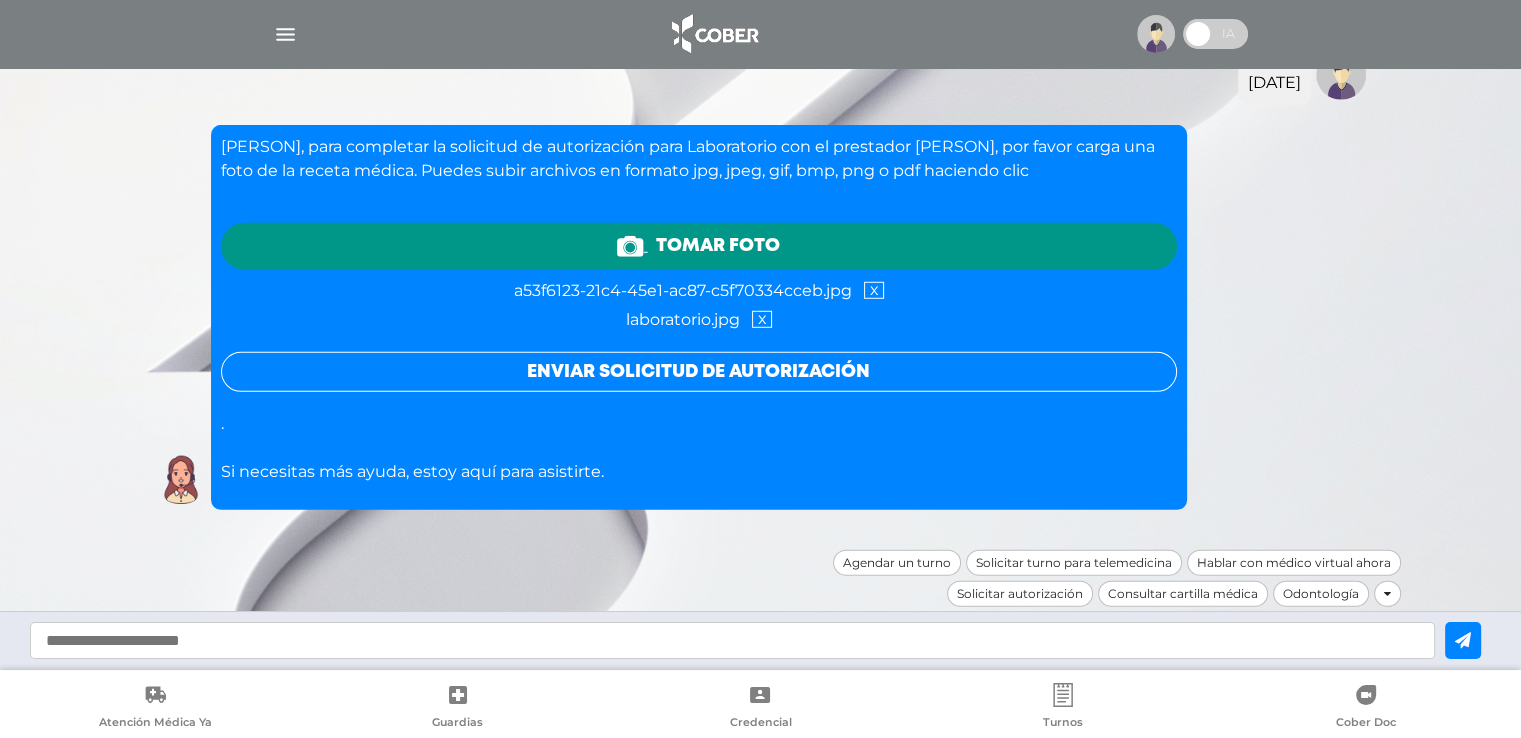 click on "x" at bounding box center [874, 290] 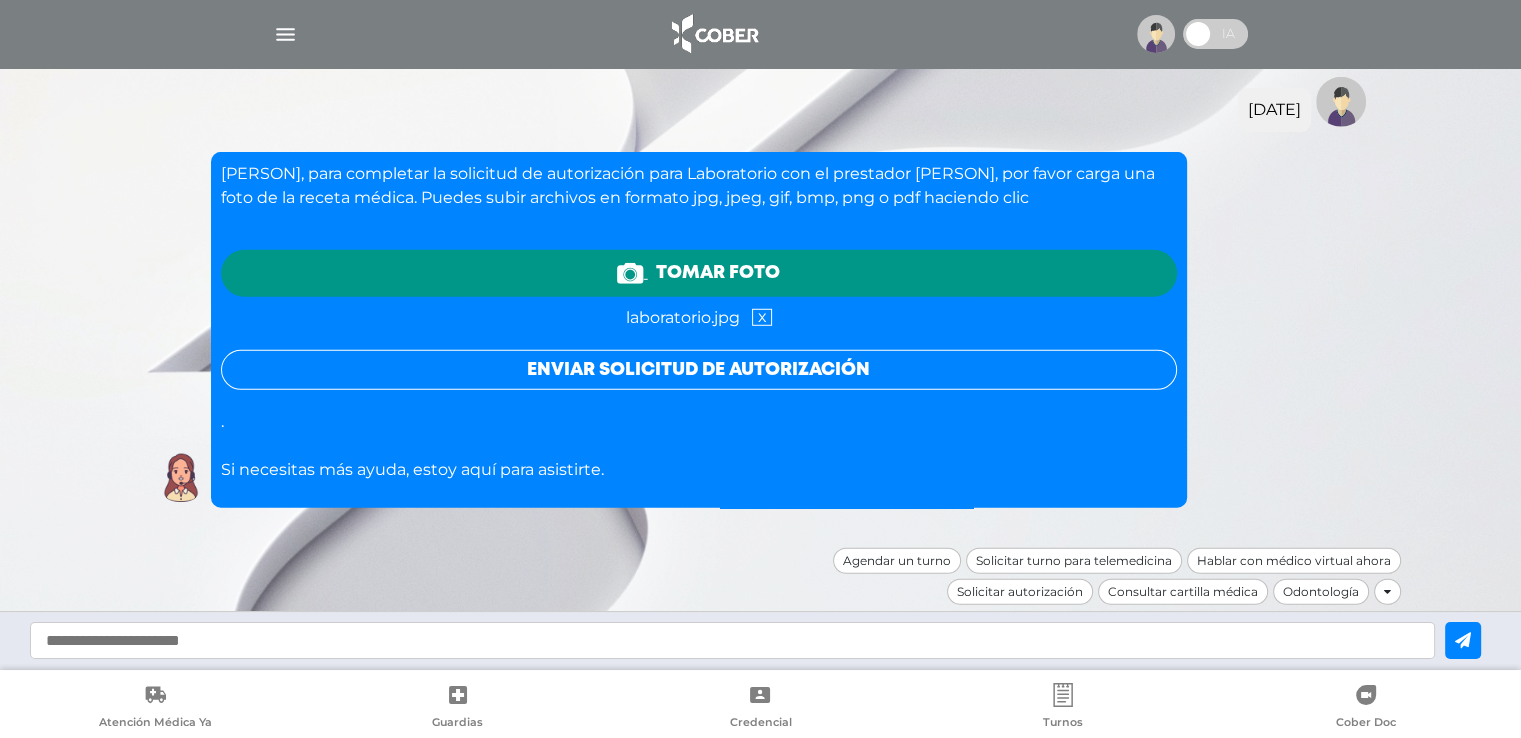 scroll, scrollTop: 5592, scrollLeft: 0, axis: vertical 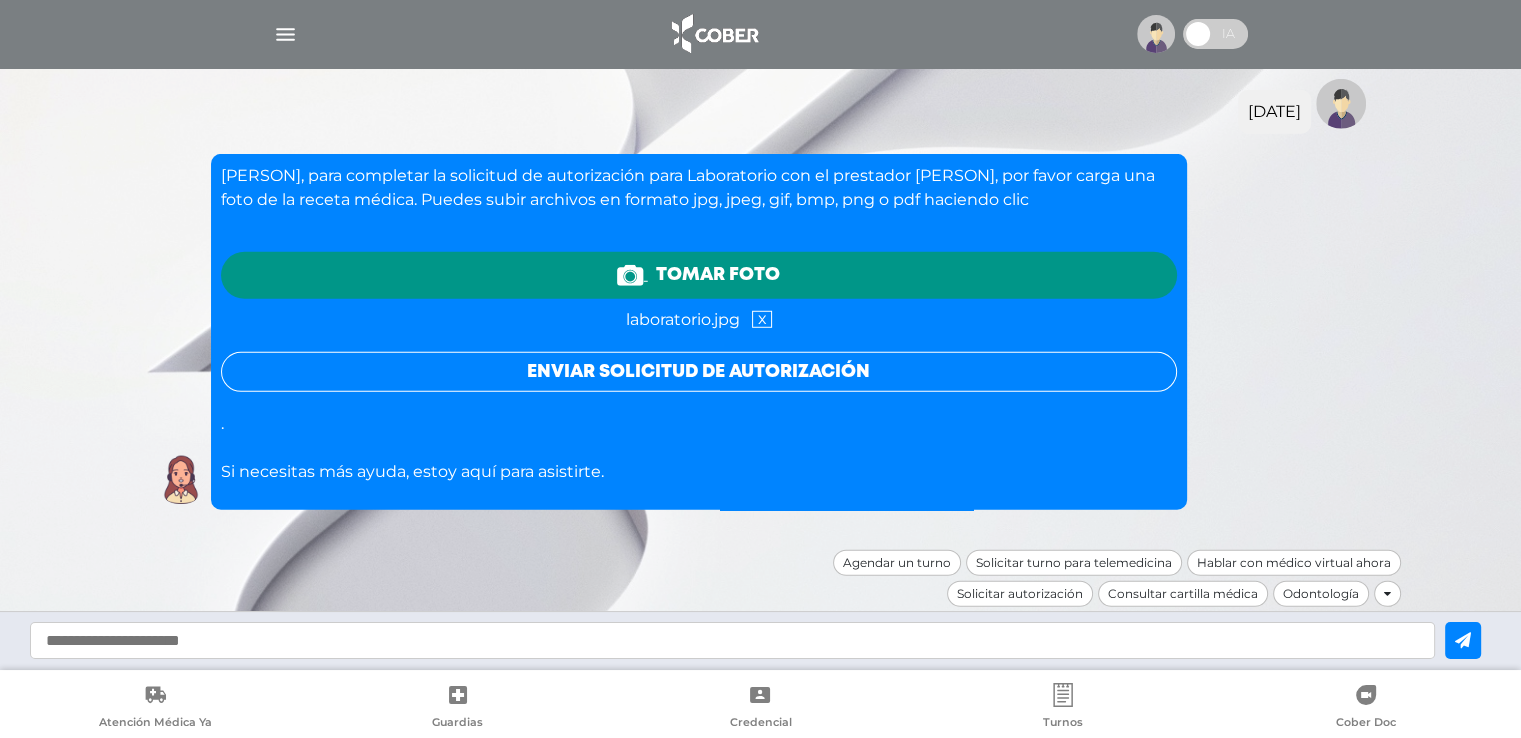 click on "Enviar solicitud de autorización" at bounding box center (699, 372) 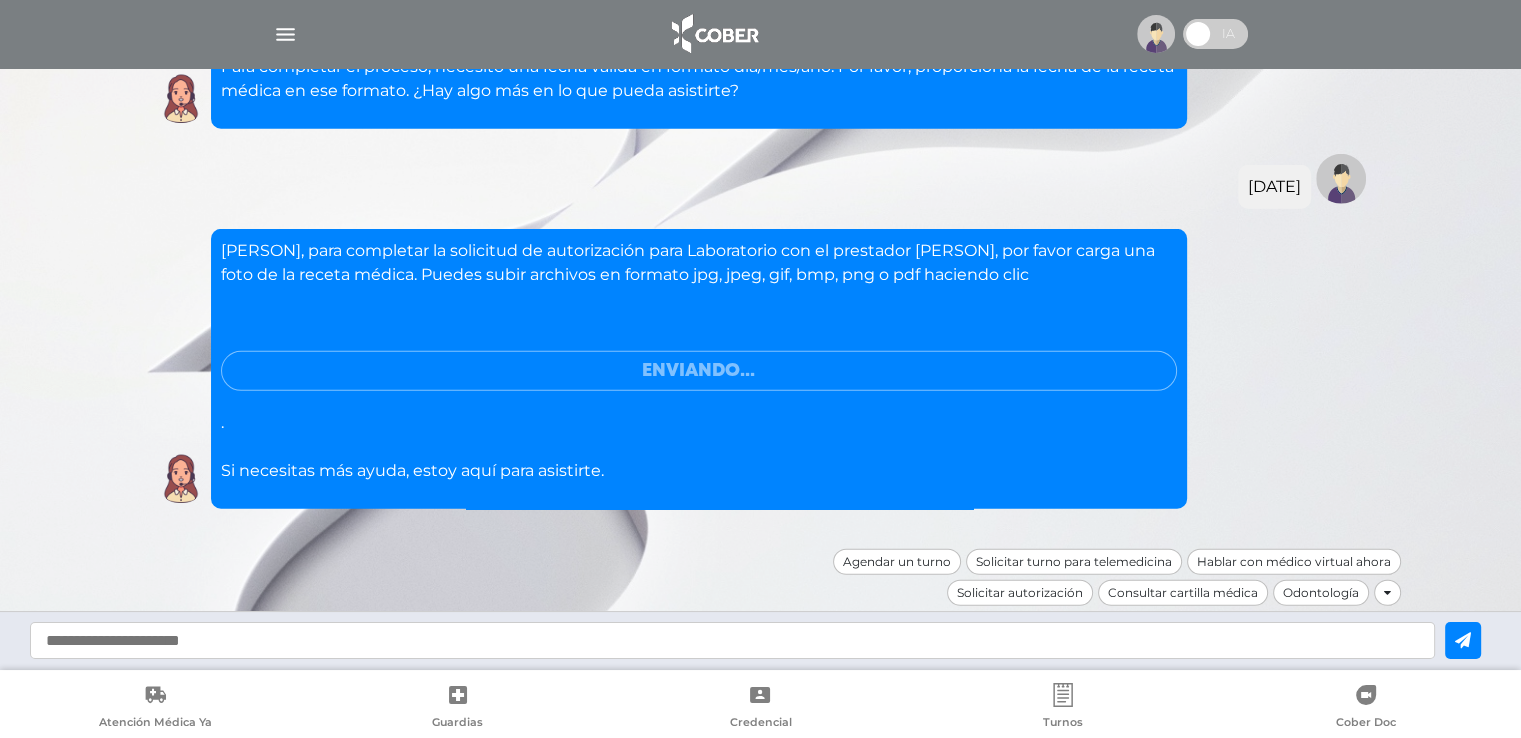scroll, scrollTop: 5457, scrollLeft: 0, axis: vertical 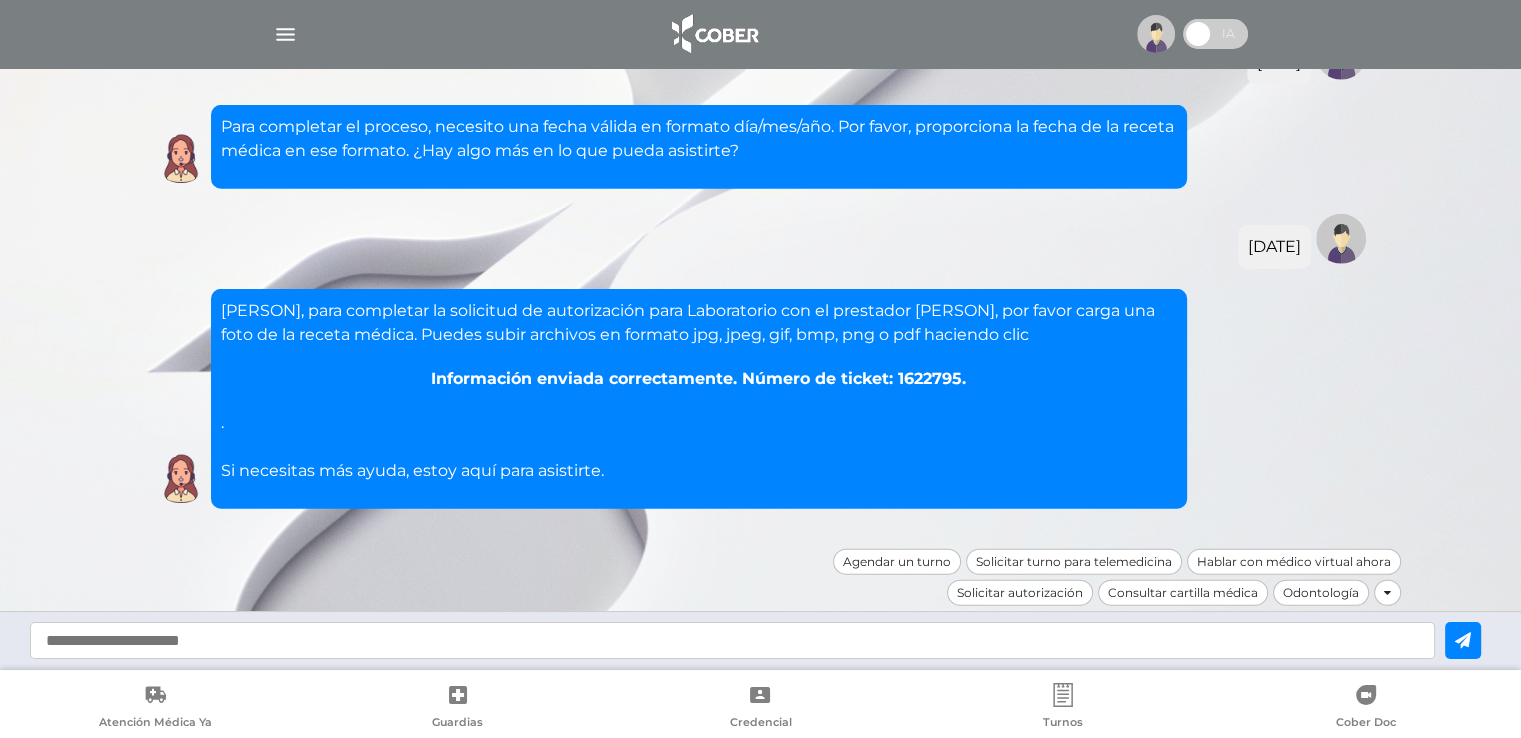 click on "Información enviada correctamente. Número de ticket: 1622795." at bounding box center [699, 379] 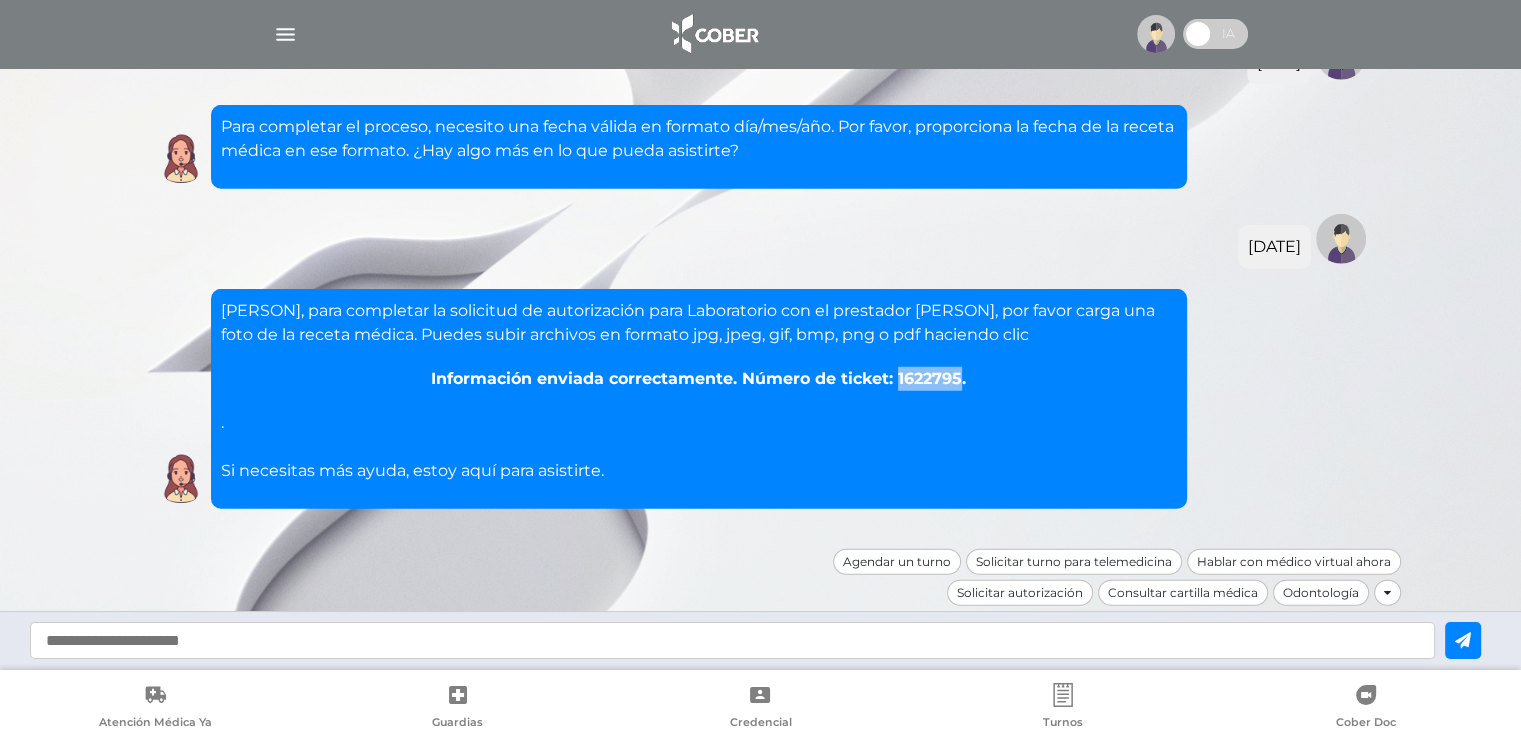 click on "Información enviada correctamente. Número de ticket: 1622795." at bounding box center (699, 379) 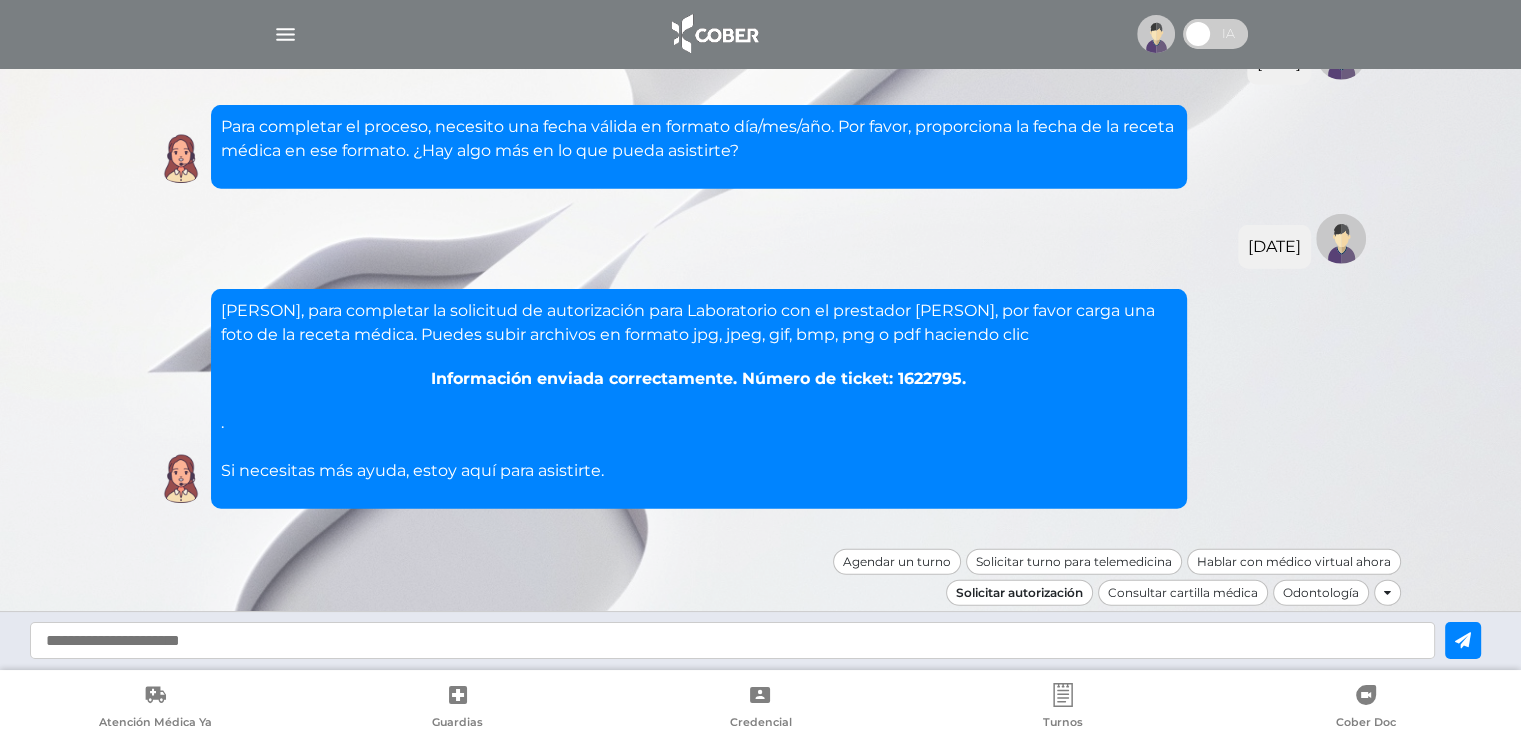 click on "Solicitar autorización" at bounding box center (1019, 593) 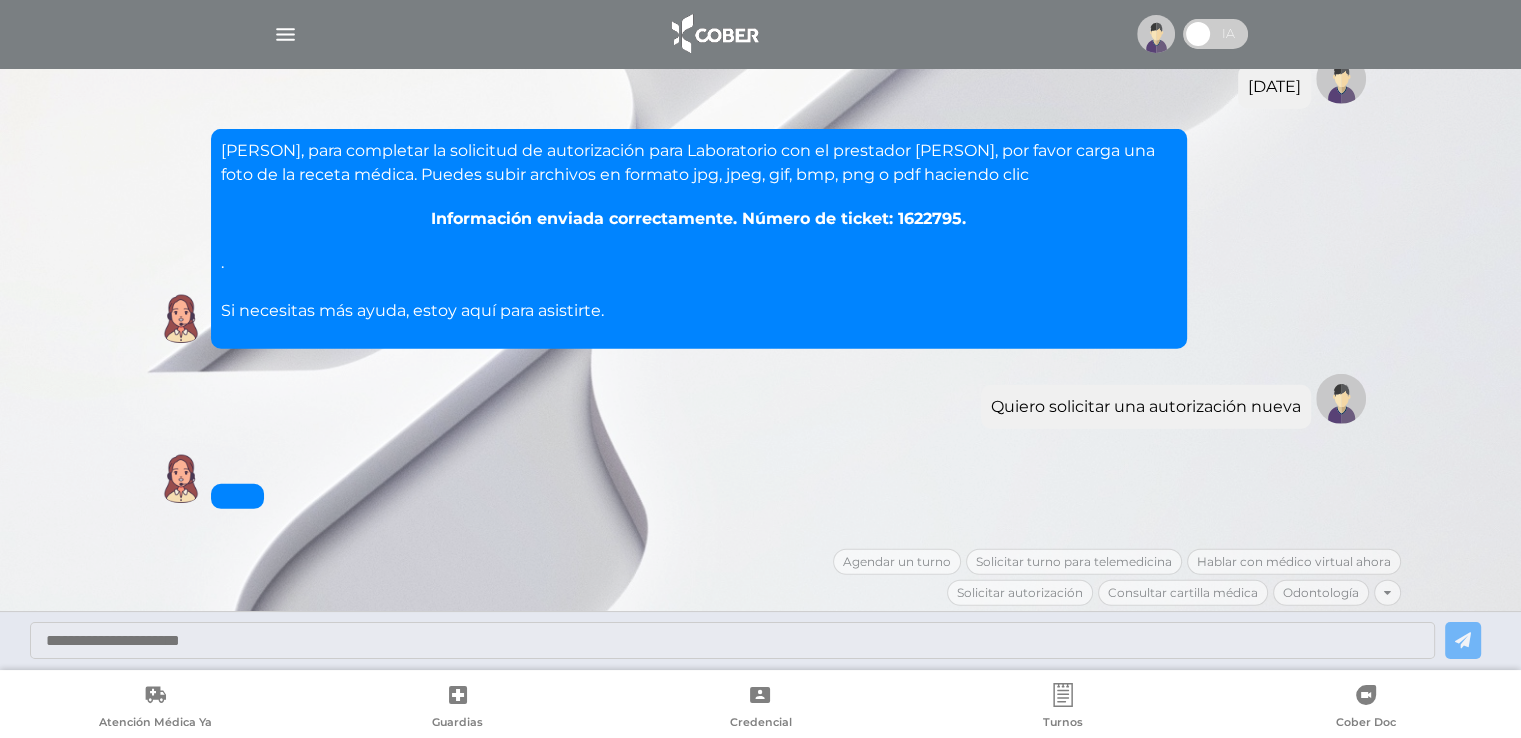 scroll, scrollTop: 6025, scrollLeft: 0, axis: vertical 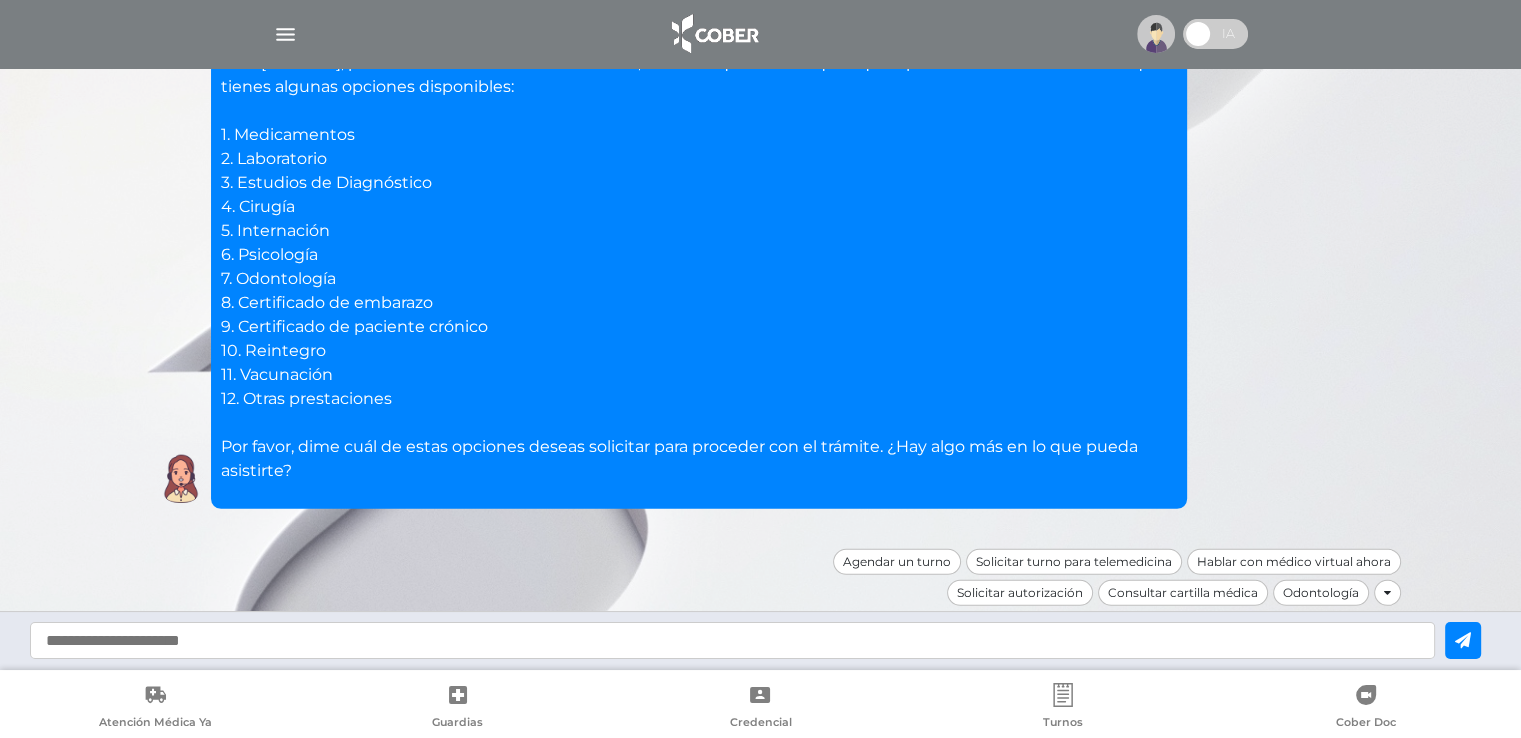 click on "Solicitar autorización" at bounding box center (1020, 593) 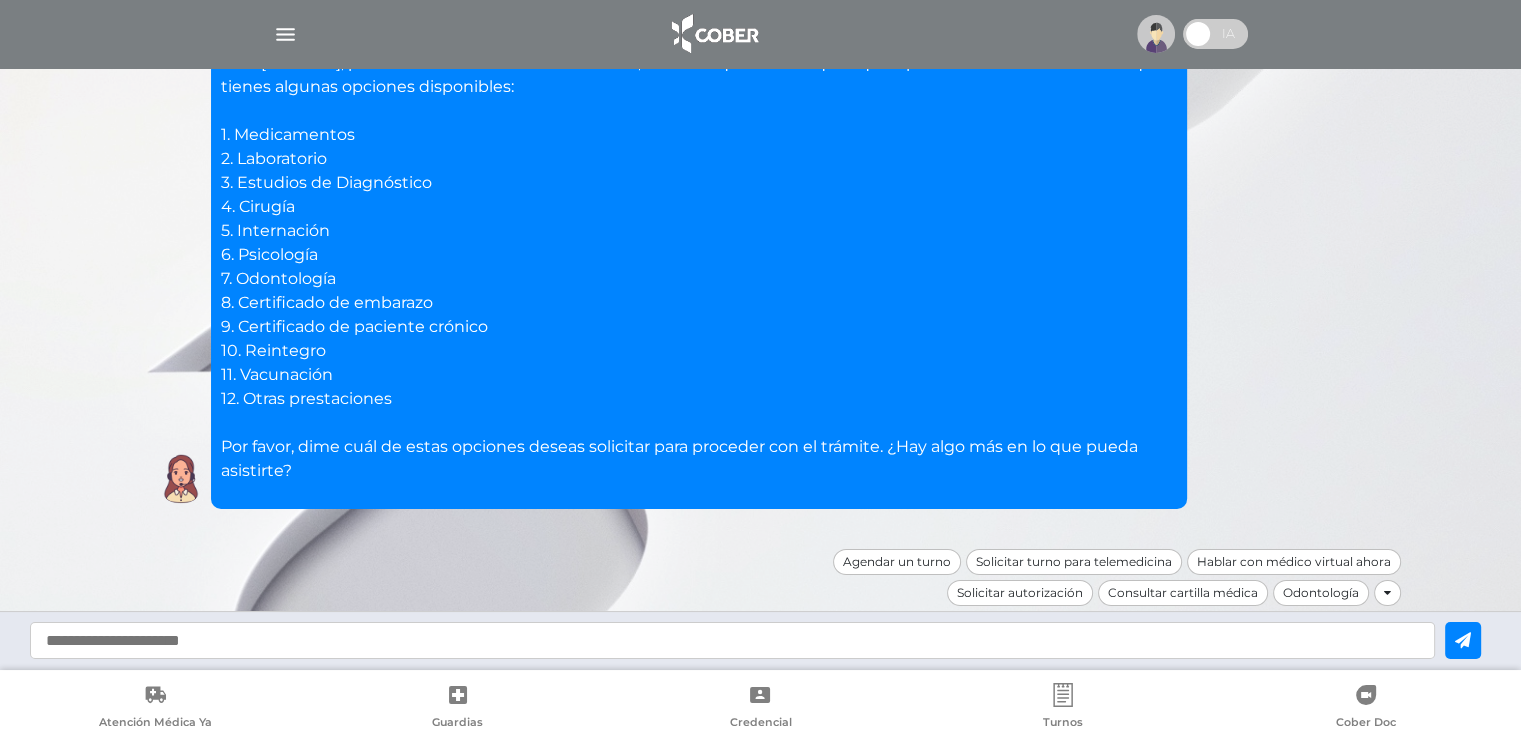 scroll, scrollTop: 6493, scrollLeft: 0, axis: vertical 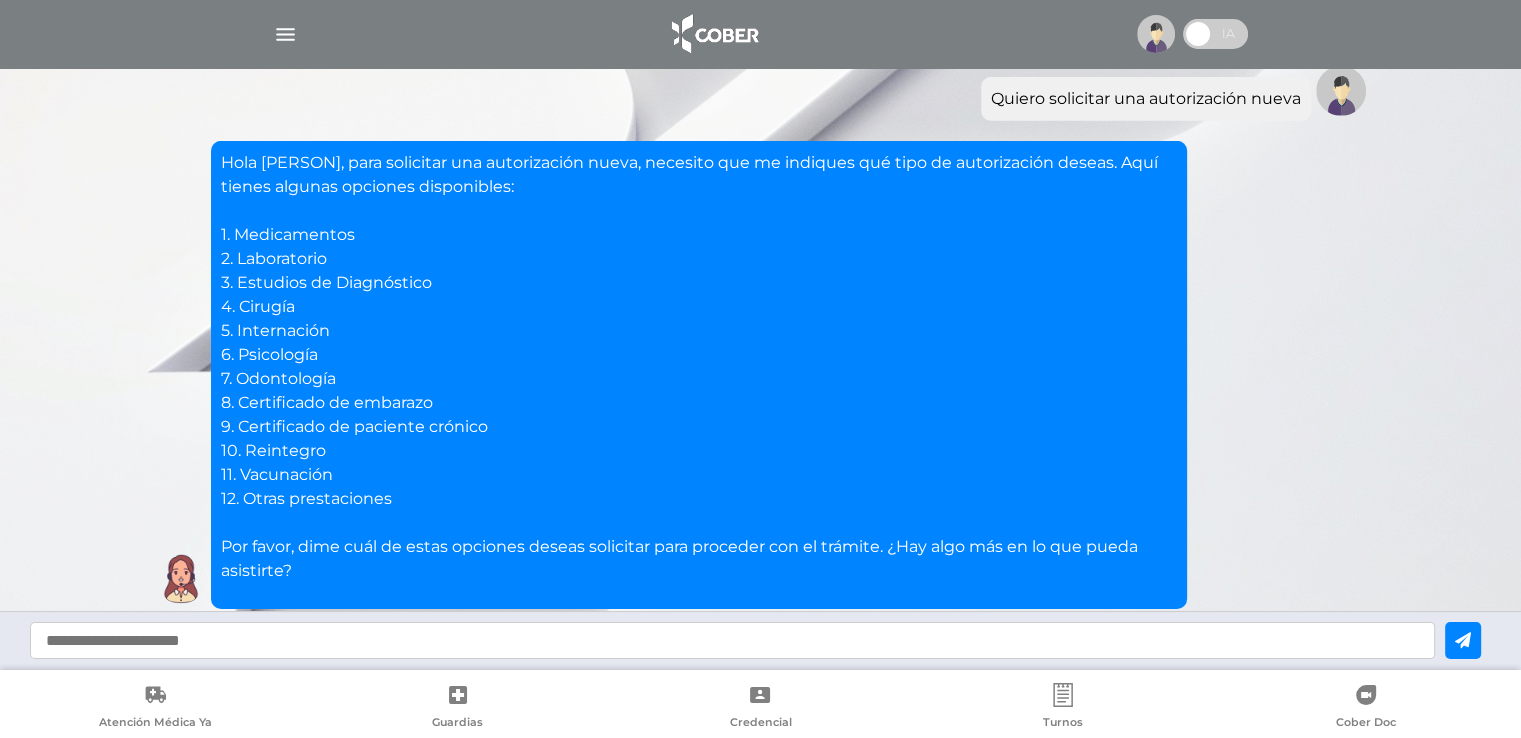 click at bounding box center (732, 640) 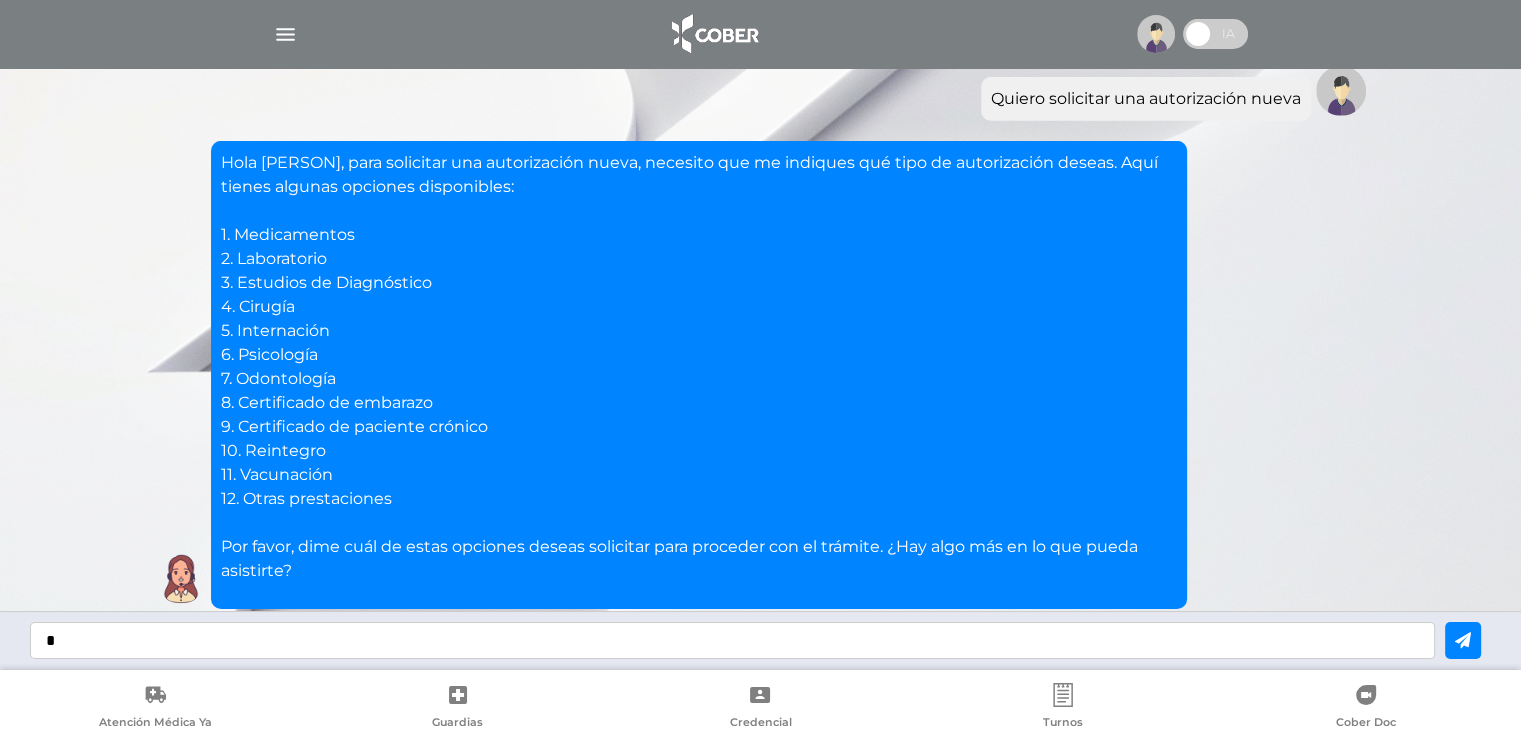 type on "*" 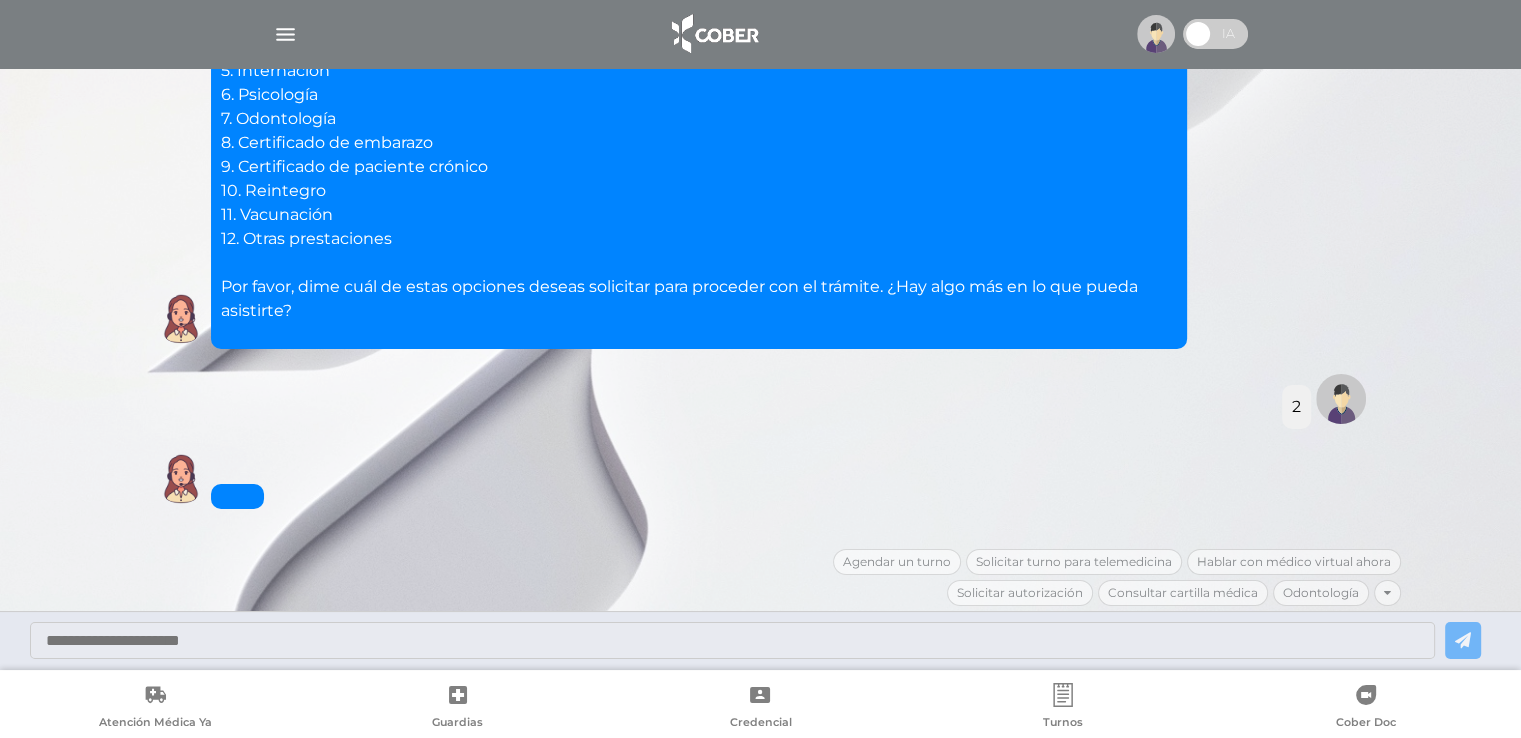 scroll, scrollTop: 6801, scrollLeft: 0, axis: vertical 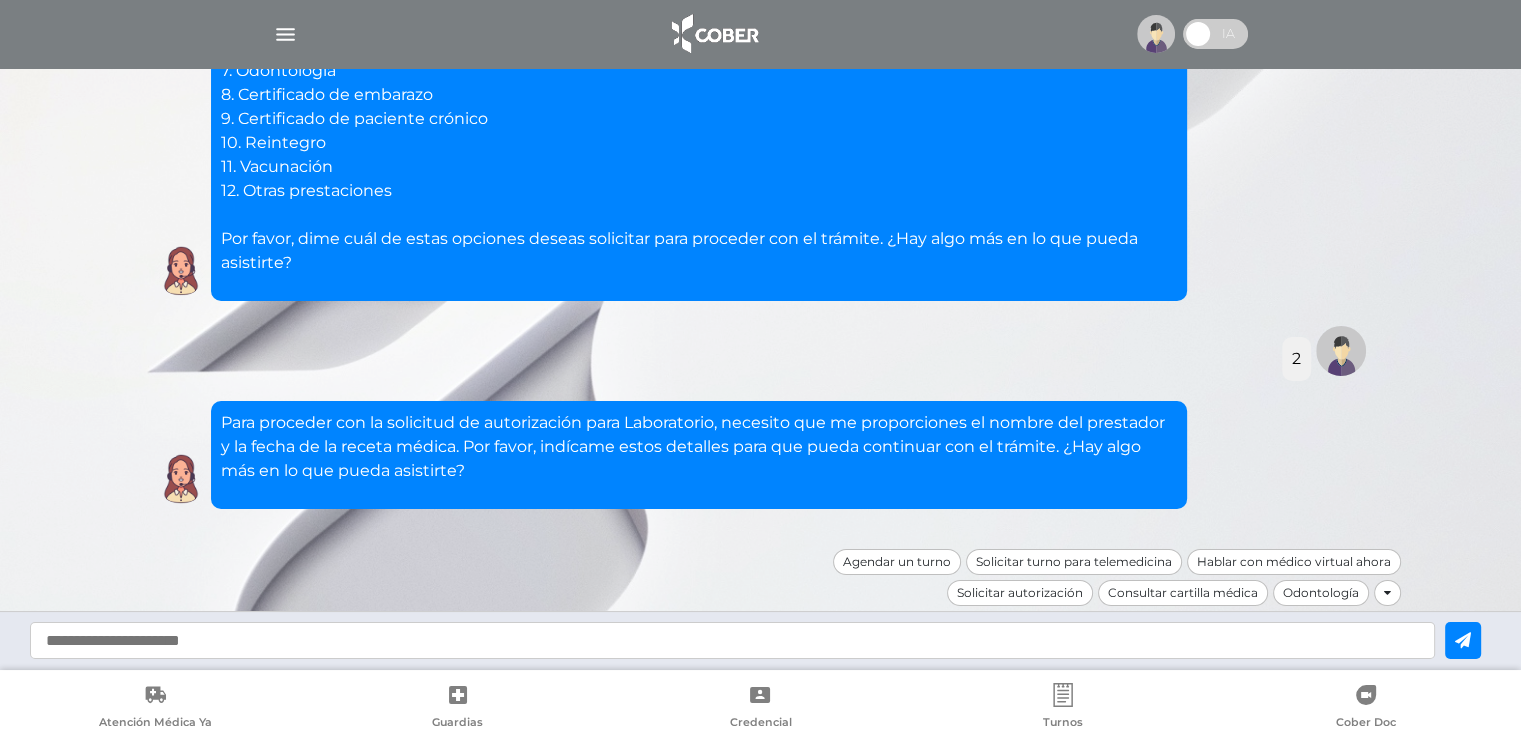 click at bounding box center (732, 640) 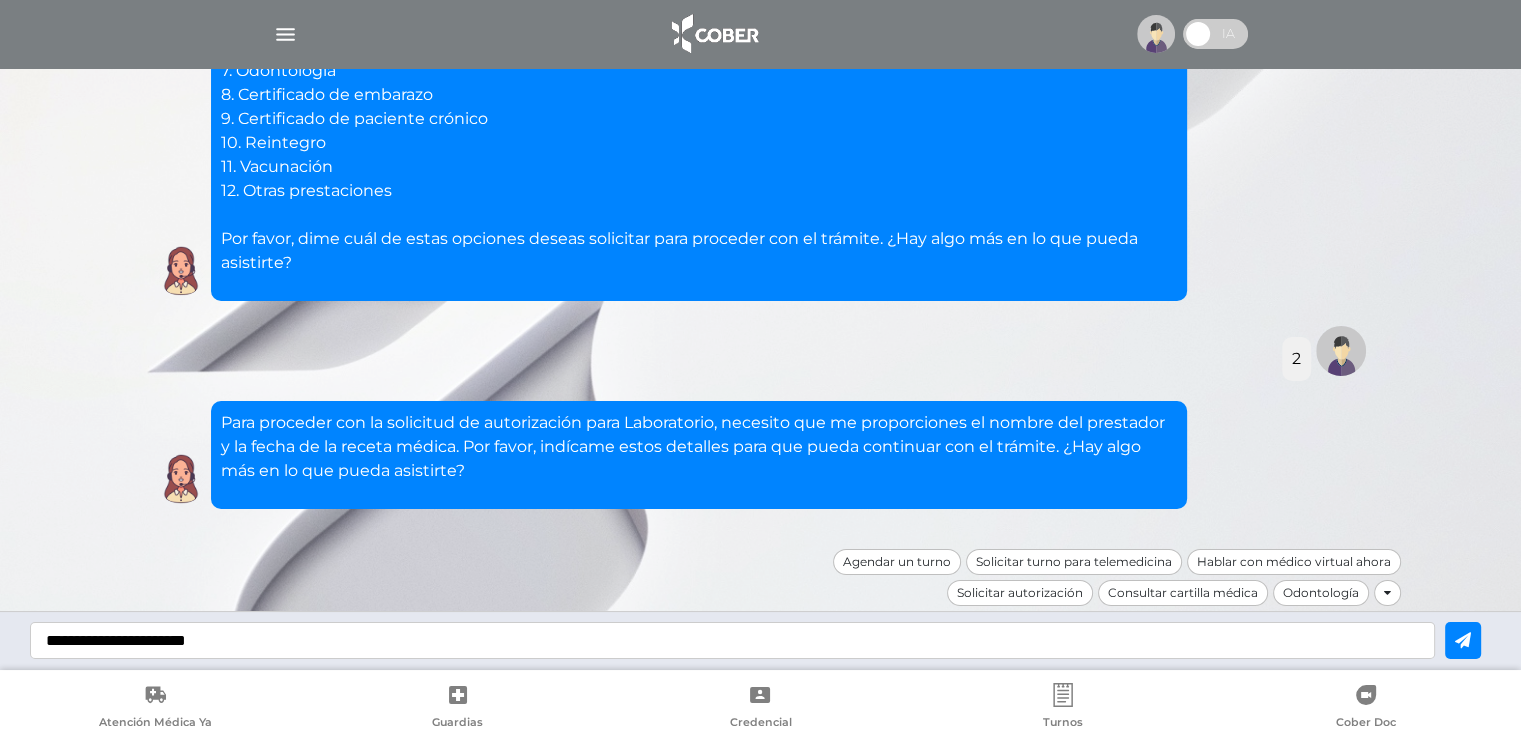 type on "**********" 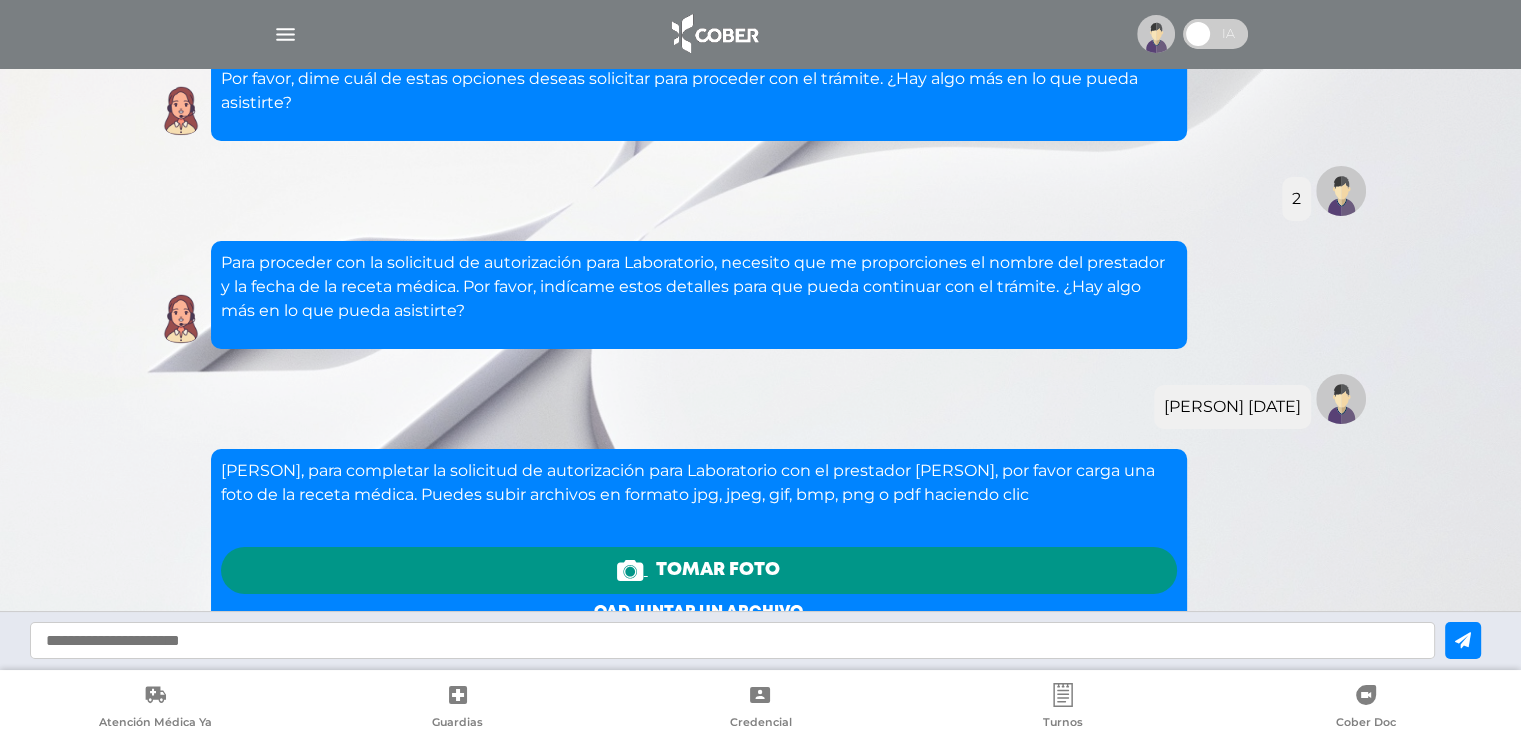 scroll, scrollTop: 7256, scrollLeft: 0, axis: vertical 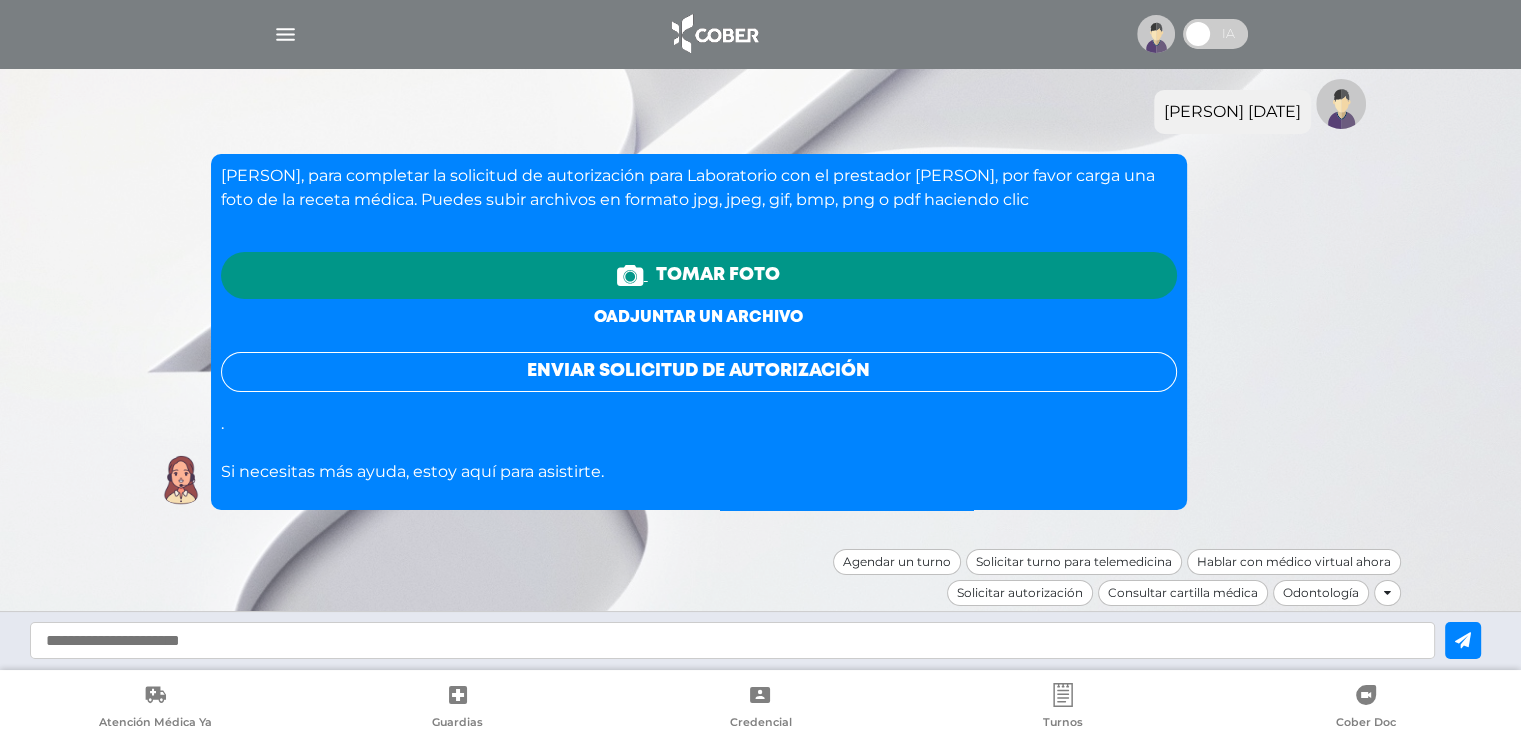 click on "o  adjuntar un archivo" at bounding box center (698, 317) 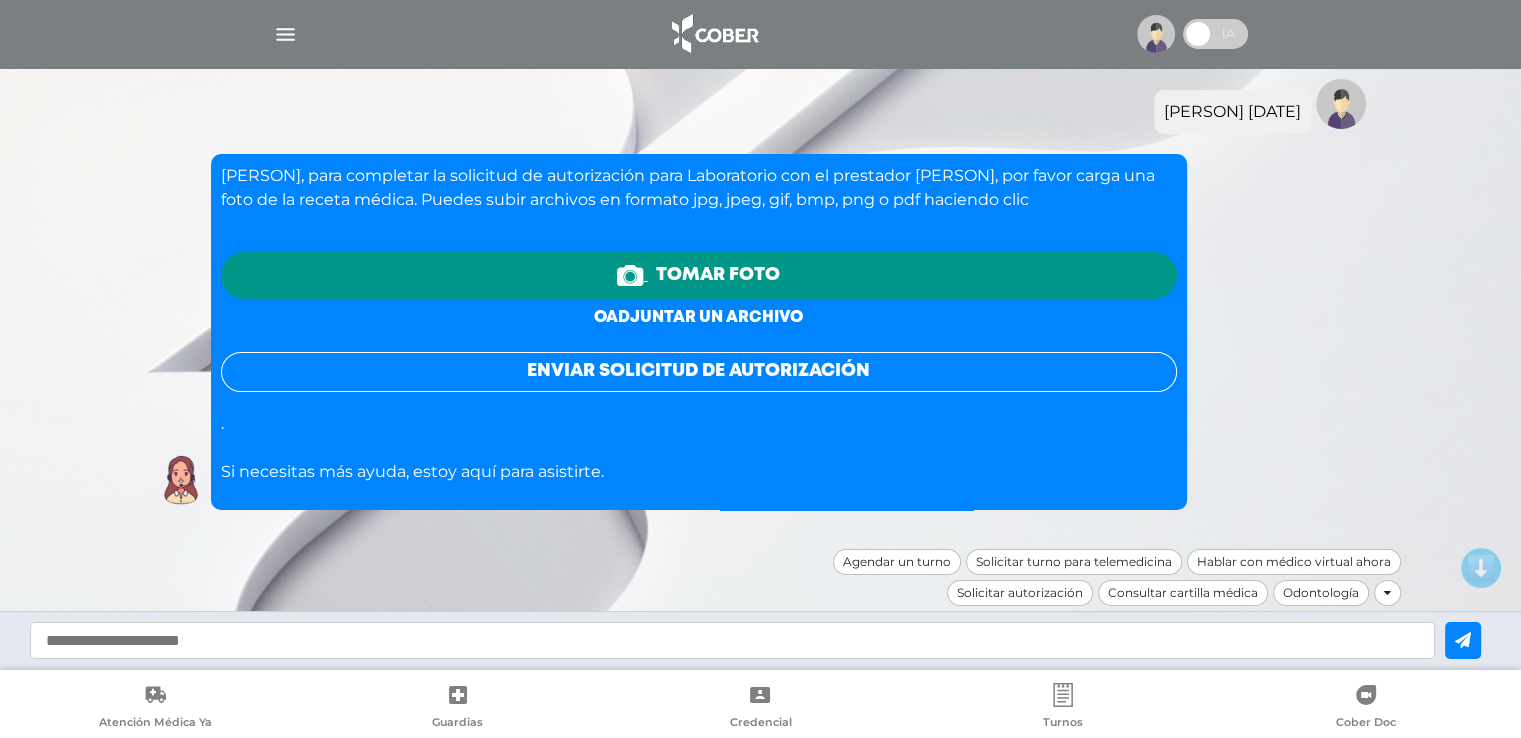 scroll, scrollTop: 0, scrollLeft: 0, axis: both 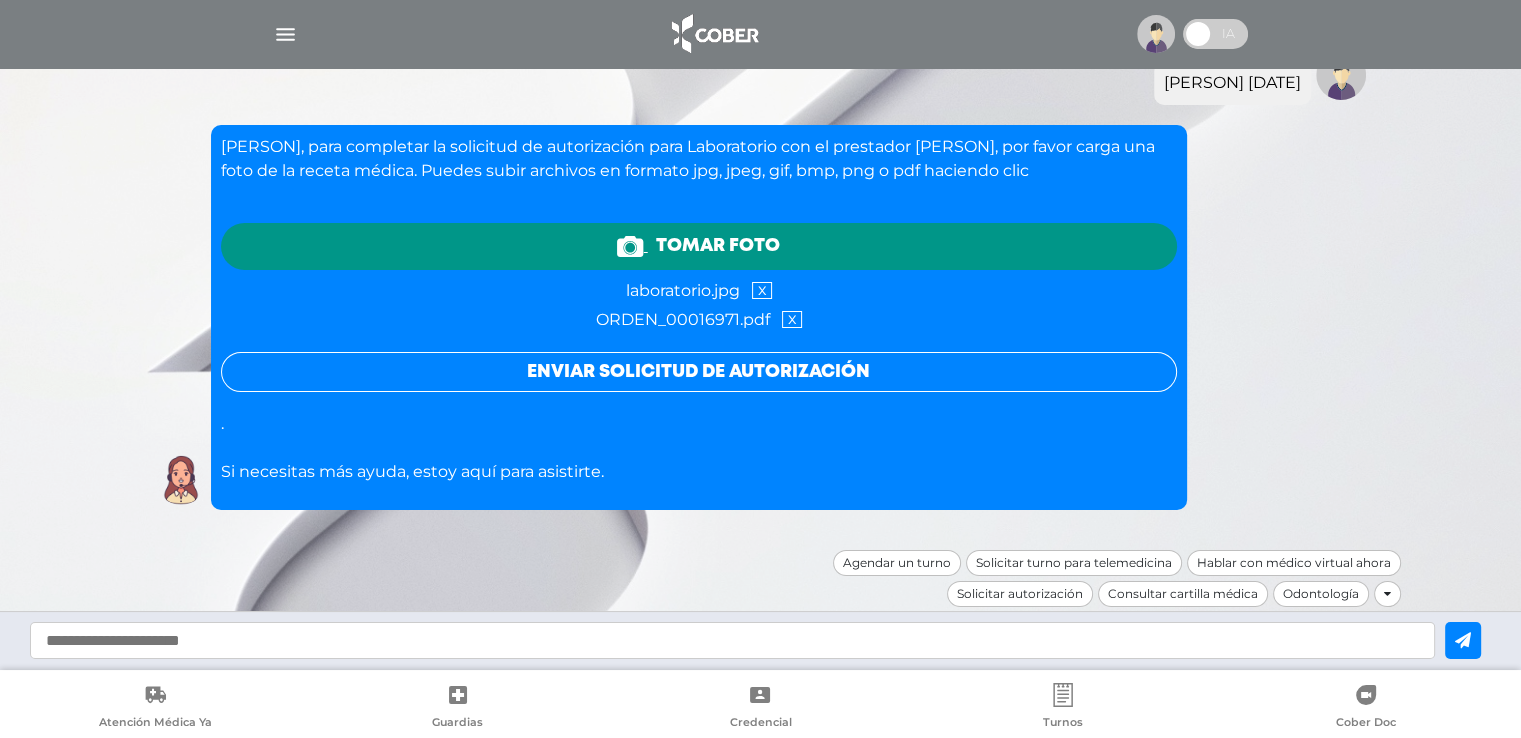 click on "x" at bounding box center [762, 290] 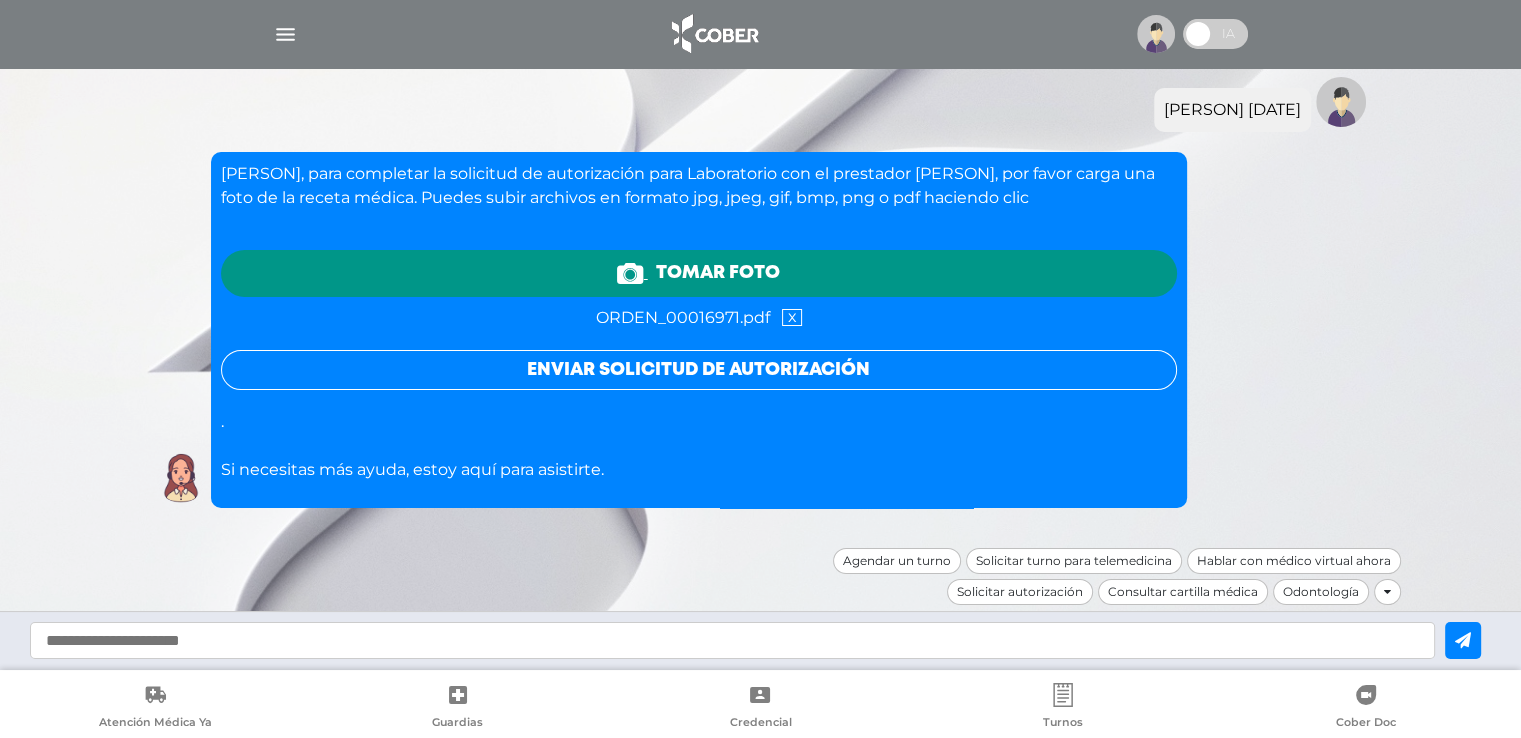 scroll, scrollTop: 7256, scrollLeft: 0, axis: vertical 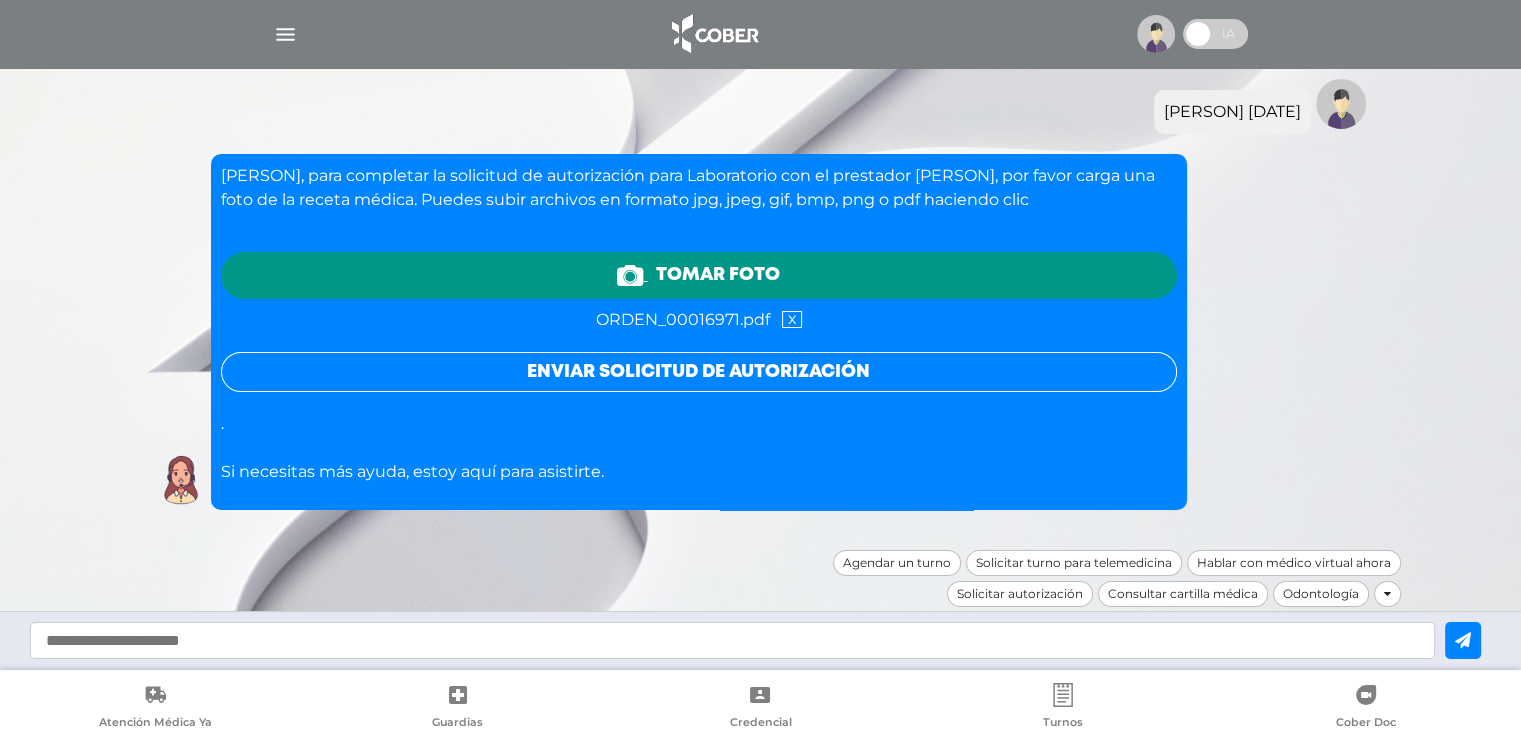 click on "Enviar solicitud de autorización" at bounding box center (699, 372) 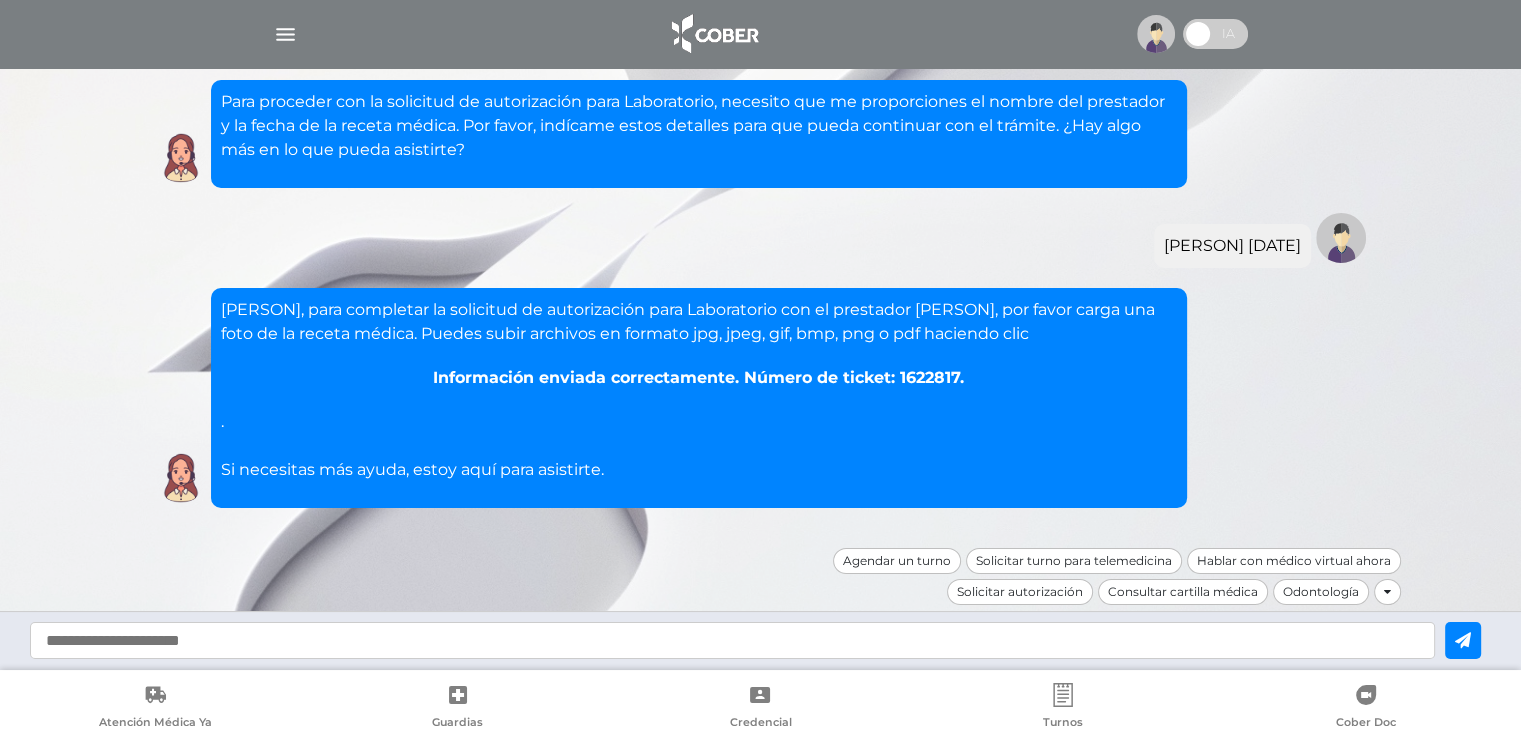 scroll, scrollTop: 7121, scrollLeft: 0, axis: vertical 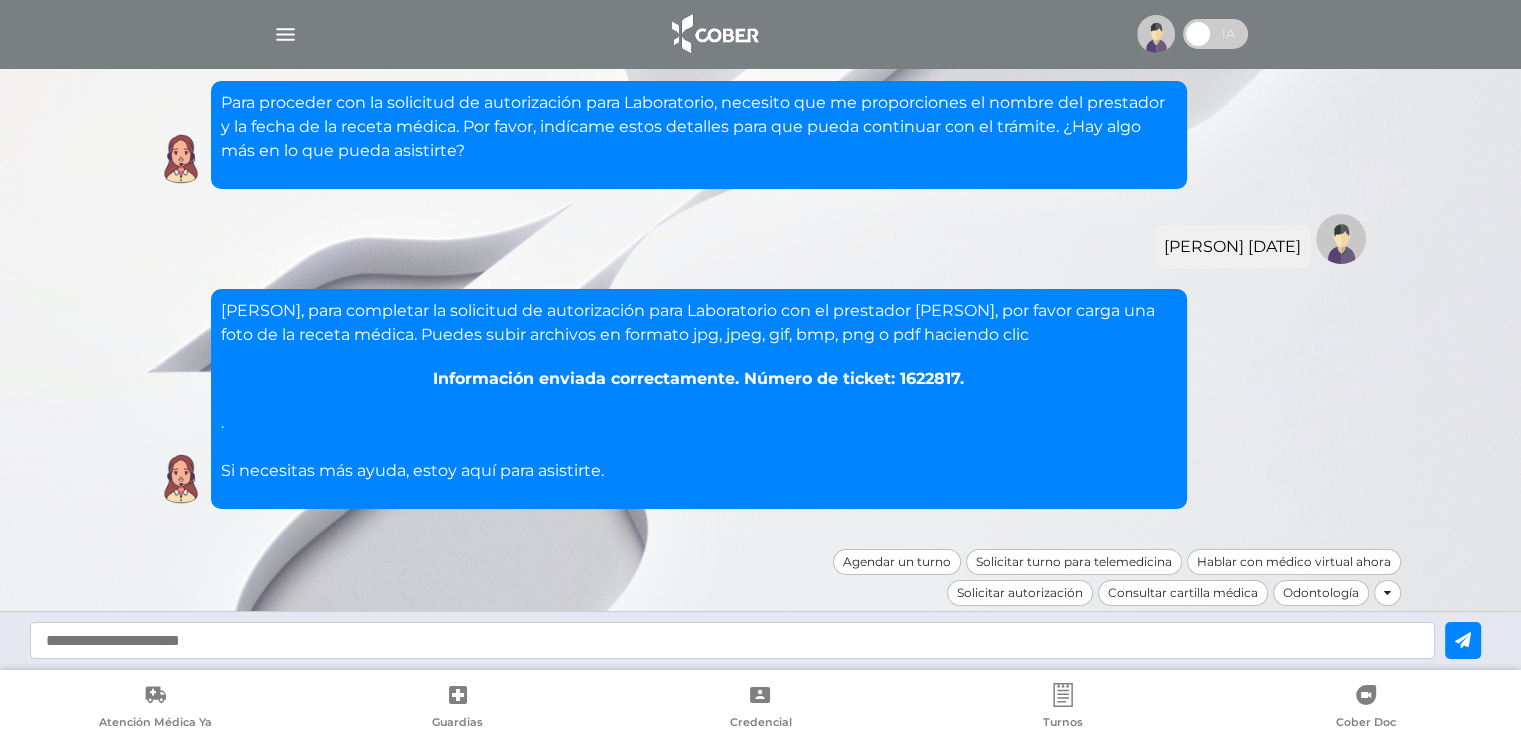 click on "Información enviada correctamente. Número de ticket: 1622817." at bounding box center (699, 379) 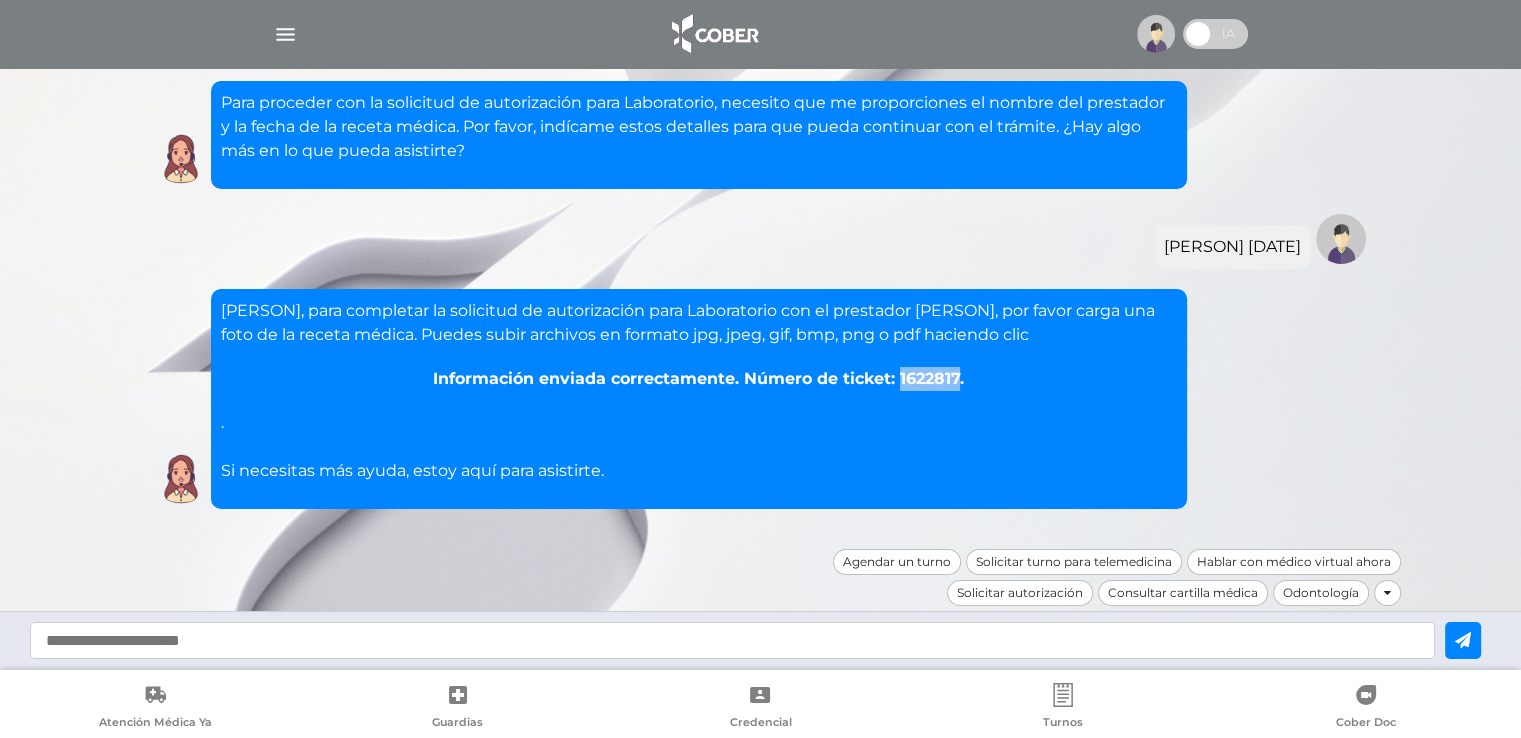 click on "Información enviada correctamente. Número de ticket: 1622817." at bounding box center (699, 379) 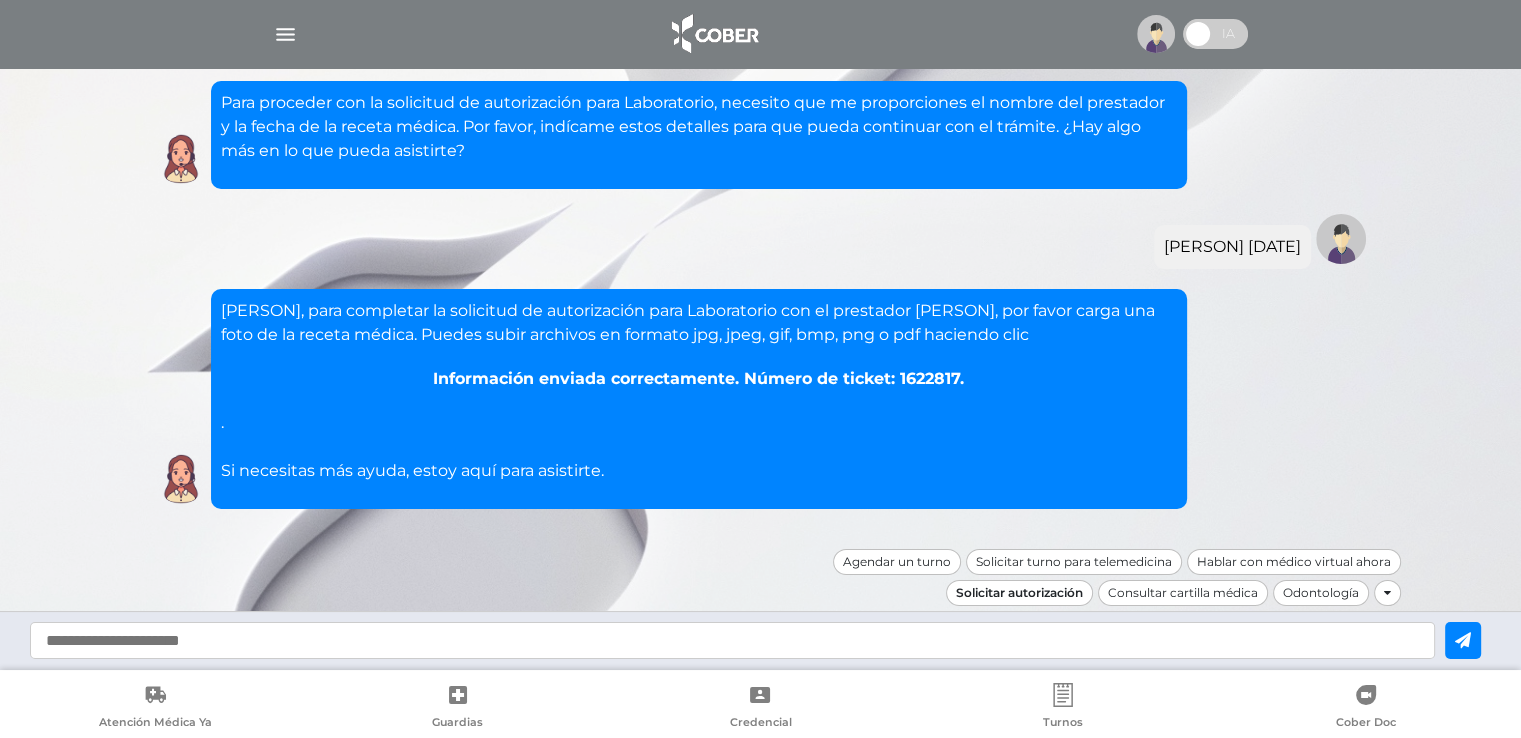 click on "Solicitar autorización" at bounding box center (1019, 593) 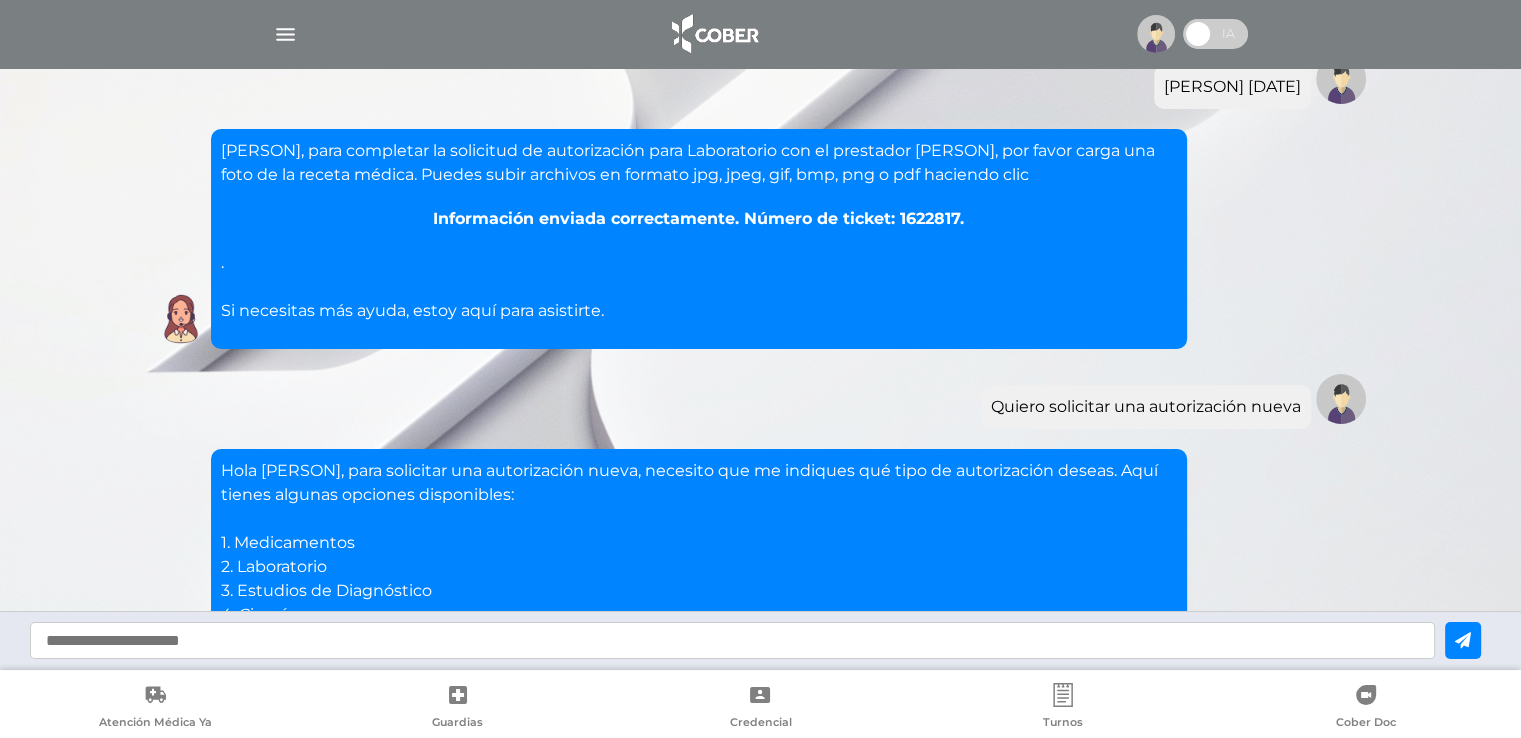 scroll, scrollTop: 7689, scrollLeft: 0, axis: vertical 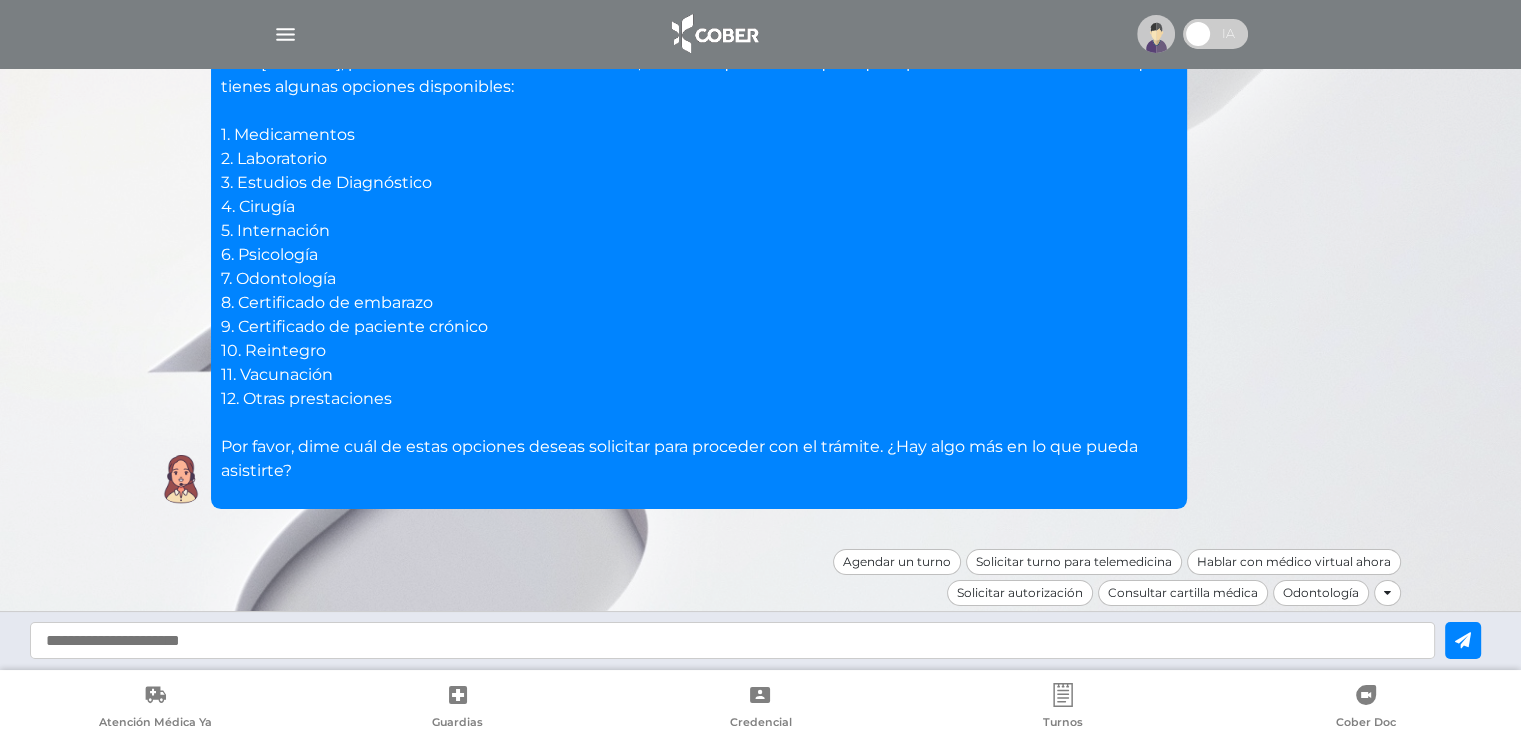 click at bounding box center (732, 640) 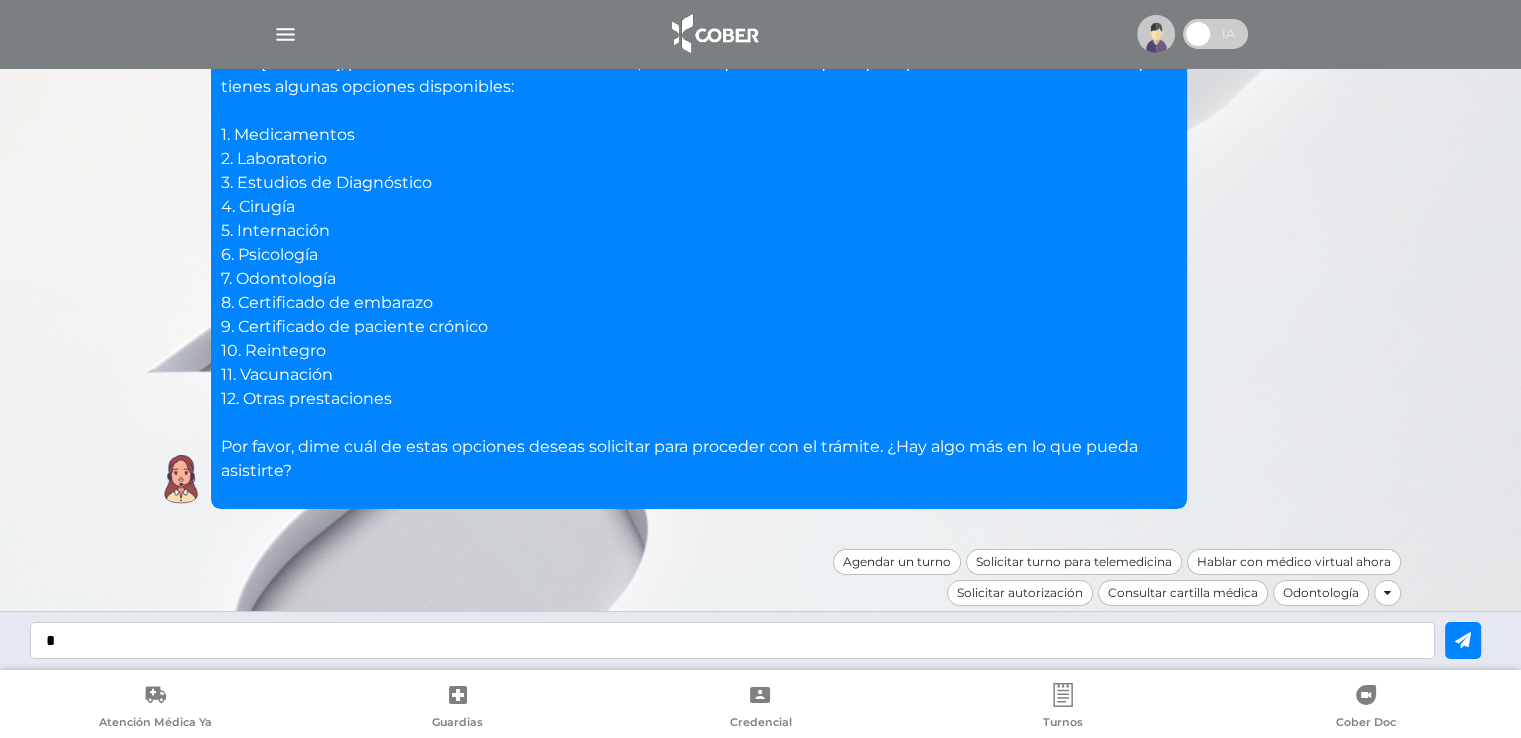 type on "*" 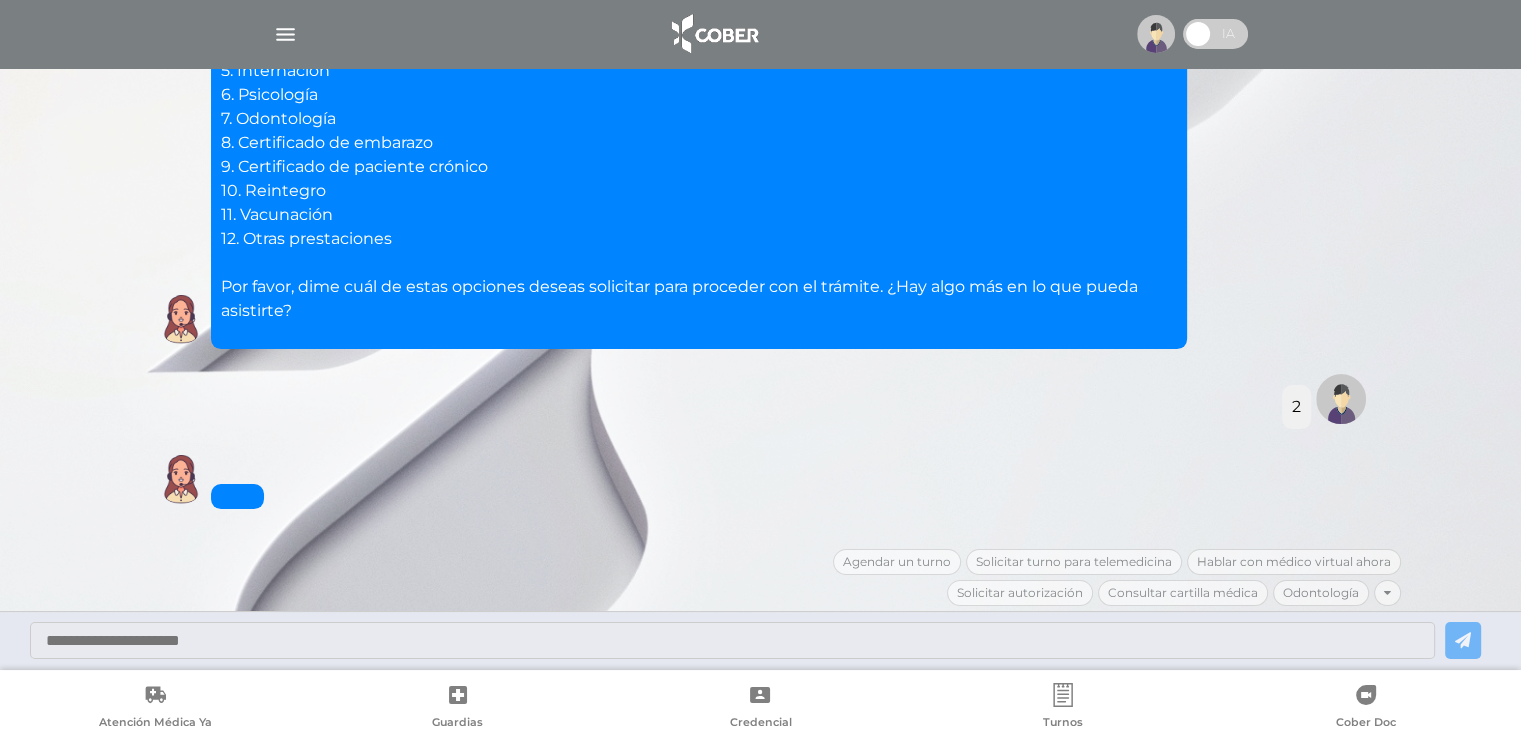 scroll, scrollTop: 7897, scrollLeft: 0, axis: vertical 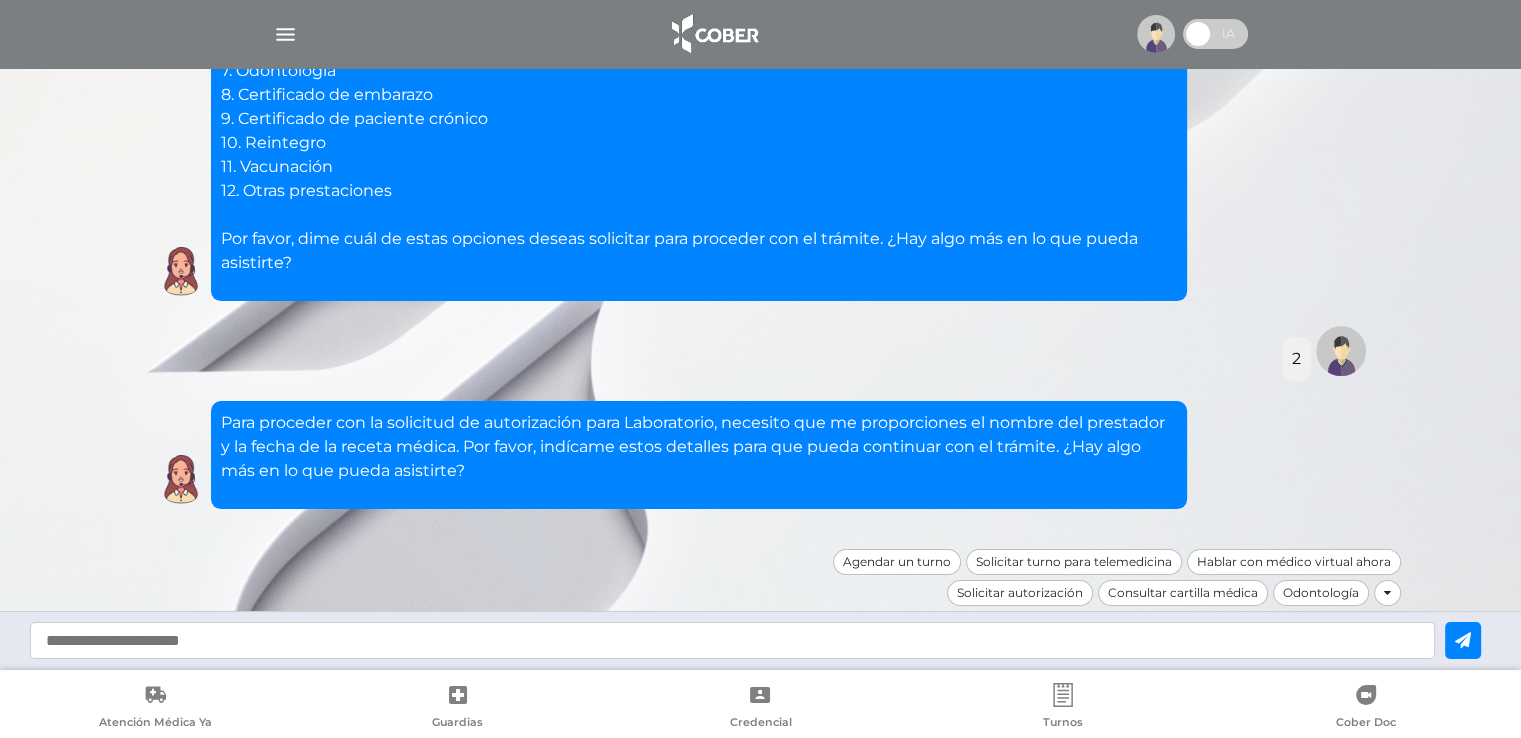 click at bounding box center (732, 640) 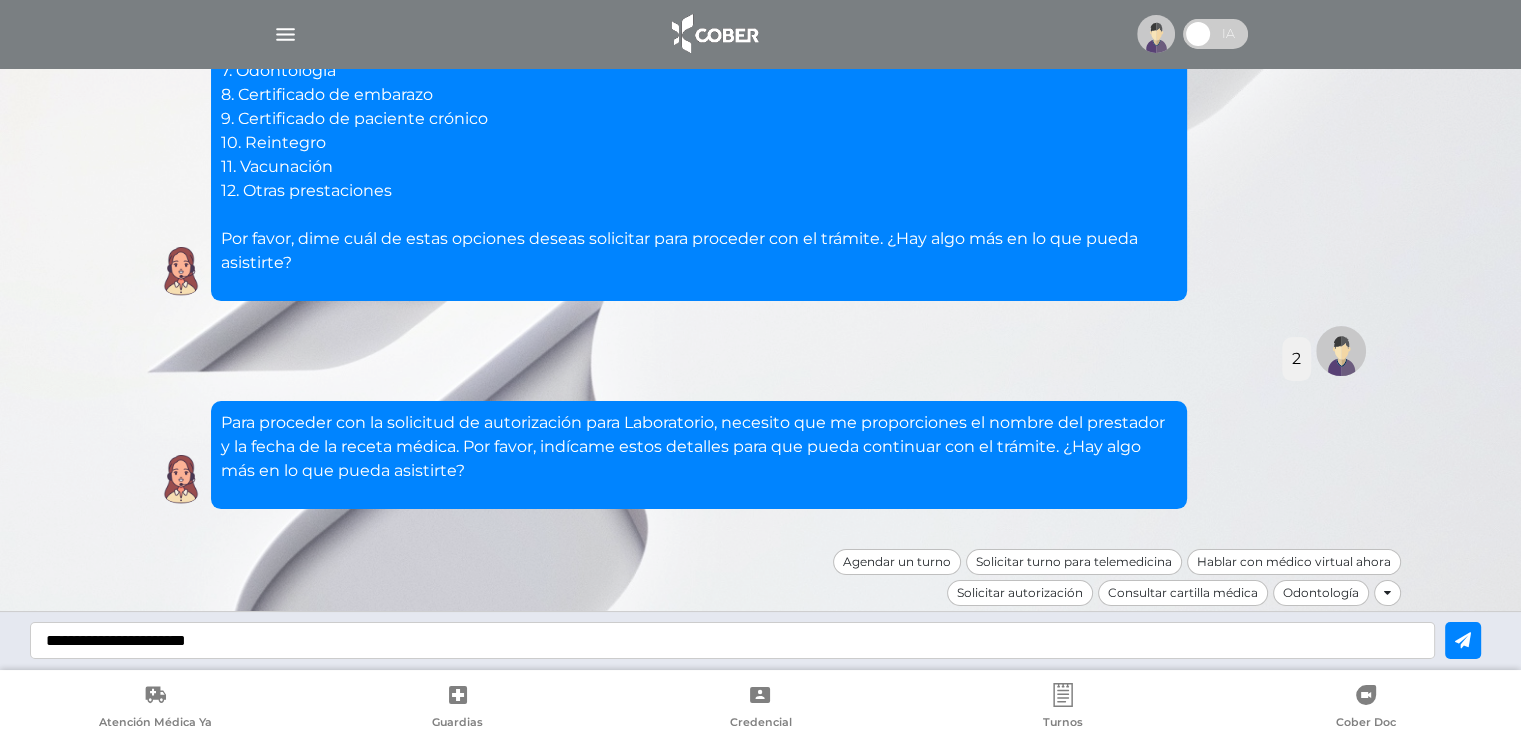 type on "**********" 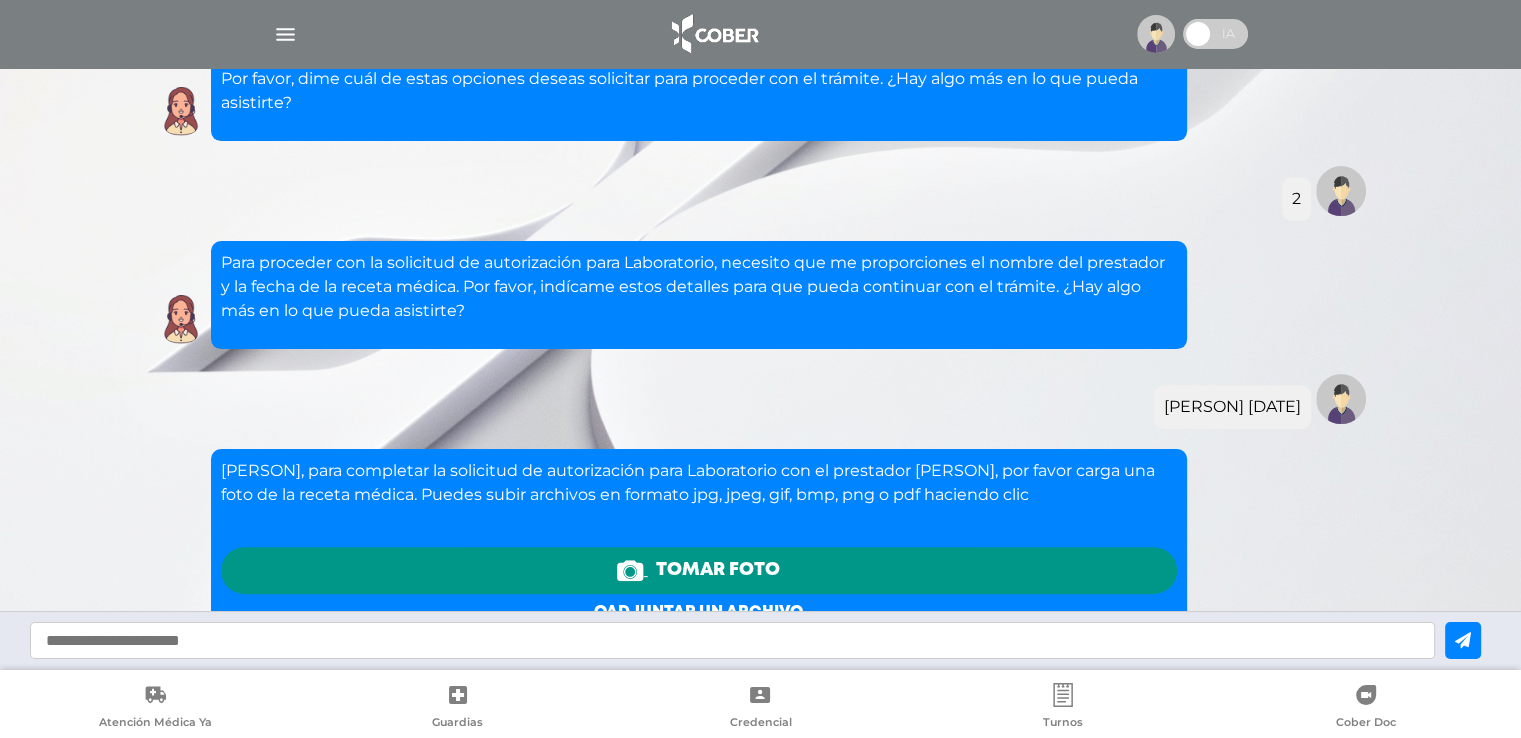 scroll, scrollTop: 8352, scrollLeft: 0, axis: vertical 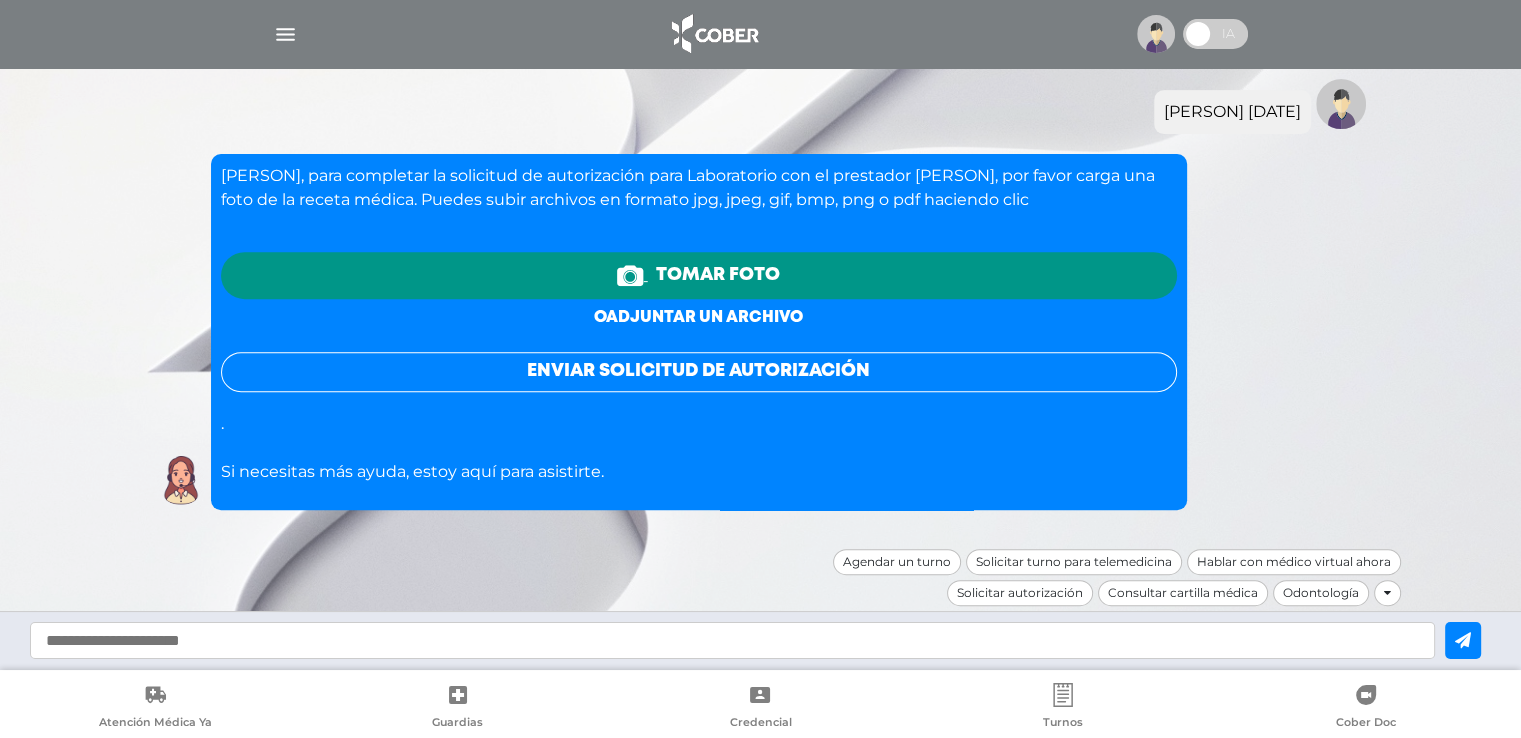 click on "o  adjuntar un archivo" at bounding box center (698, 317) 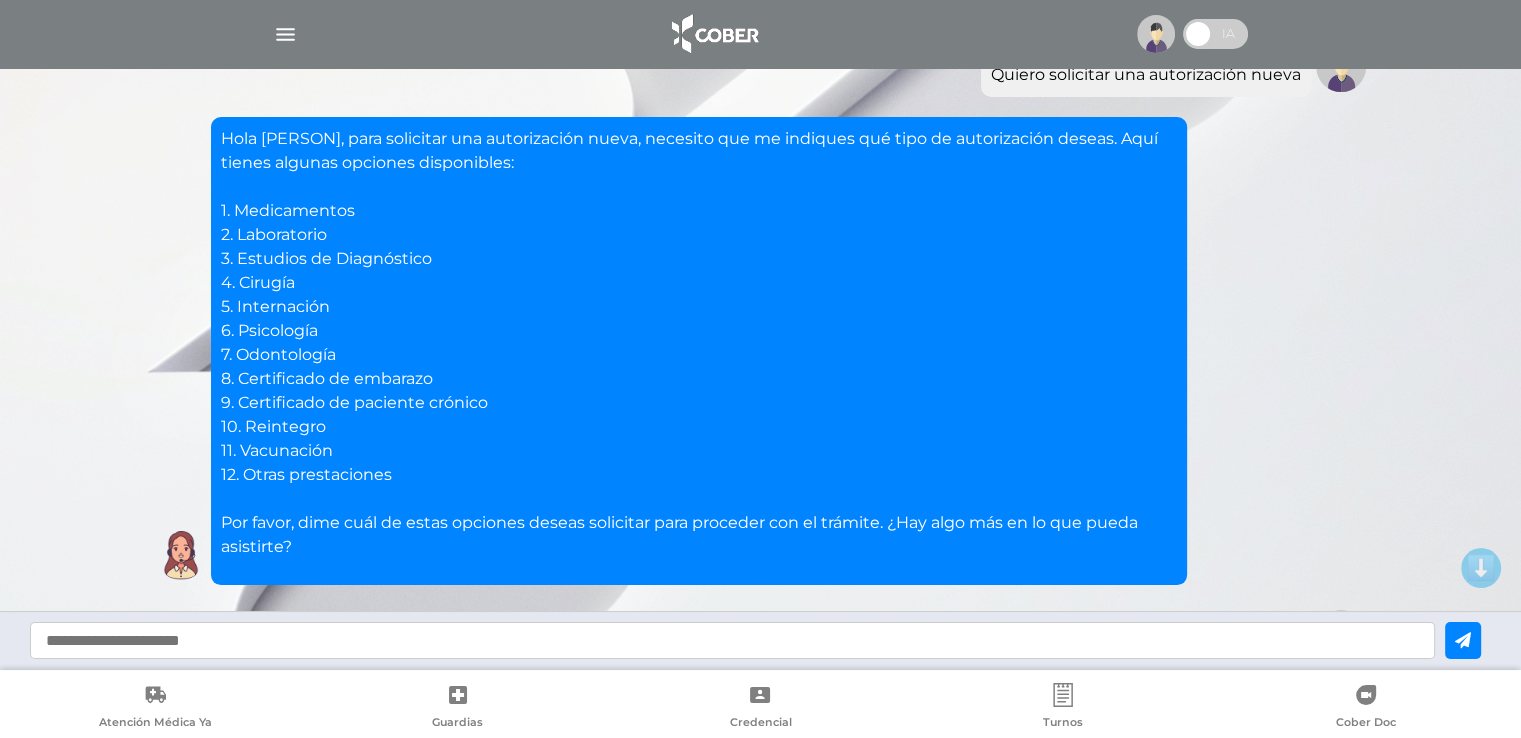 scroll, scrollTop: 400, scrollLeft: 0, axis: vertical 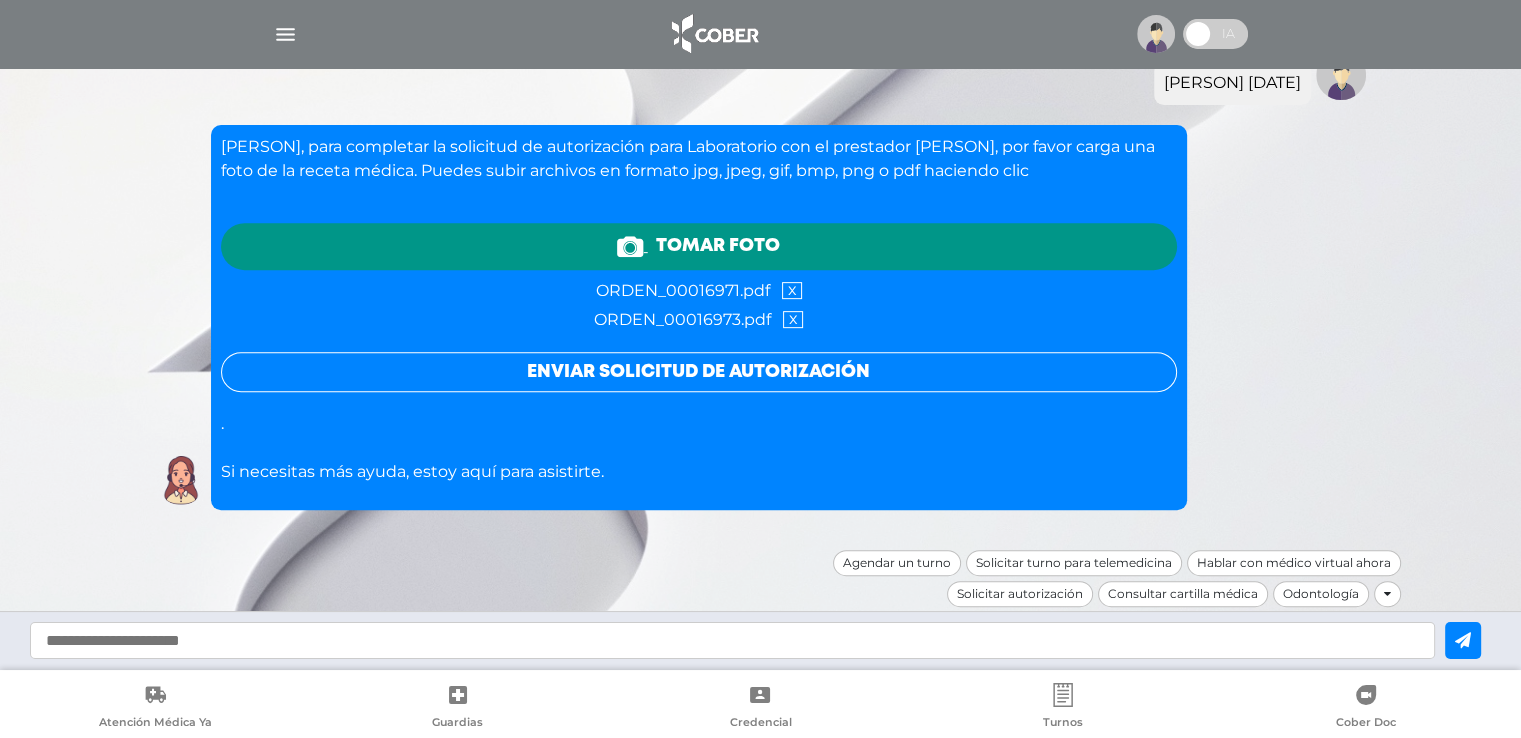 click on "x" at bounding box center [792, 290] 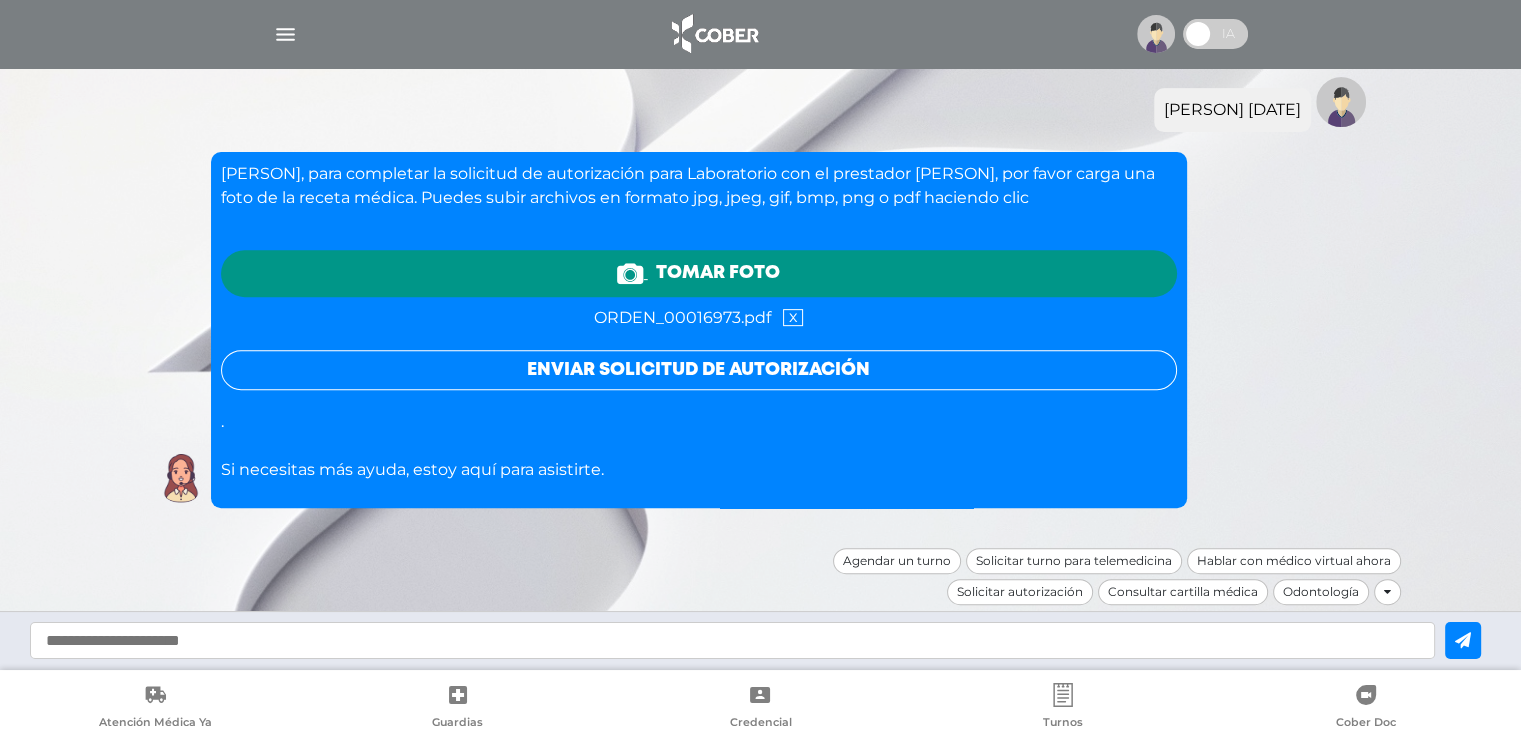 scroll, scrollTop: 8352, scrollLeft: 0, axis: vertical 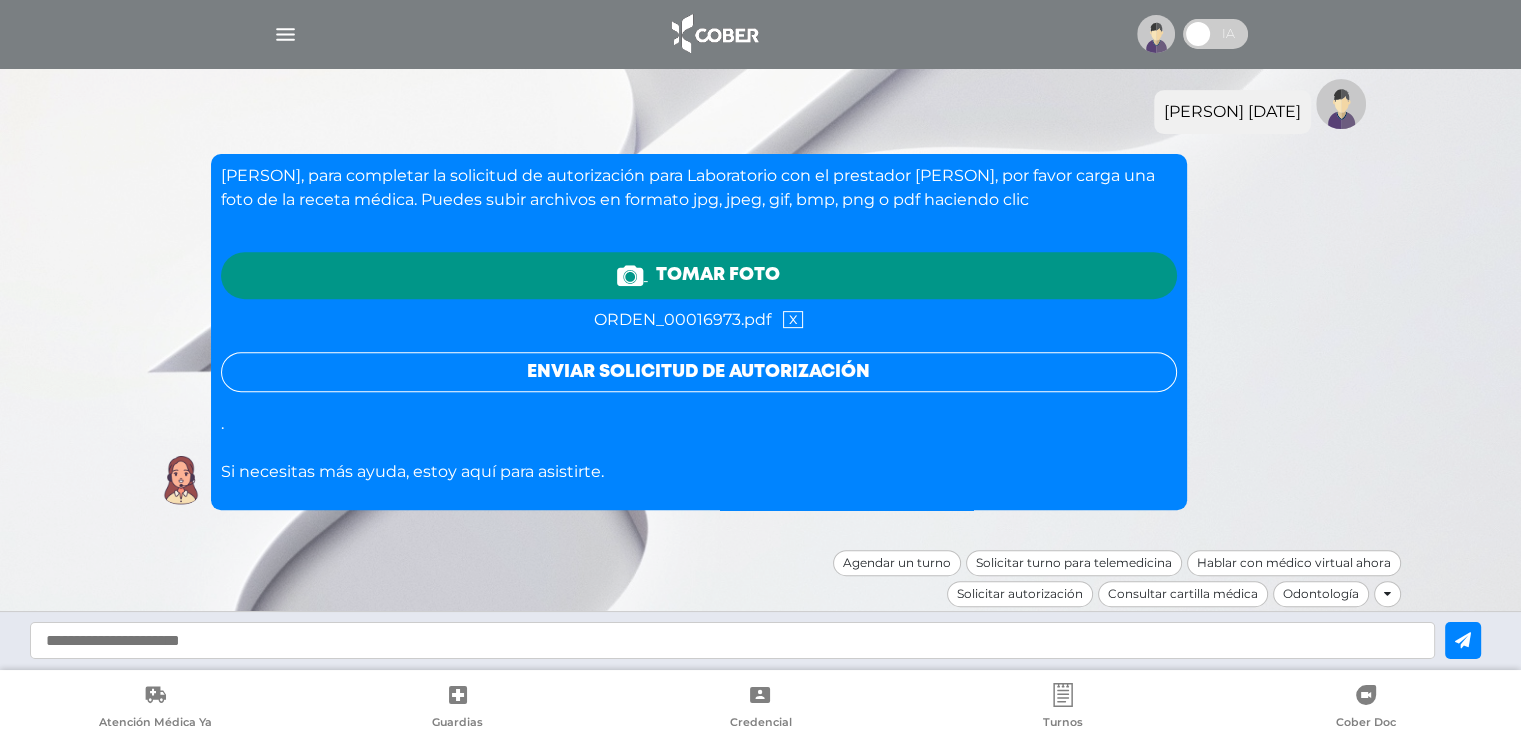 click on "Enviar solicitud de autorización" at bounding box center [699, 372] 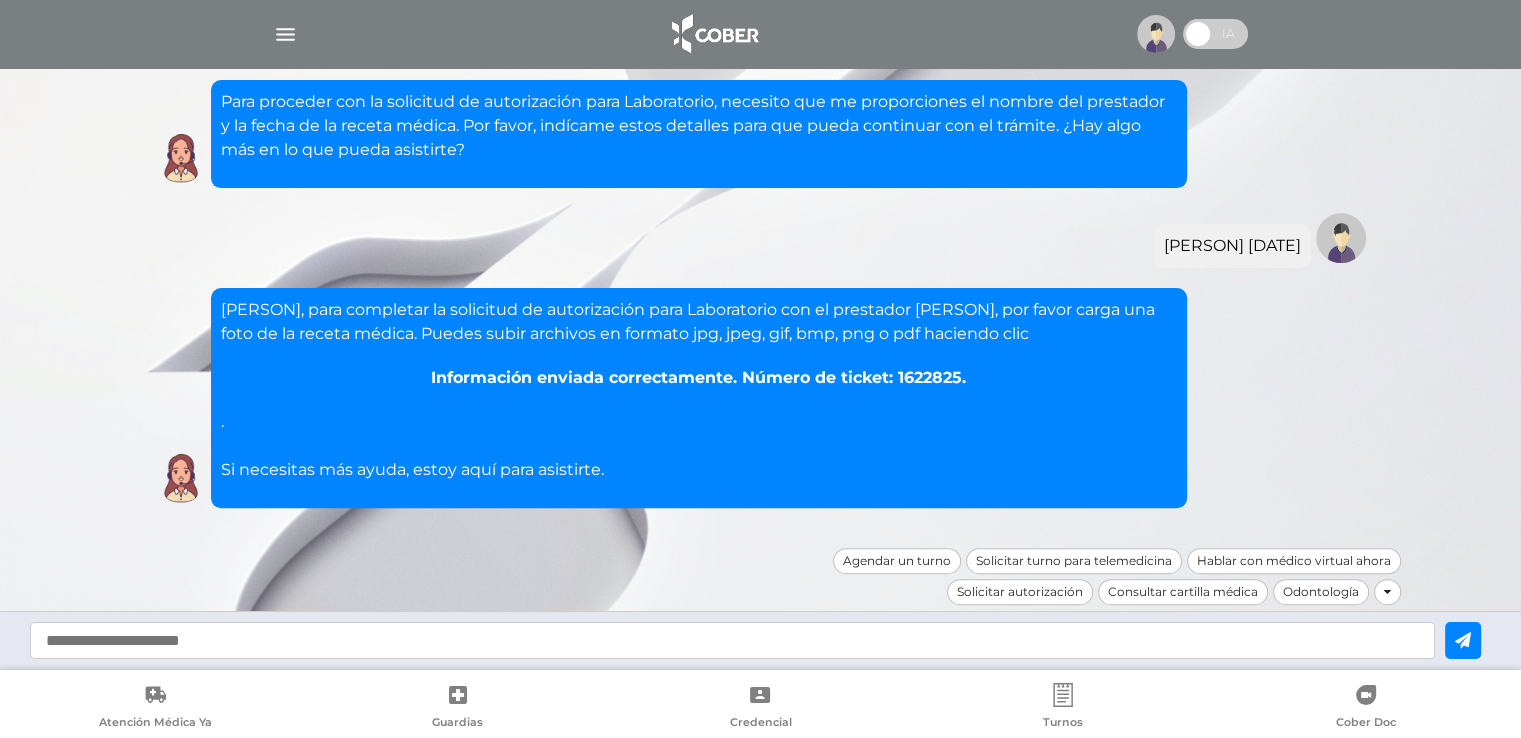 scroll, scrollTop: 8217, scrollLeft: 0, axis: vertical 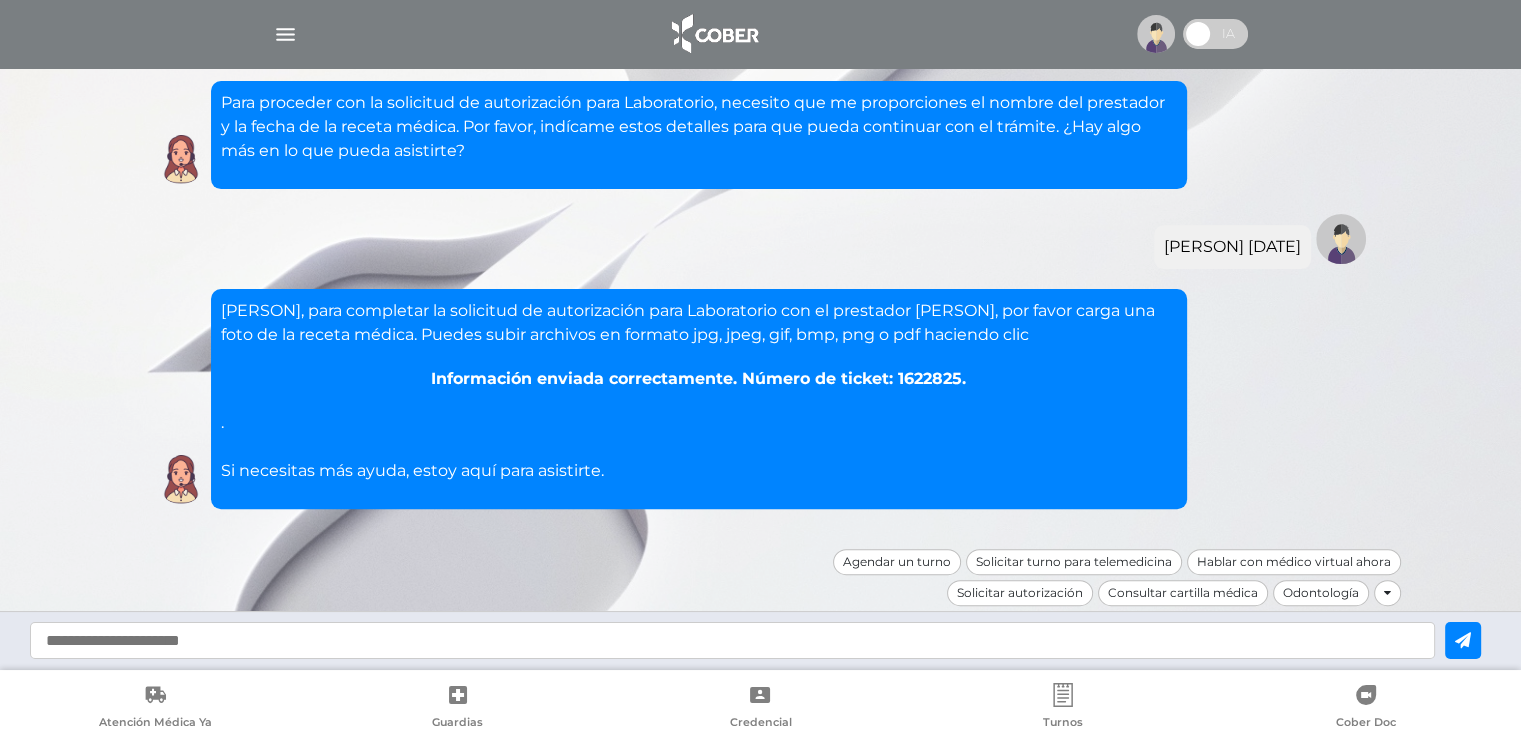 click on "Información enviada correctamente. Número de ticket: 1622825." at bounding box center [699, 379] 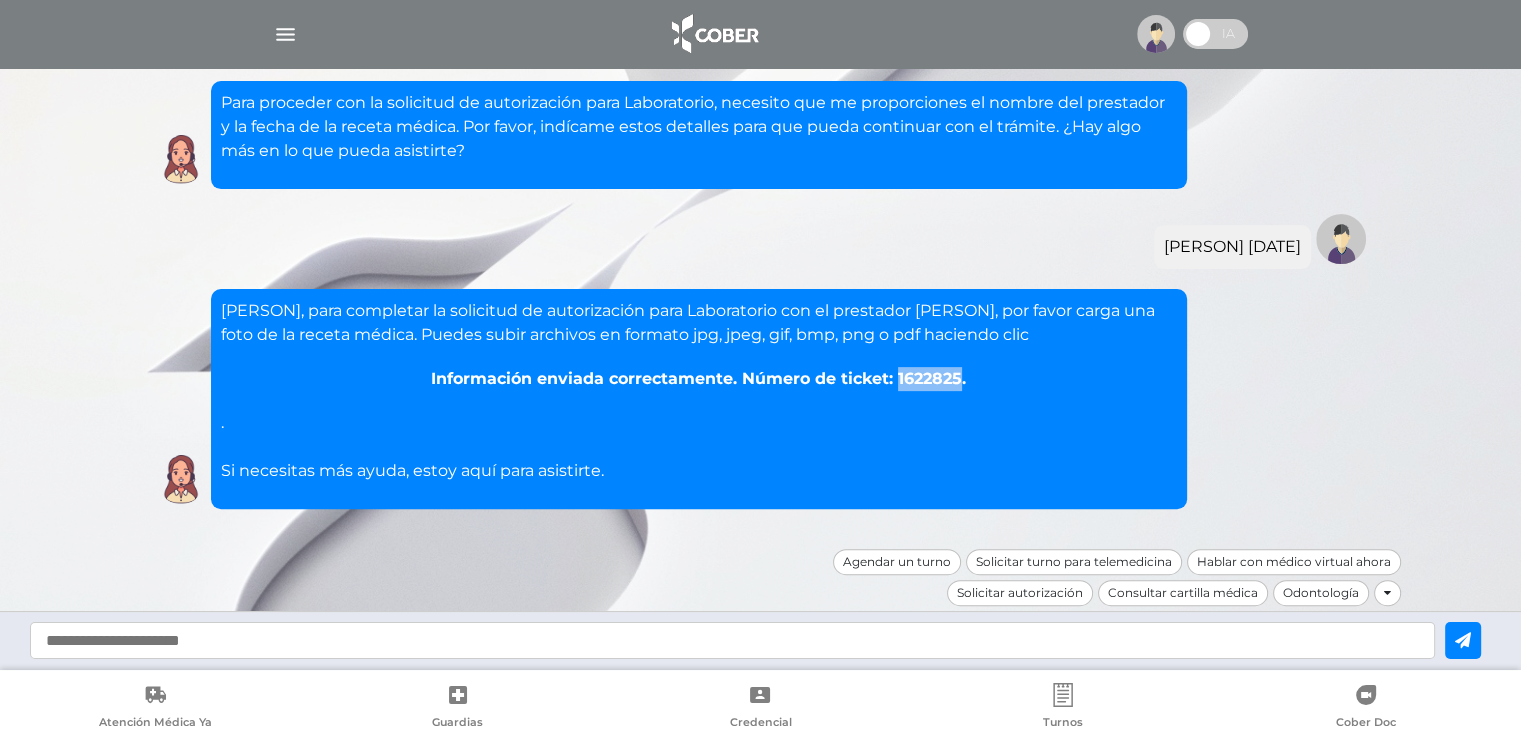 click on "Información enviada correctamente. Número de ticket: 1622825." at bounding box center (699, 379) 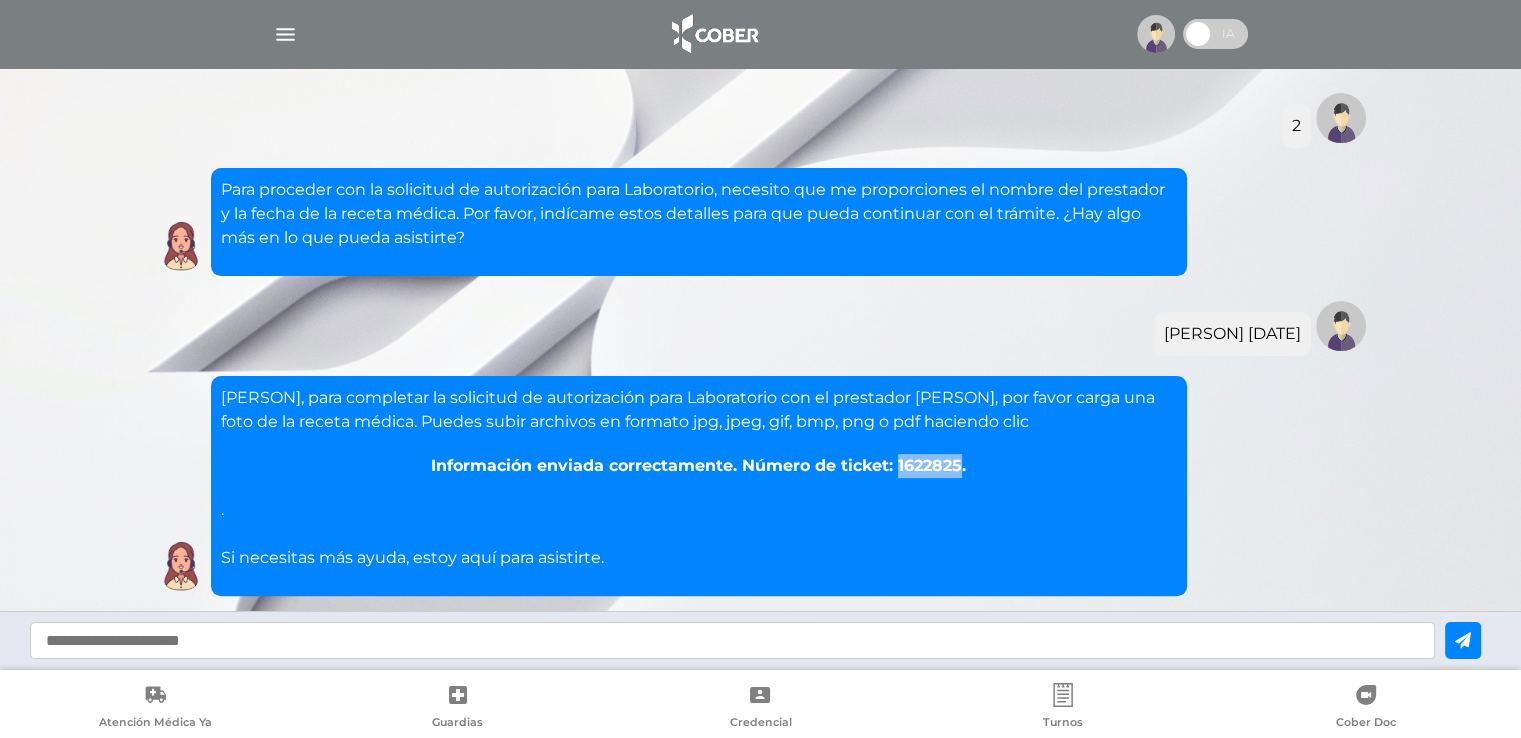 scroll, scrollTop: 7917, scrollLeft: 0, axis: vertical 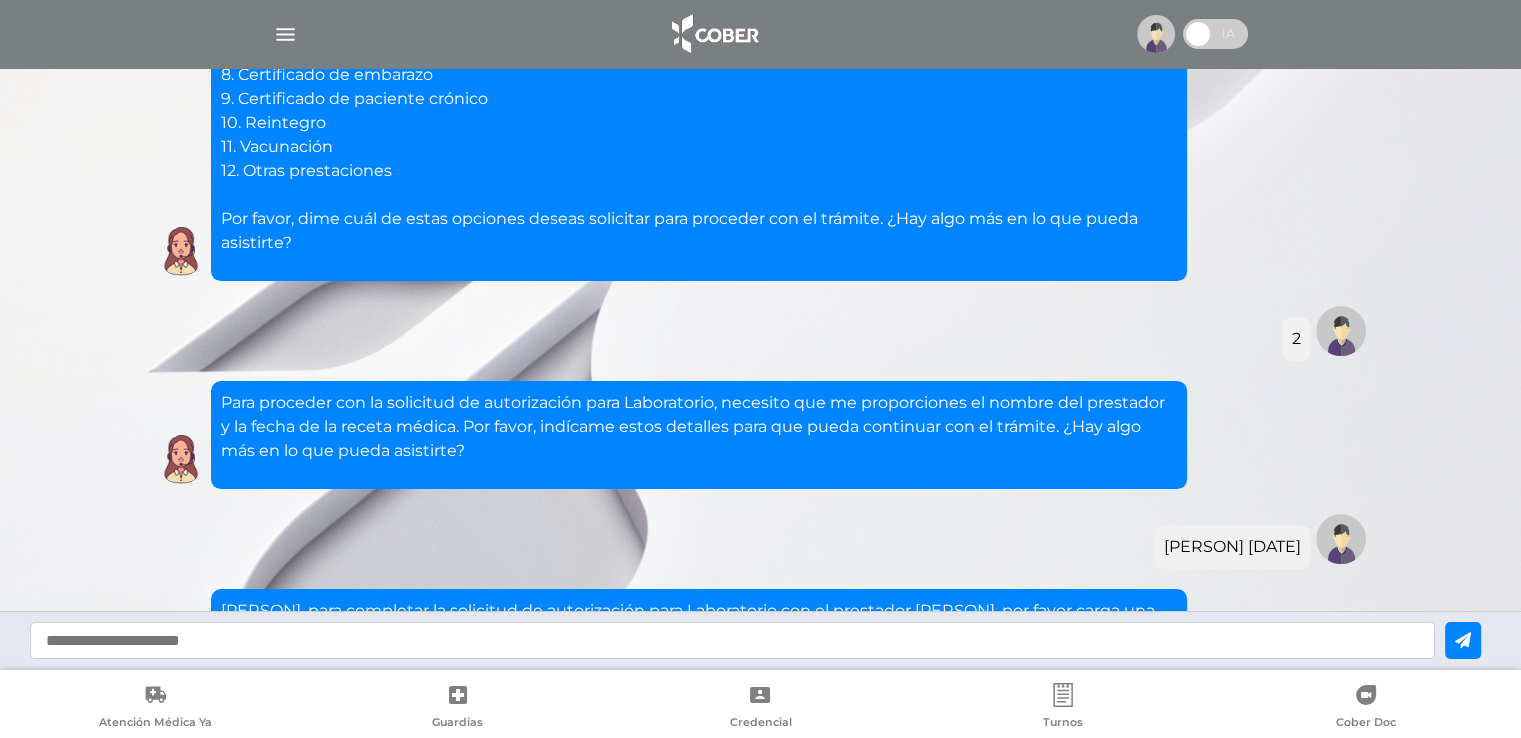 click on "2" at bounding box center [761, 331] 